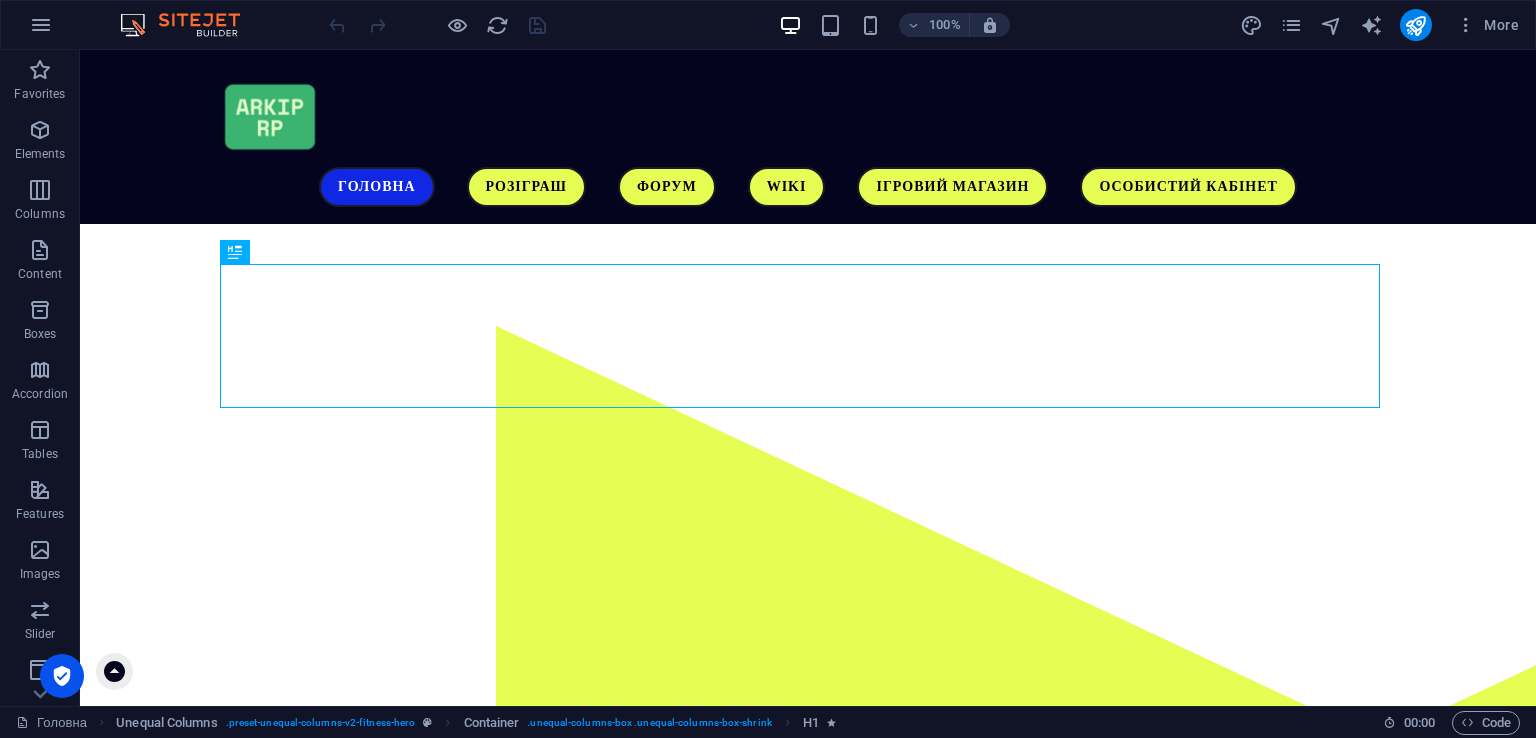 scroll, scrollTop: 0, scrollLeft: 0, axis: both 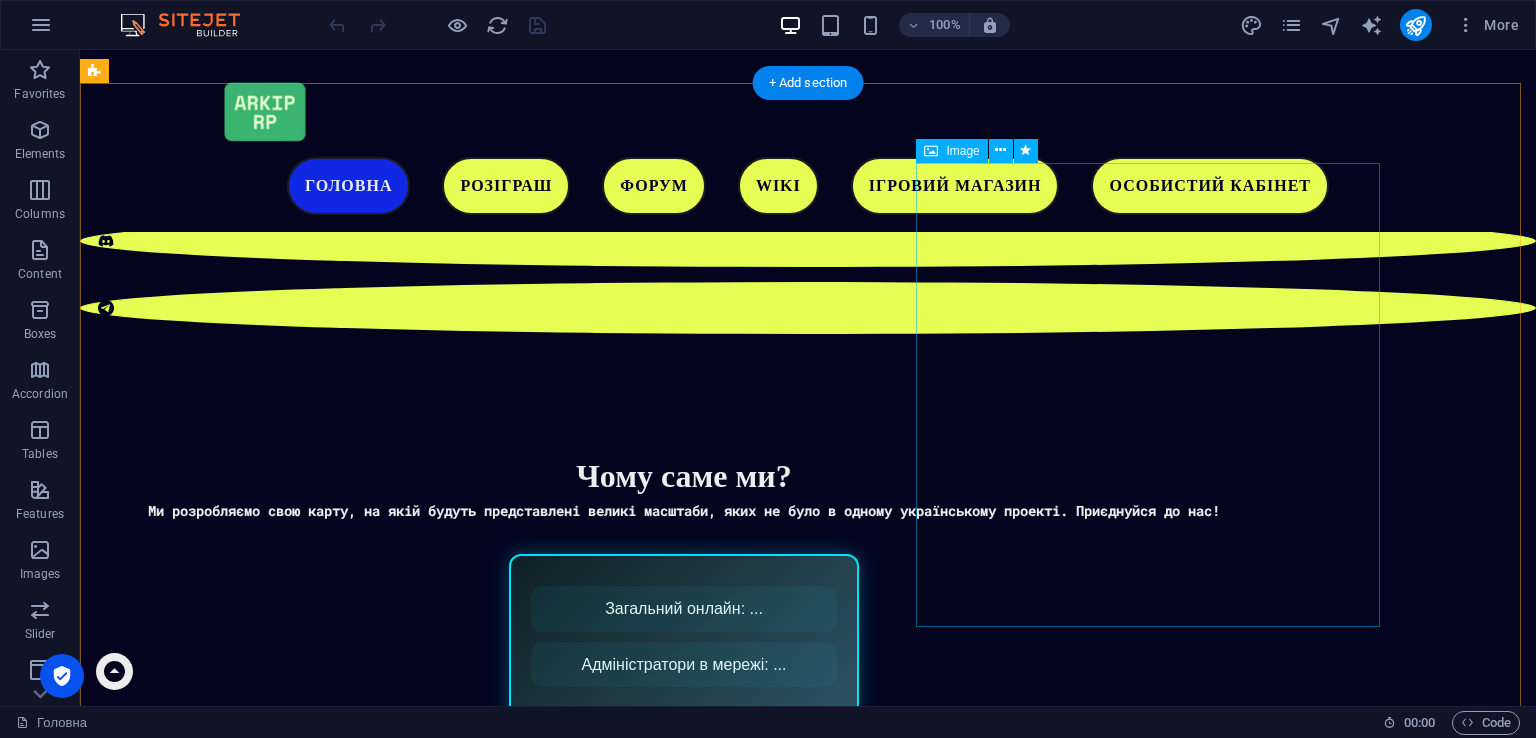 click at bounding box center [1156, 1805] 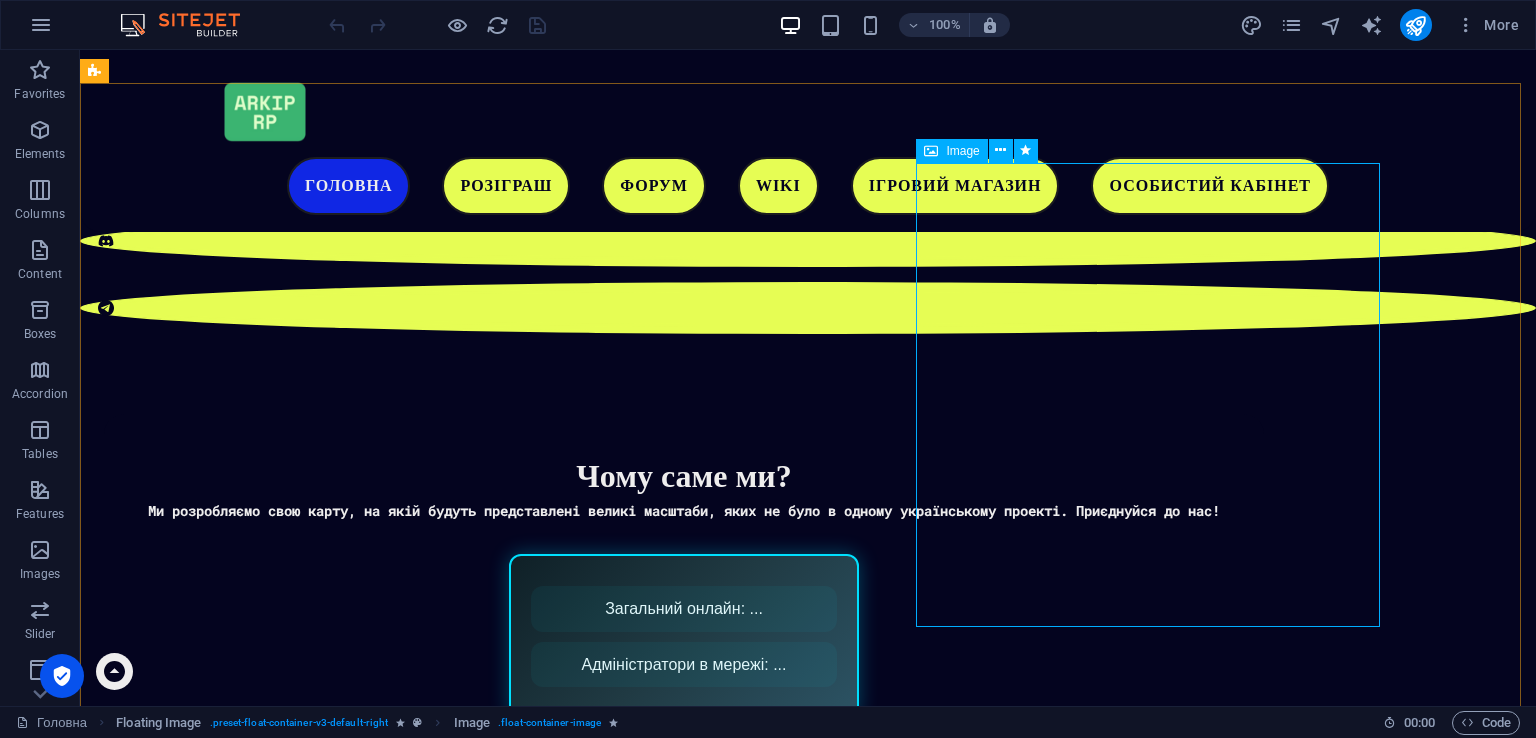 click on "Image" at bounding box center (962, 151) 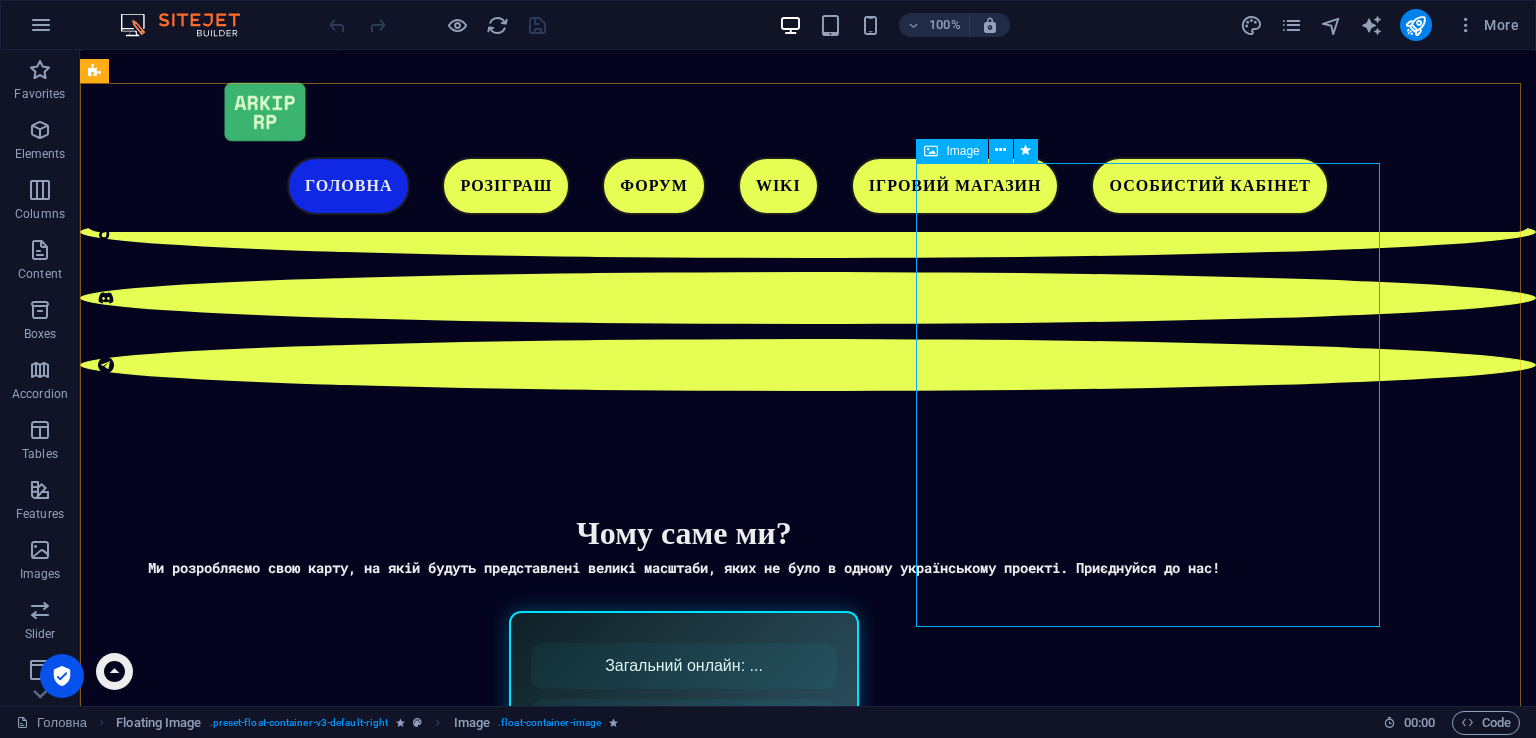 select on "%" 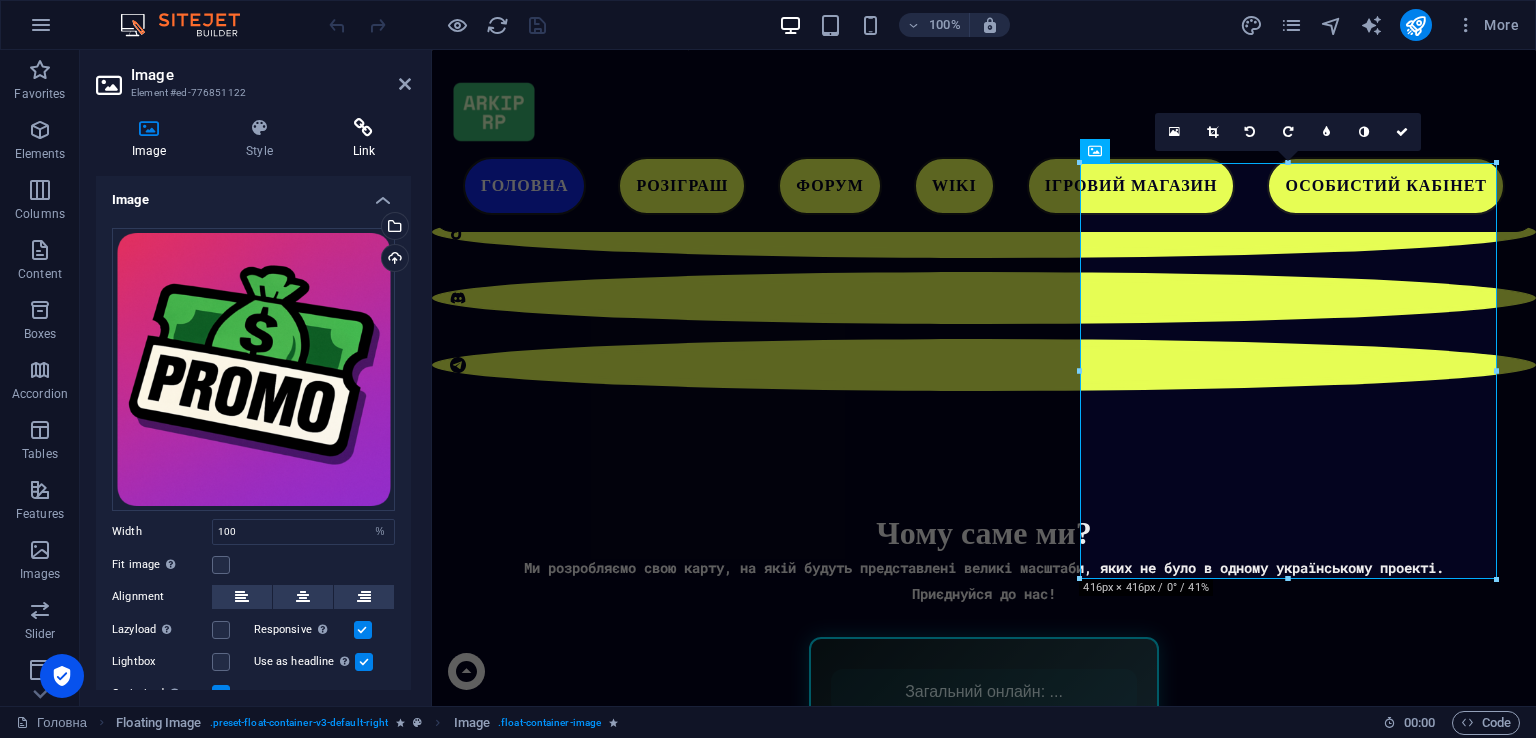 scroll, scrollTop: 1248, scrollLeft: 0, axis: vertical 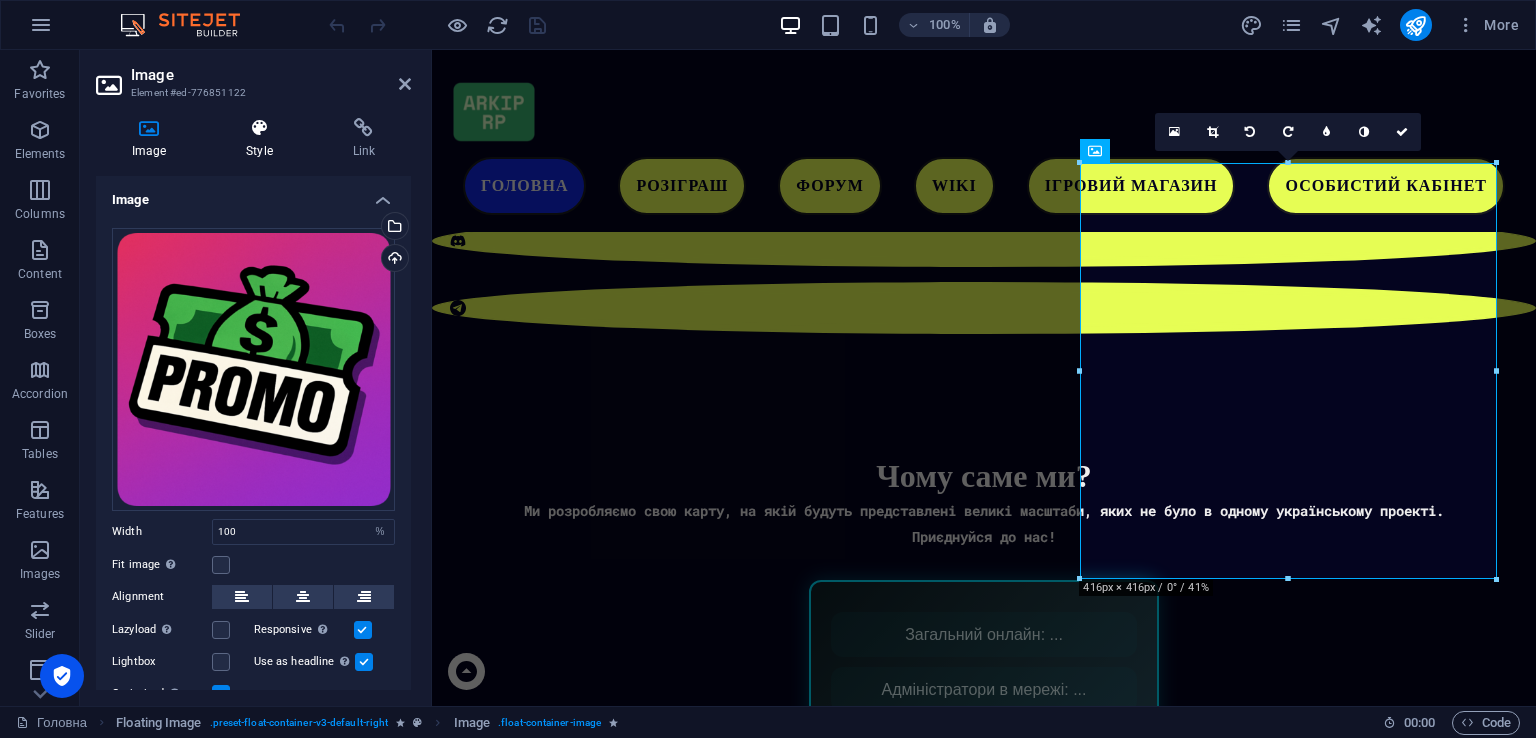 click at bounding box center (259, 128) 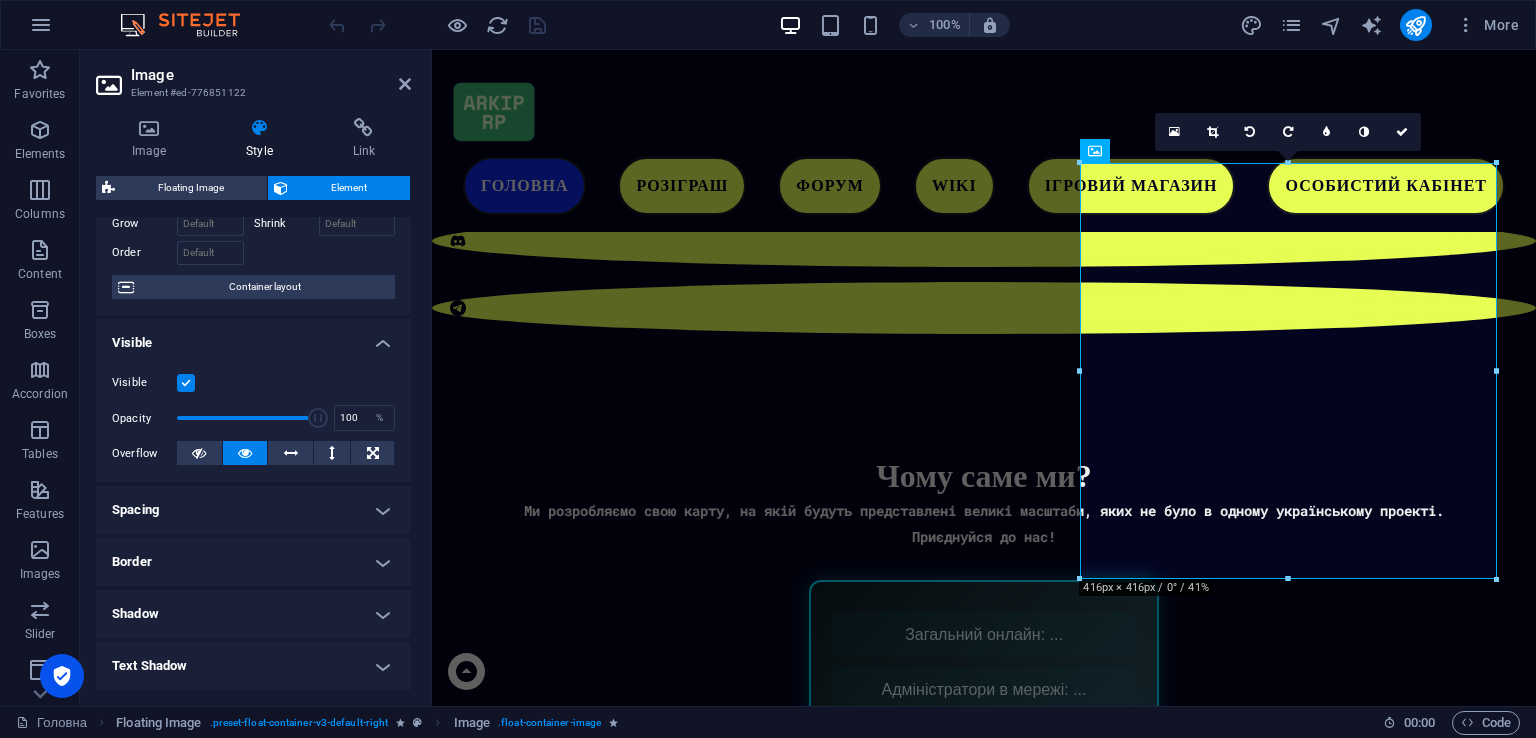 scroll, scrollTop: 0, scrollLeft: 0, axis: both 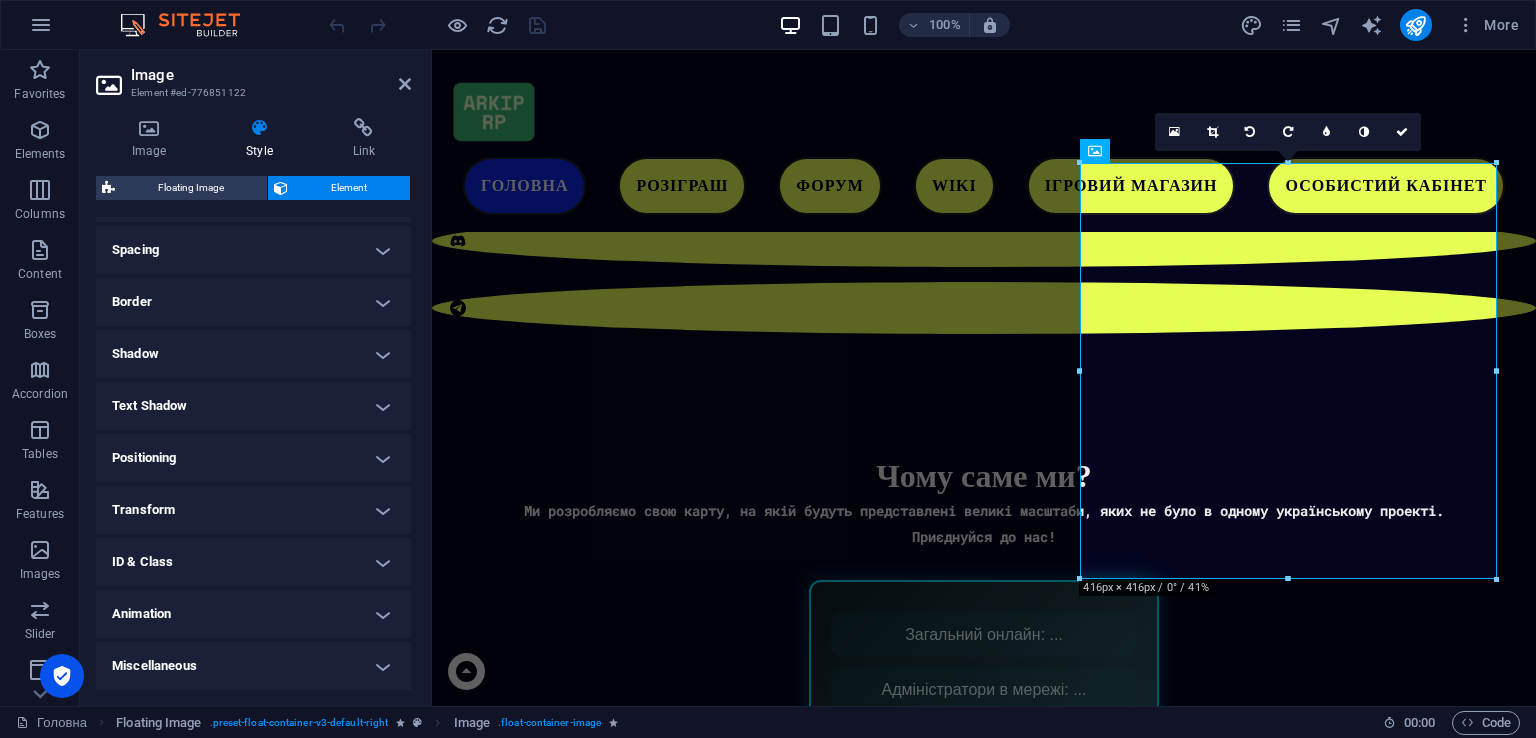 click on "Animation" at bounding box center (253, 614) 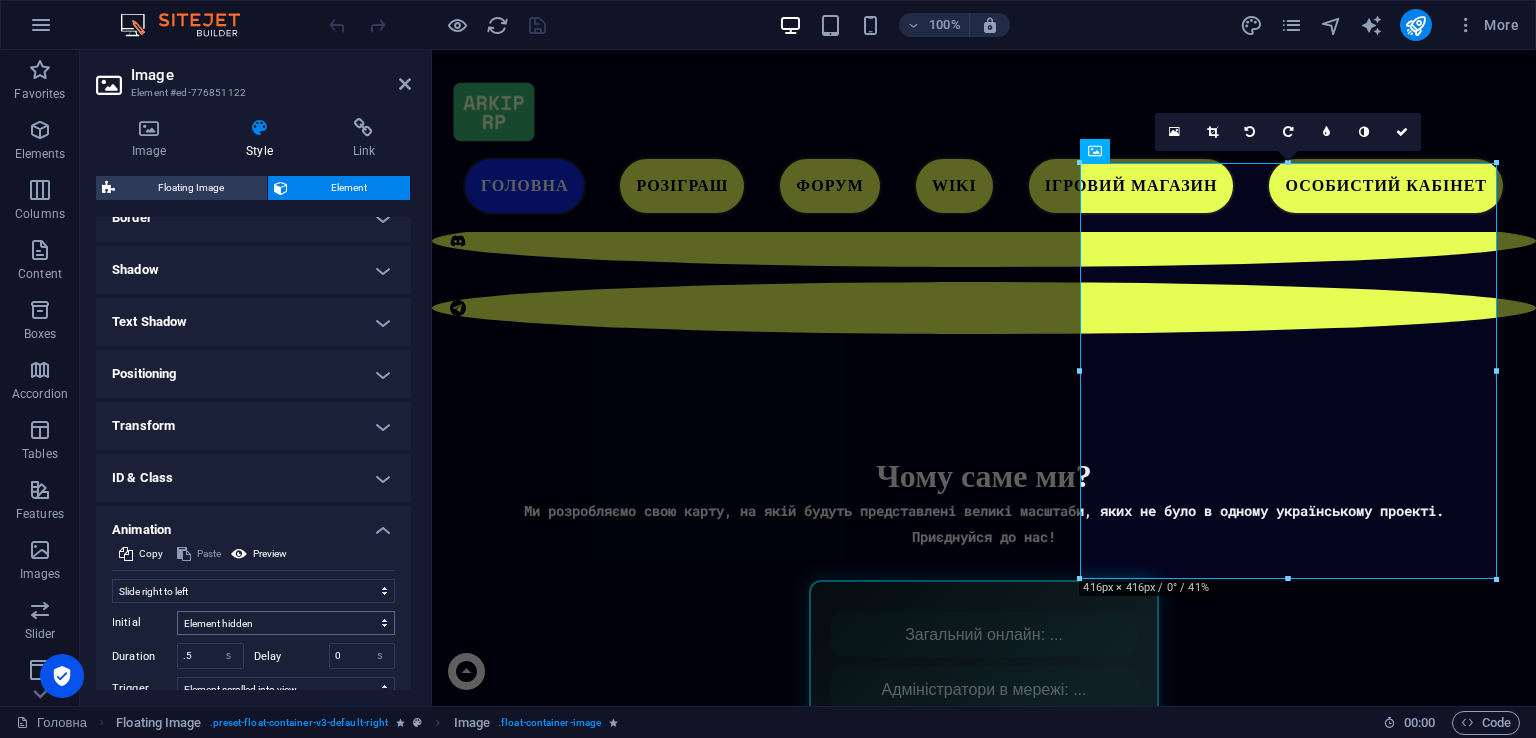 scroll, scrollTop: 577, scrollLeft: 0, axis: vertical 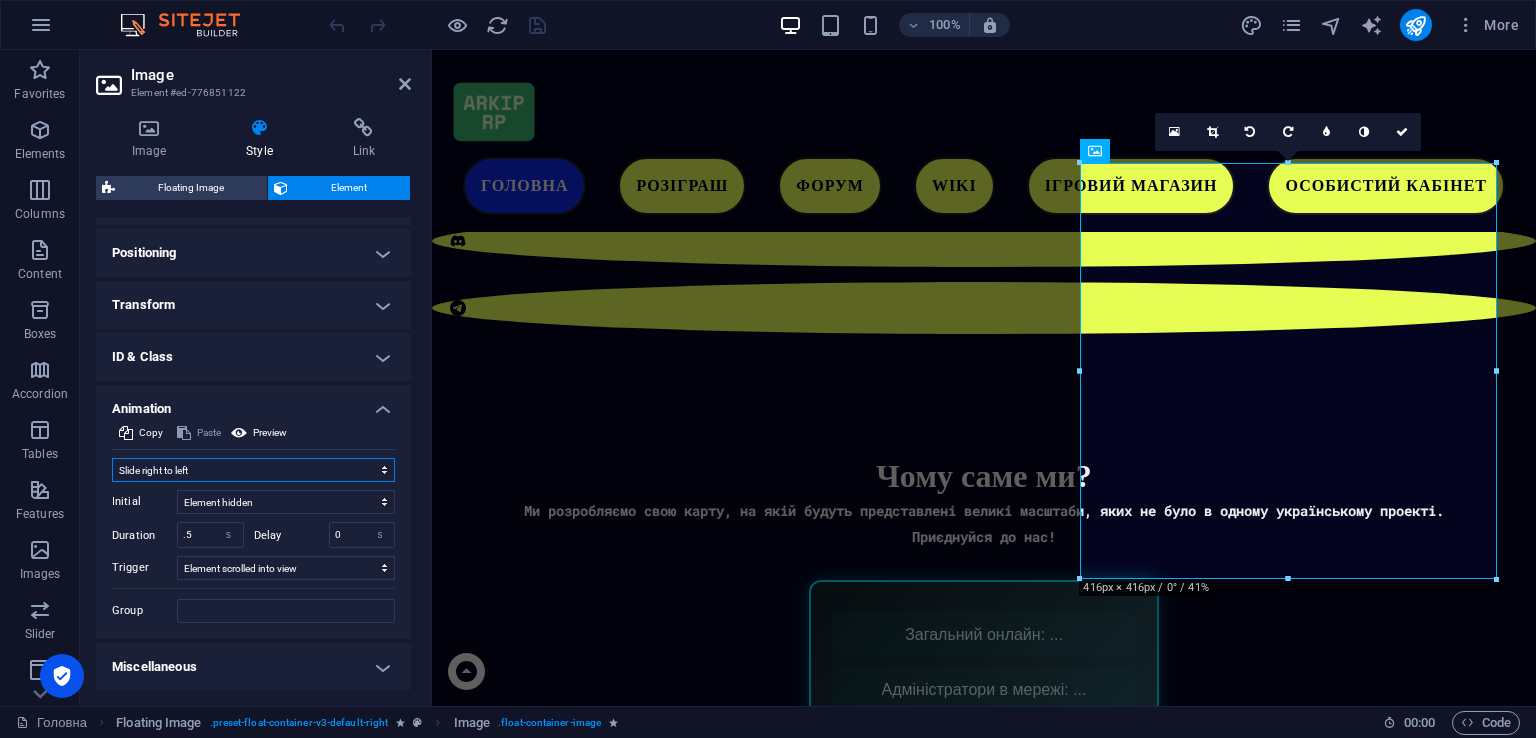 click on "Don't animate Show / Hide Slide up/down Zoom in/out Slide left to right Slide right to left Slide top to bottom Slide bottom to top Pulse Blink Open as overlay" at bounding box center [253, 470] 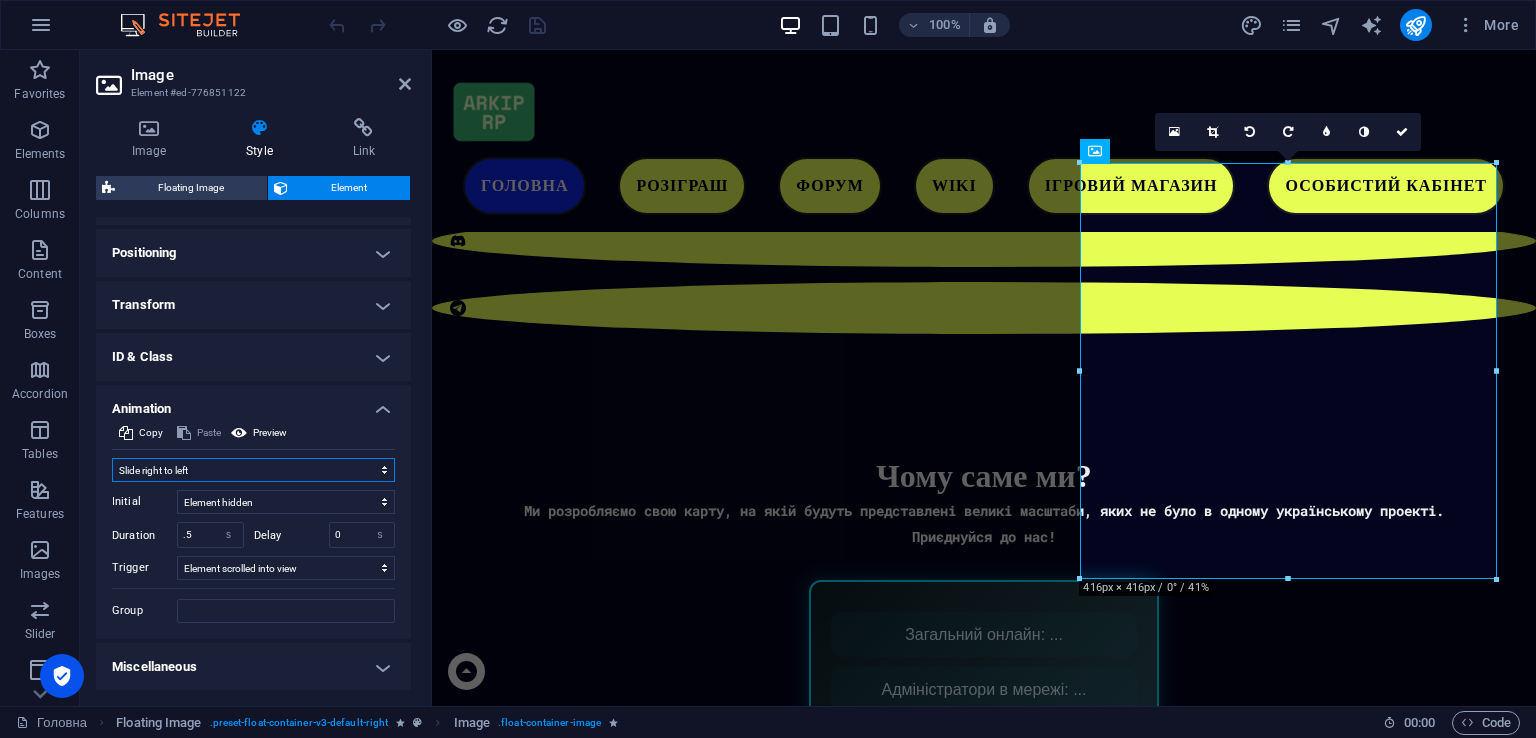 select on "none" 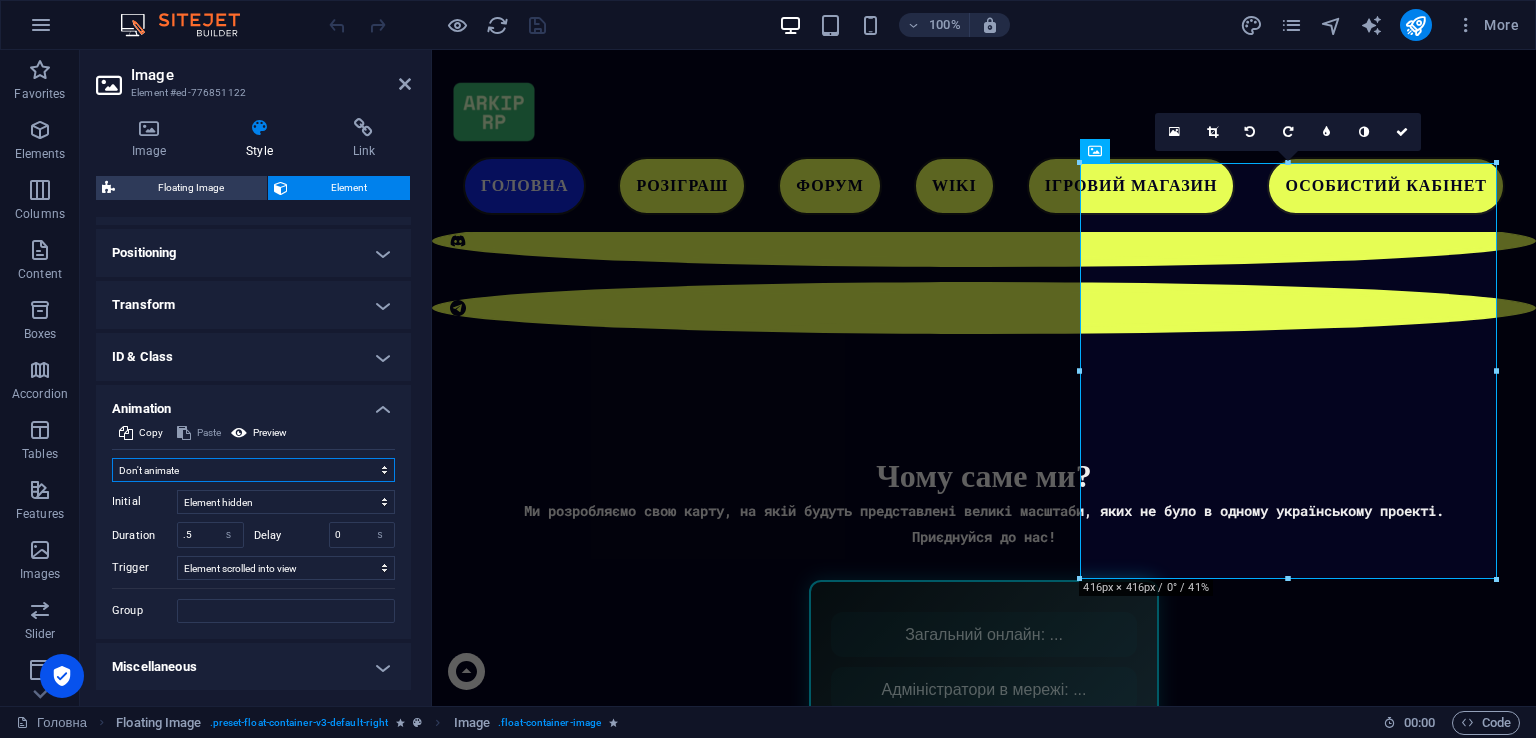 click on "Don't animate Show / Hide Slide up/down Zoom in/out Slide left to right Slide right to left Slide top to bottom Slide bottom to top Pulse Blink Open as overlay" at bounding box center (253, 470) 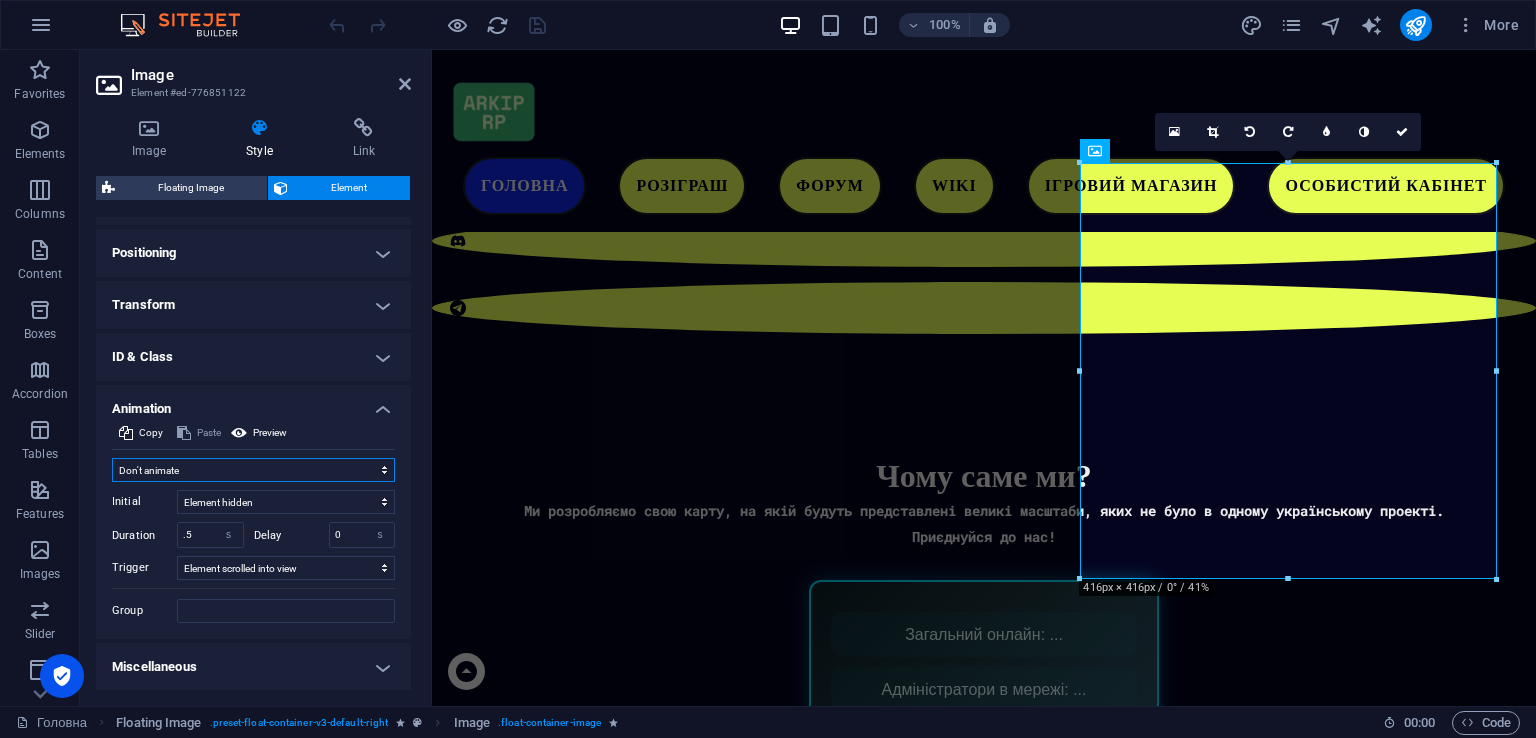 scroll, scrollTop: 436, scrollLeft: 0, axis: vertical 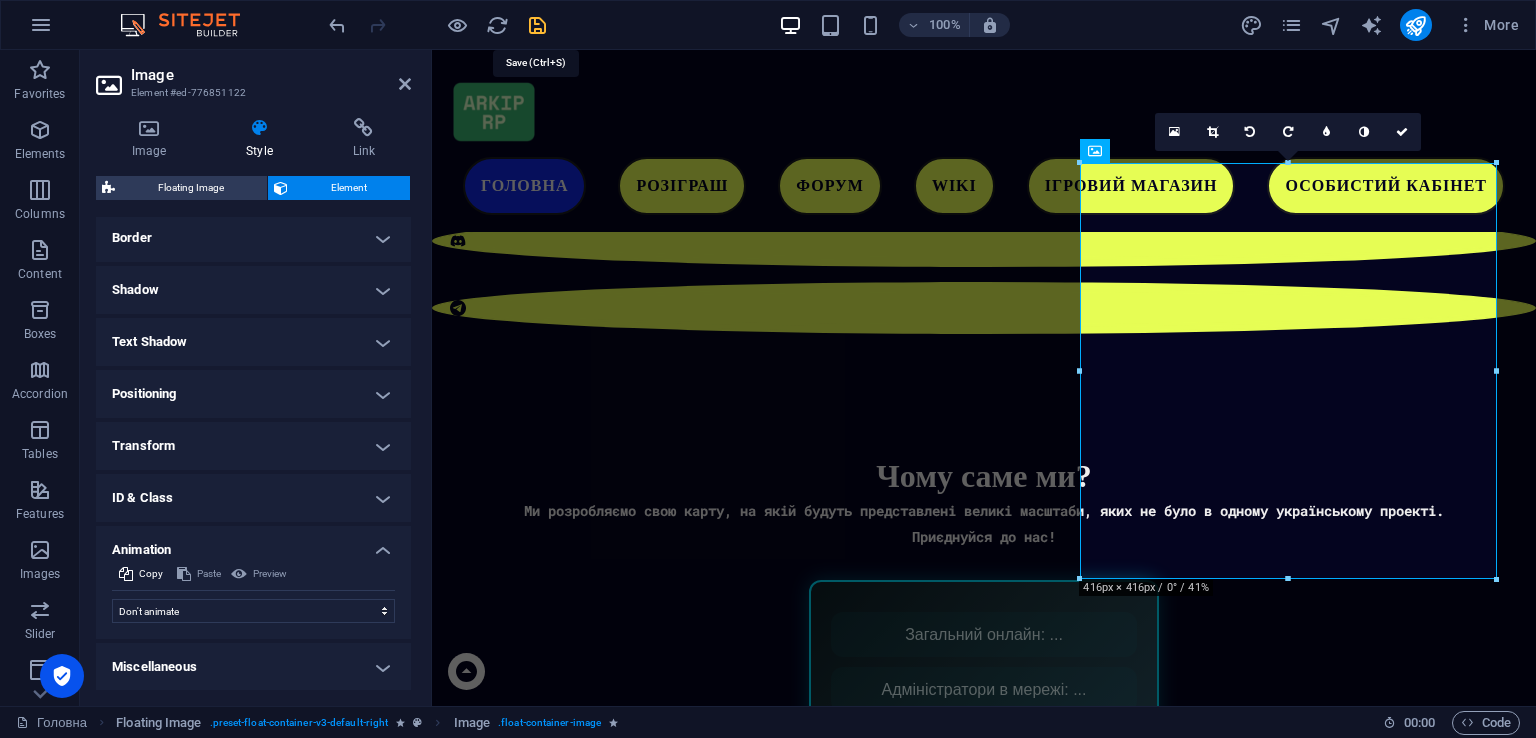 click at bounding box center (537, 25) 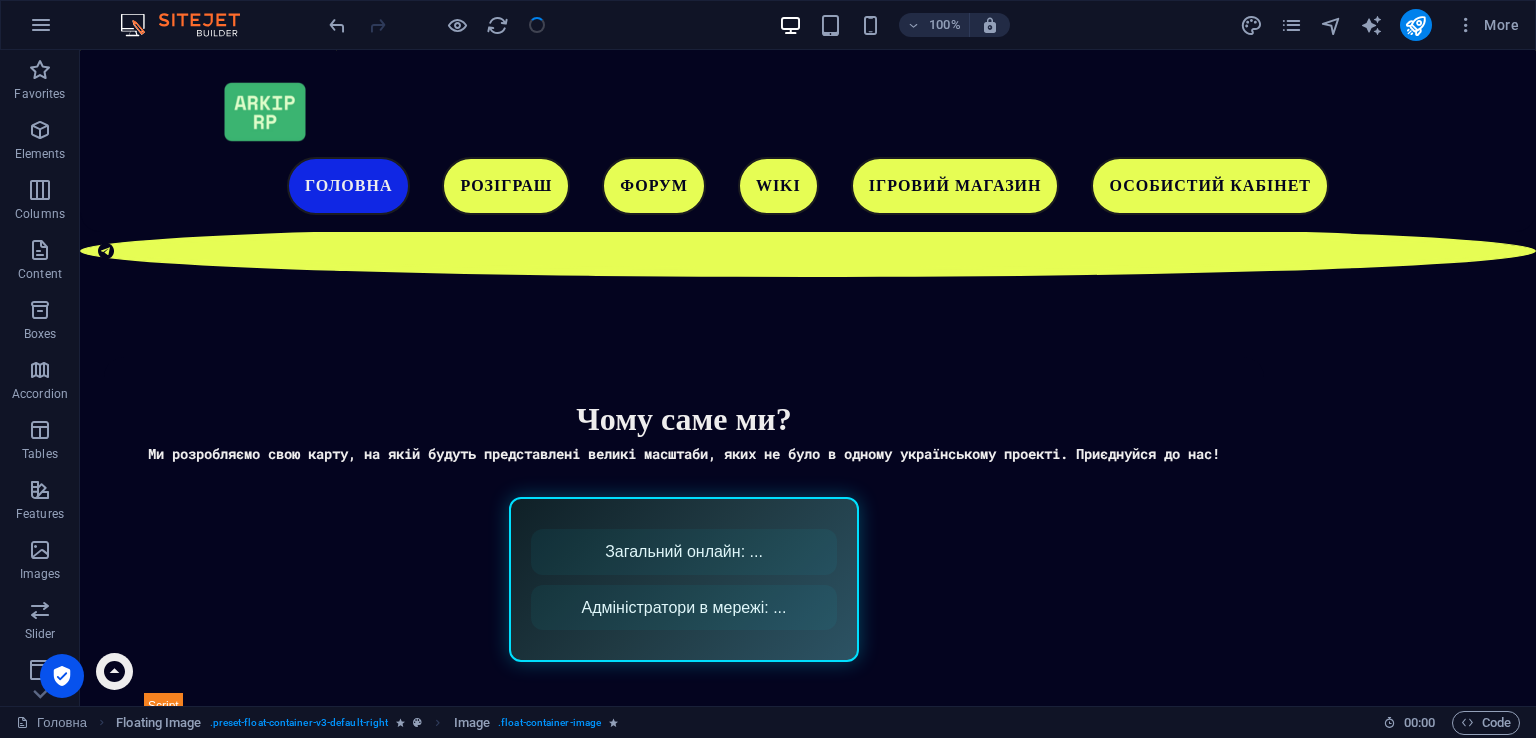 scroll, scrollTop: 1191, scrollLeft: 0, axis: vertical 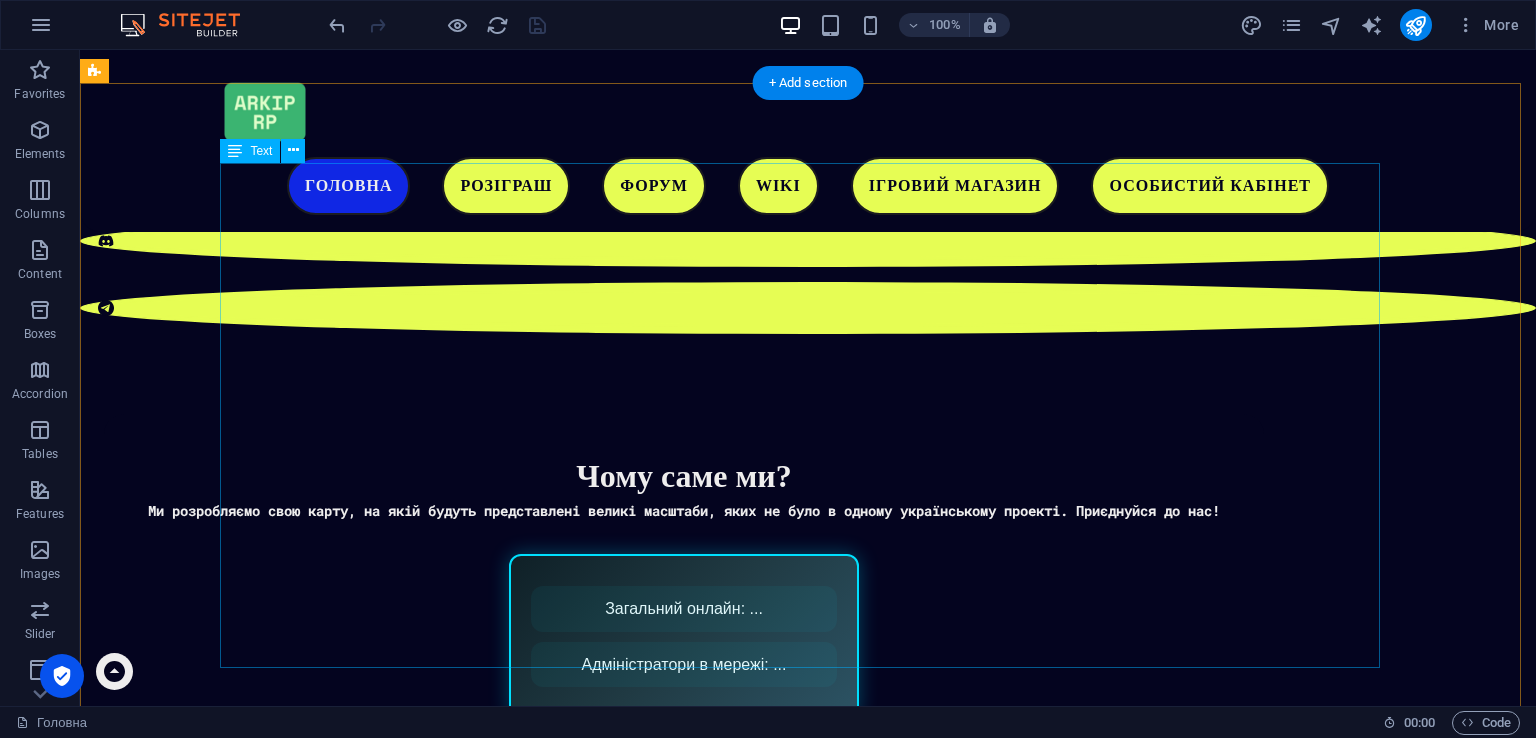 click on "🎁  Промокод для новачків –  #Start  🎁 Ласкаво просимо до гри! 🎮 Для вас ми підготували унікальний промокод  #Start  який подарує стартовий бонус у вигляді ігрової валюти та корисних фішок! ✨ 💰  Що ви отримаєте? 🔹 Ігрову валюту на старт 💎 🔹 Бонуси для легкого початку 🚀 🔹 Секретні подарунки для нових гравців 🎁 🛠️  Як скористатись промокодом? 1️⃣ Зареєструйтесь у грі 2️⃣ Натисніть клавішу  "O" (англ.) 3️⃣ Перейдіть у розділ  "Промокоди" 4️⃣ Вставте код   #Start Разом з вами ми станемо ще краще!" at bounding box center [808, 1826] 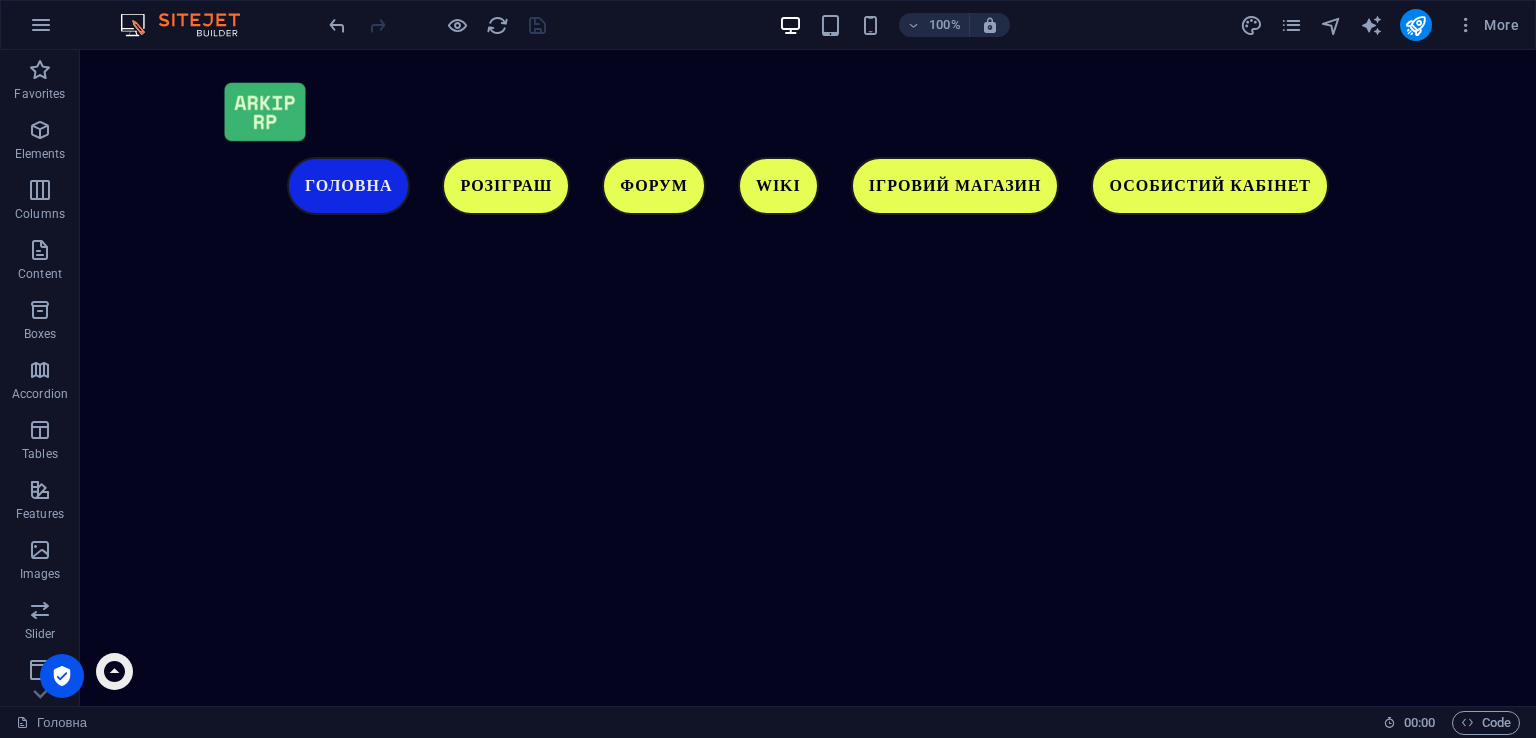 scroll, scrollTop: 4824, scrollLeft: 0, axis: vertical 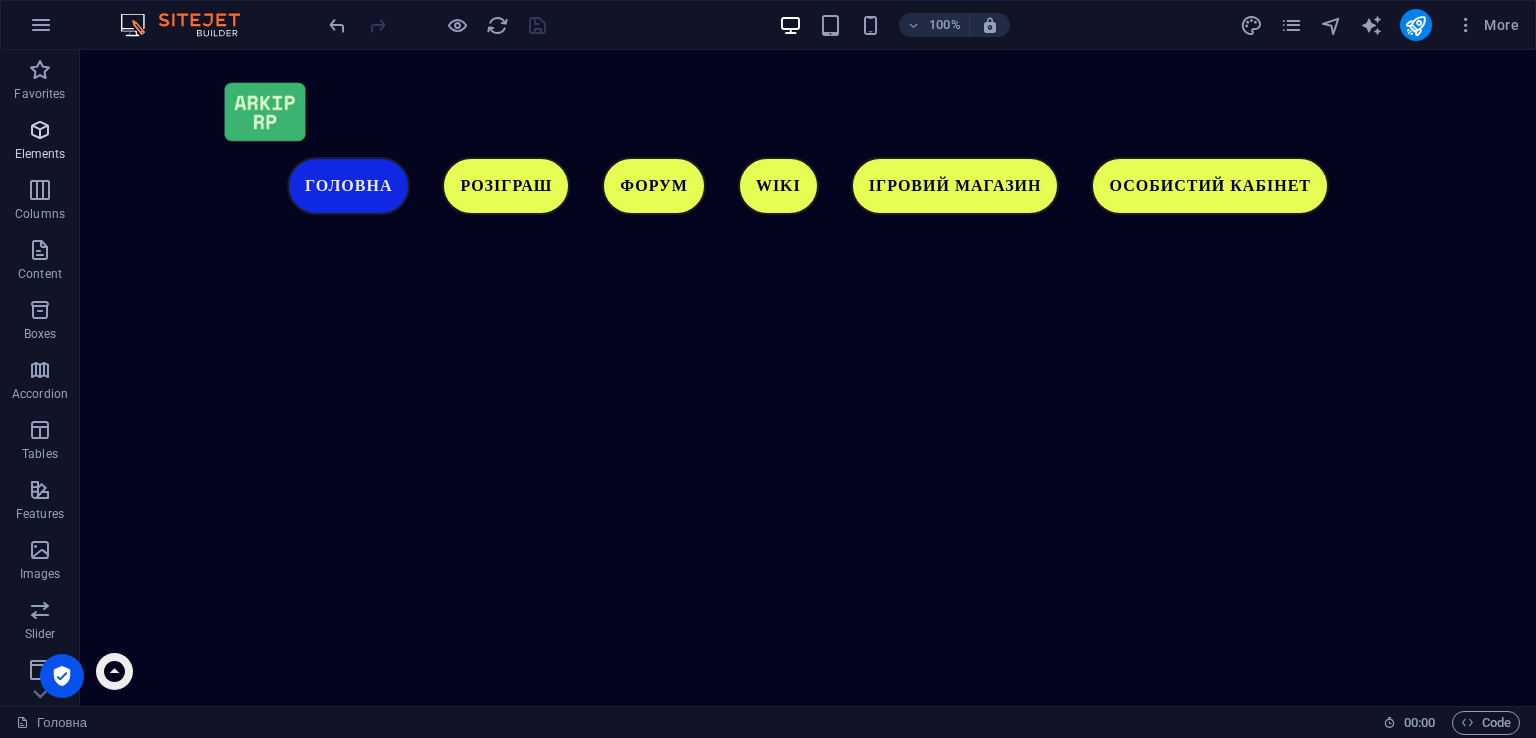 click on "Elements" at bounding box center [40, 154] 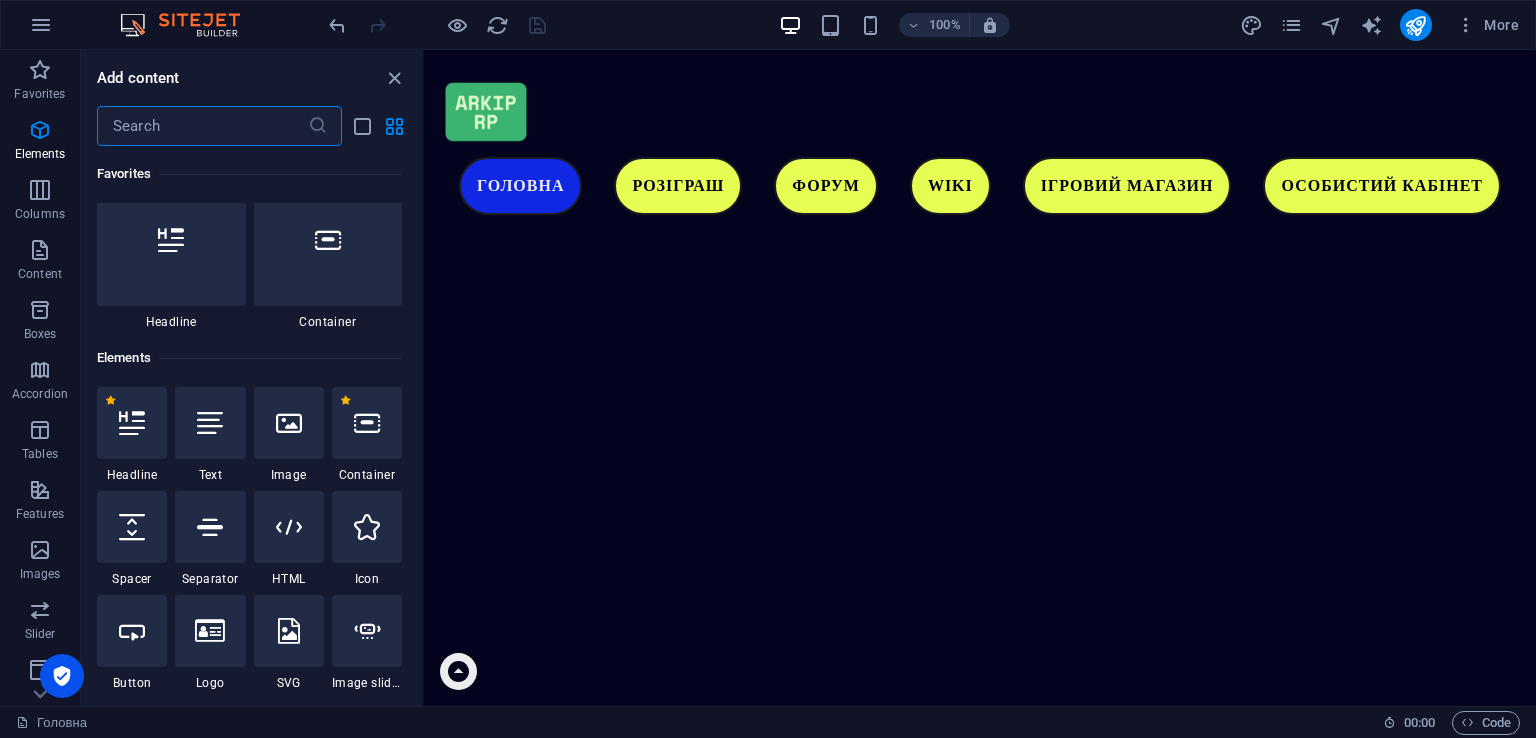 scroll, scrollTop: 12, scrollLeft: 0, axis: vertical 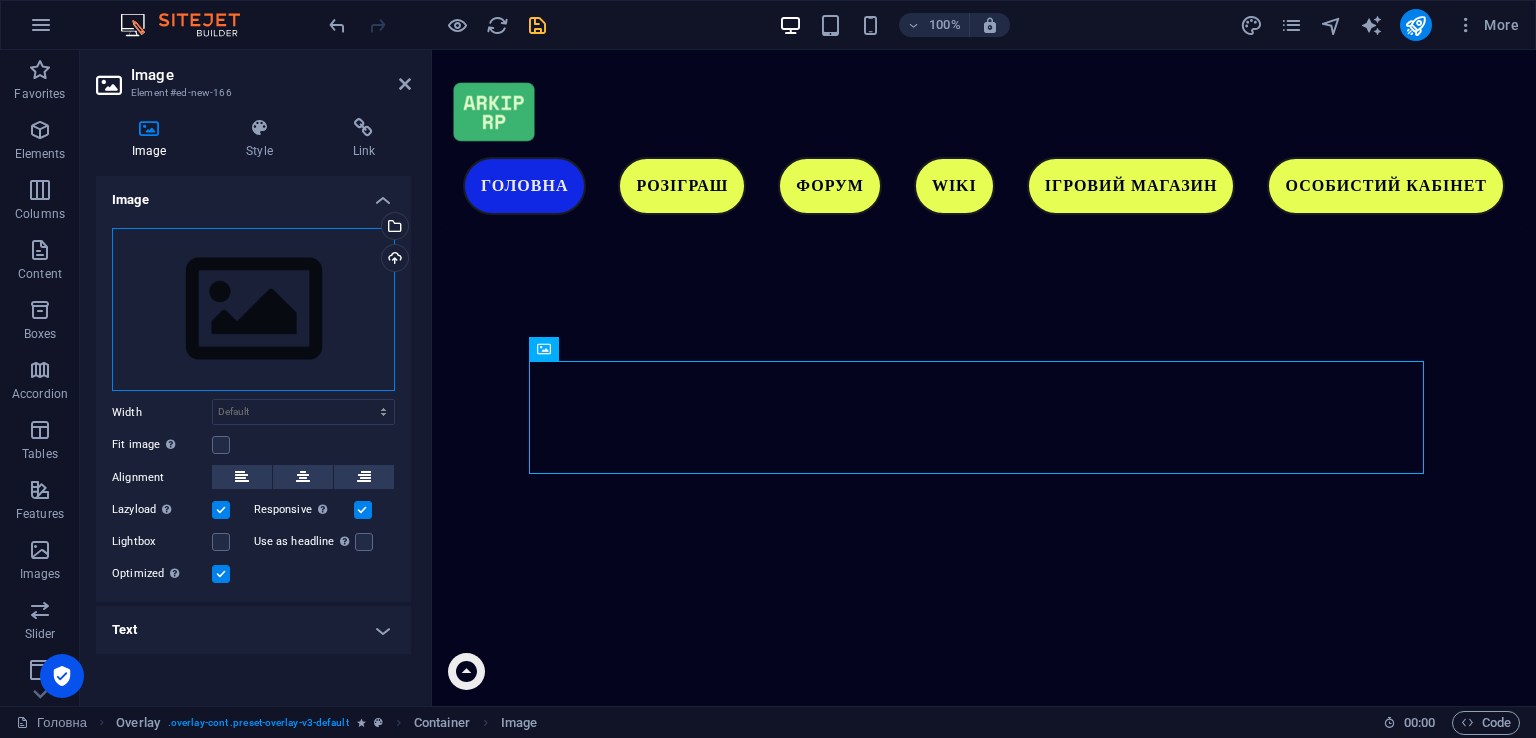 click on "Drag files here, click to choose files or select files from Files or our free stock photos & videos" at bounding box center (253, 310) 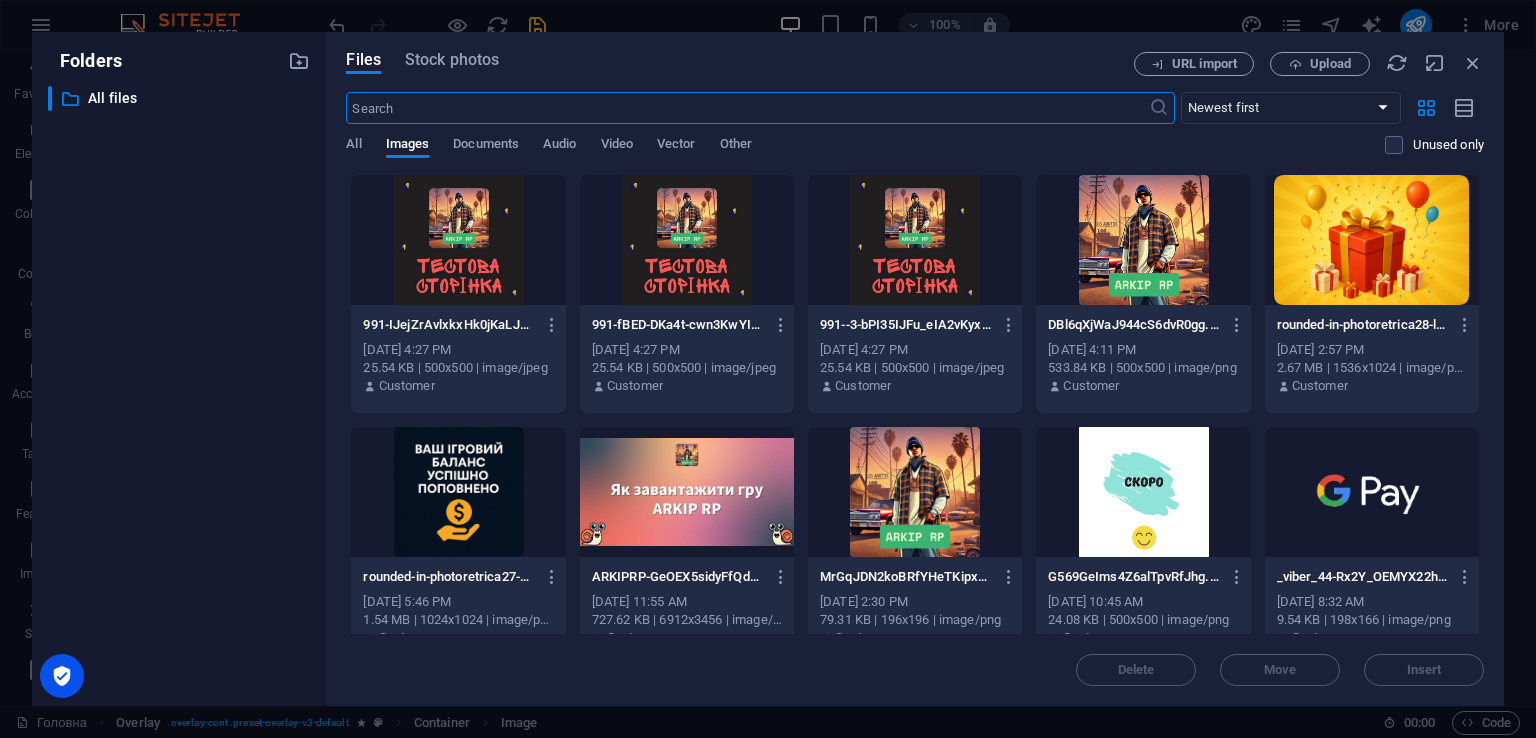 scroll, scrollTop: 5872, scrollLeft: 0, axis: vertical 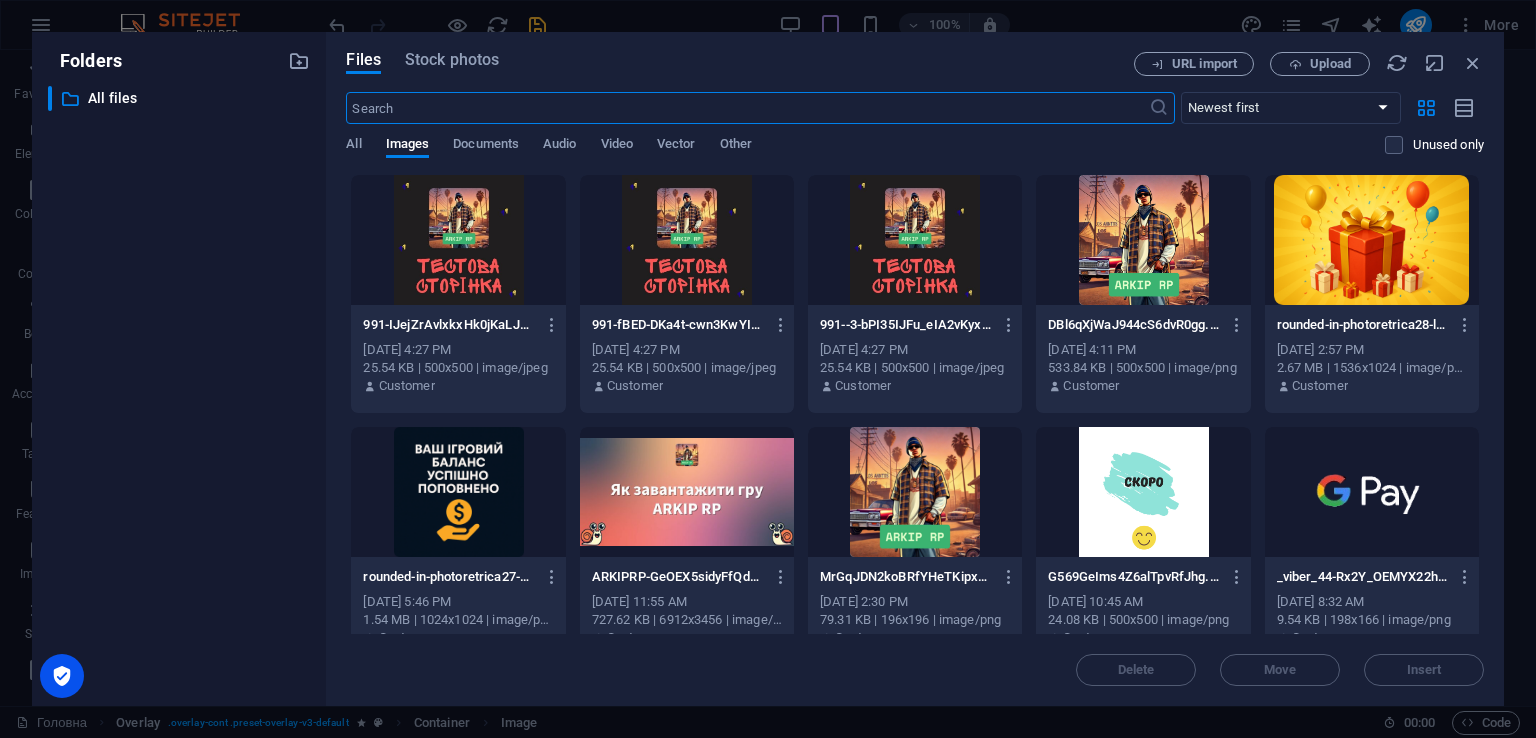 click at bounding box center (1143, 240) 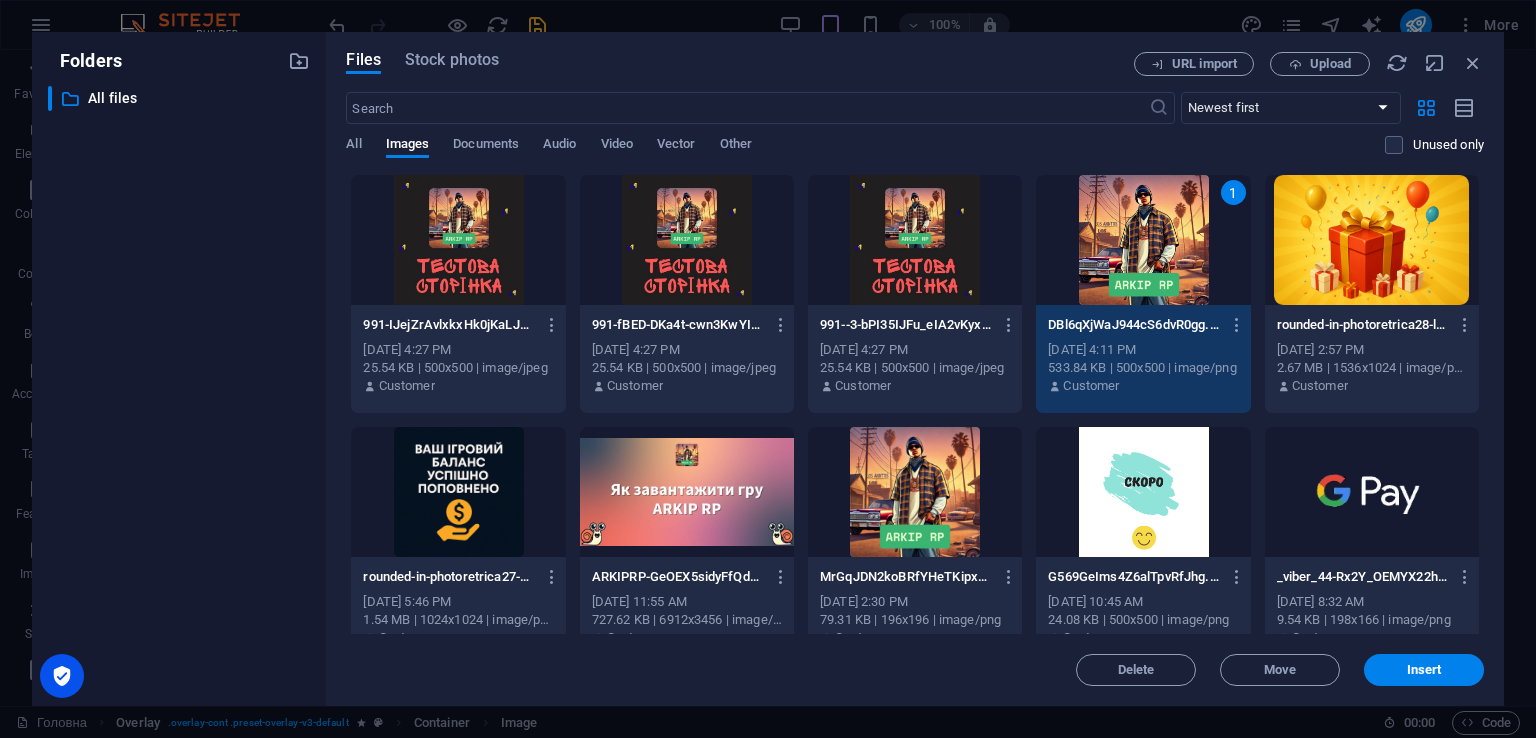 click on "Files Stock photos URL import Upload ​ Newest first Oldest first Name (A-Z) Name (Z-A) Size (0-9) Size (9-0) Resolution (0-9) Resolution (9-0) All Images Documents Audio Video Vector Other Unused only Drop files here to upload them instantly 991-IJejZrAvlxkxHk0jKaLJ3g.jpg 991-IJejZrAvlxkxHk0jKaLJ3g.jpg [DATE] 4:27 PM 25.54 KB | 500x500 | image/jpeg Customer 991-fBED-DKa4t-cwn3KwYI5eA.jpg 991-fBED-DKa4t-cwn3KwYI5eA.jpg [DATE] 4:27 PM 25.54 KB | 500x500 | image/jpeg Customer 991--3-bPI35IJFu_eIA2vKyxQ.jpg 991--3-bPI35IJFu_eIA2vKyxQ.jpg [DATE] 4:27 PM 25.54 KB | 500x500 | image/jpeg Customer 1 DBl6qXjWaJ944cS6dvR0gg.png DBl6qXjWaJ944cS6dvR0gg.png [DATE] 4:11 PM 533.84 KB | 500x500 | image/png Customer rounded-in-photoretrica28-lfbx6RaQi8BURgYpbTjN_w.png rounded-in-photoretrica28-lfbx6RaQi8BURgYpbTjN_w.png [DATE] 2:57 PM 2.67 MB | 1536x1024 | image/png Customer rounded-in-photoretrica27-ZvKOSxKOzWjAShE6S8PvTQ.png rounded-in-photoretrica27-ZvKOSxKOzWjAShE6S8PvTQ.png Customer Delete" at bounding box center [915, 369] 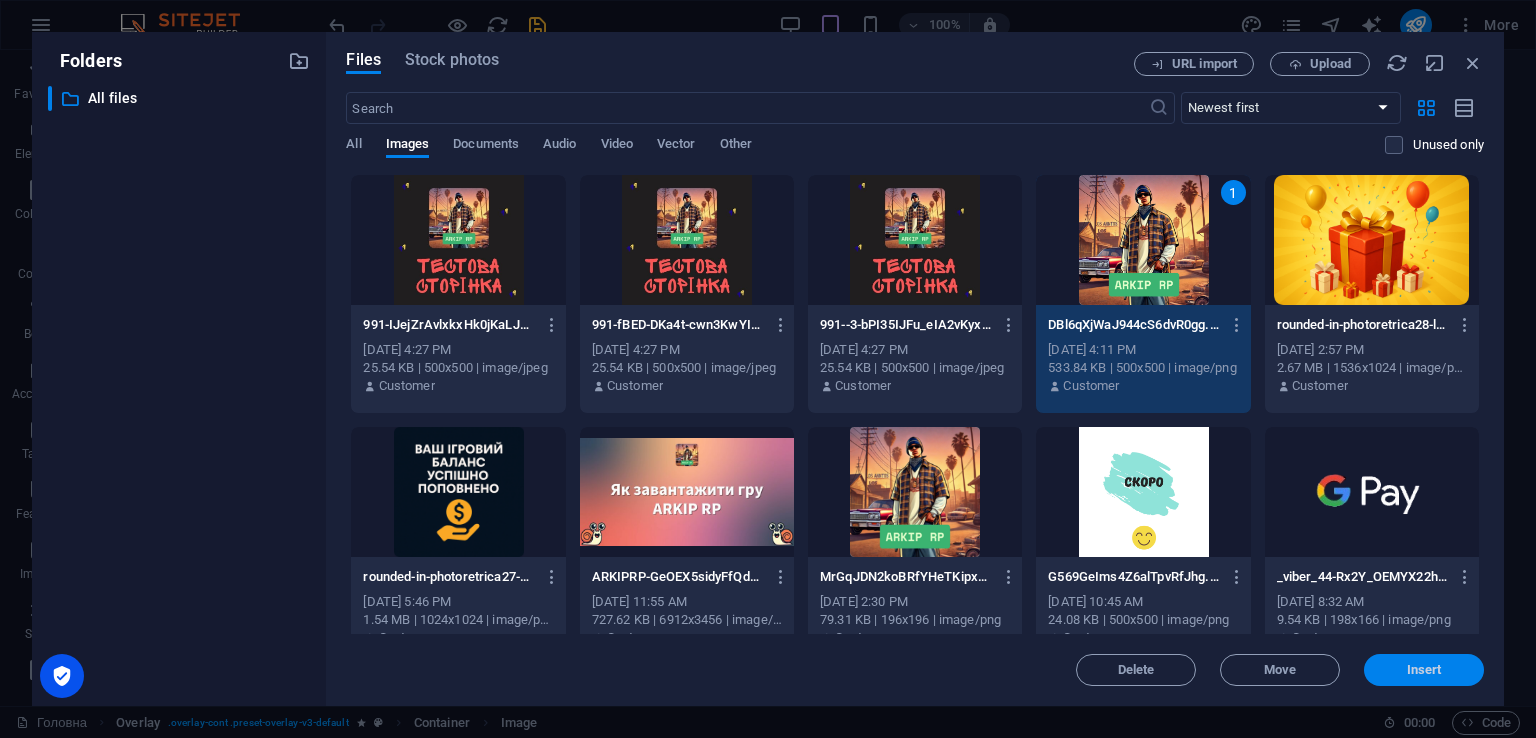 click on "Insert" at bounding box center [1424, 670] 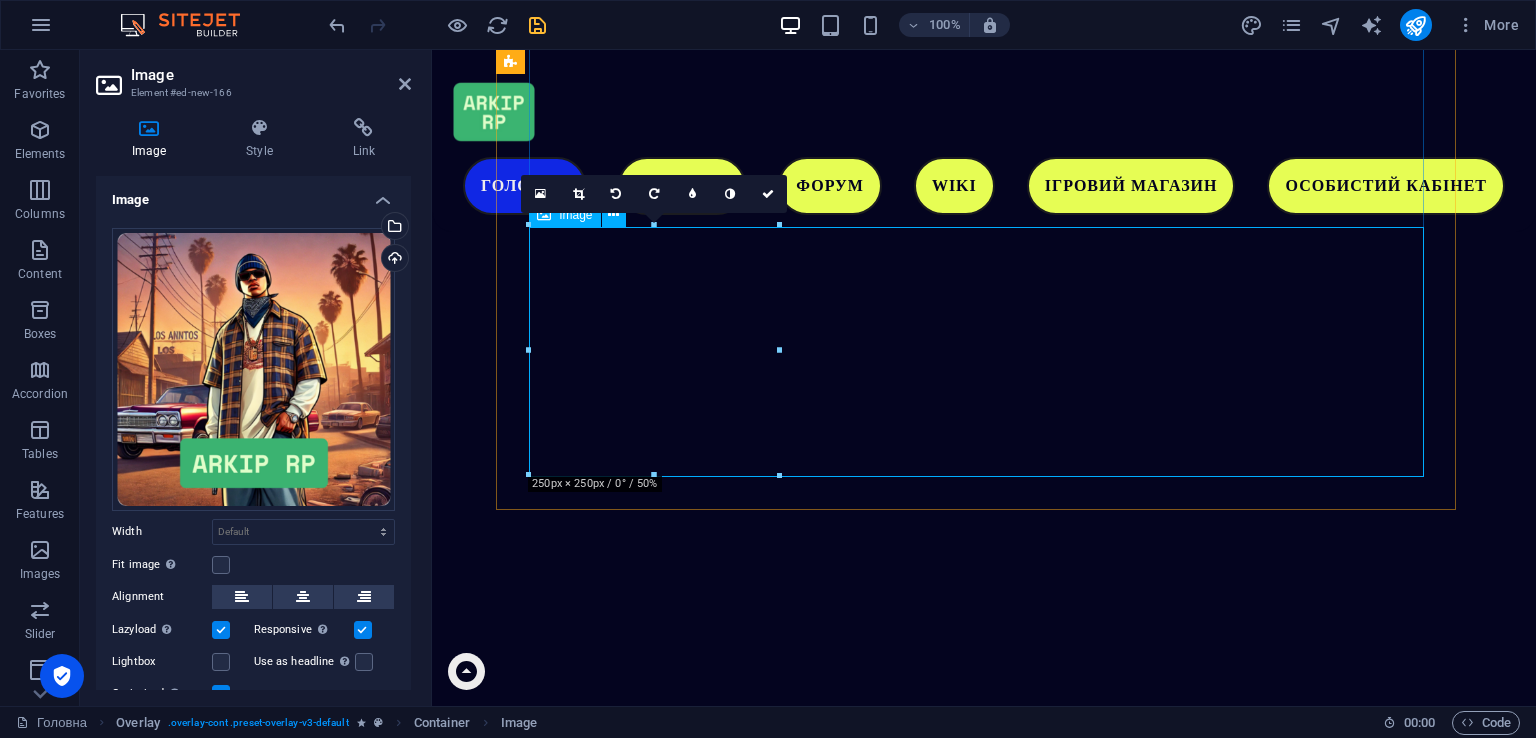 scroll, scrollTop: 5196, scrollLeft: 0, axis: vertical 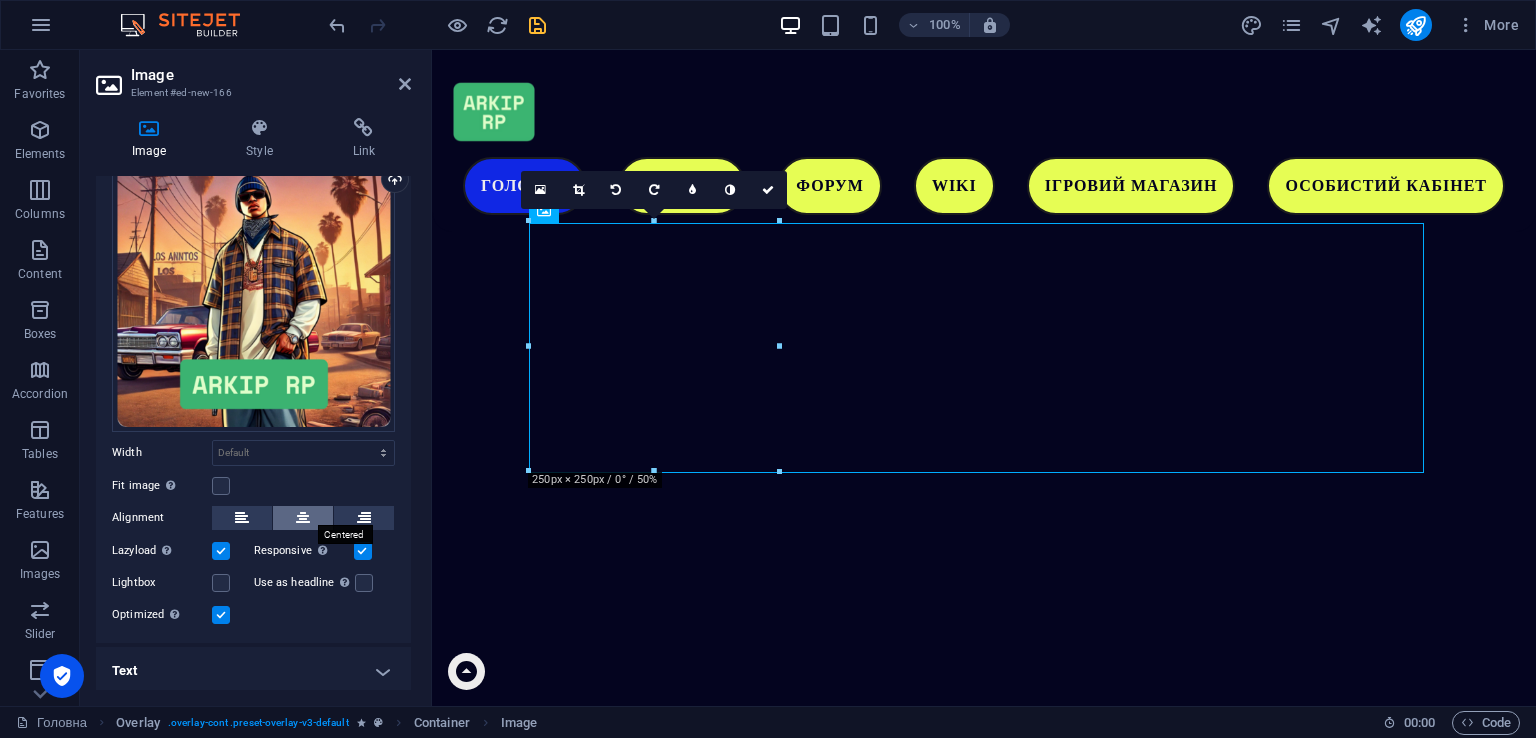 click at bounding box center [303, 518] 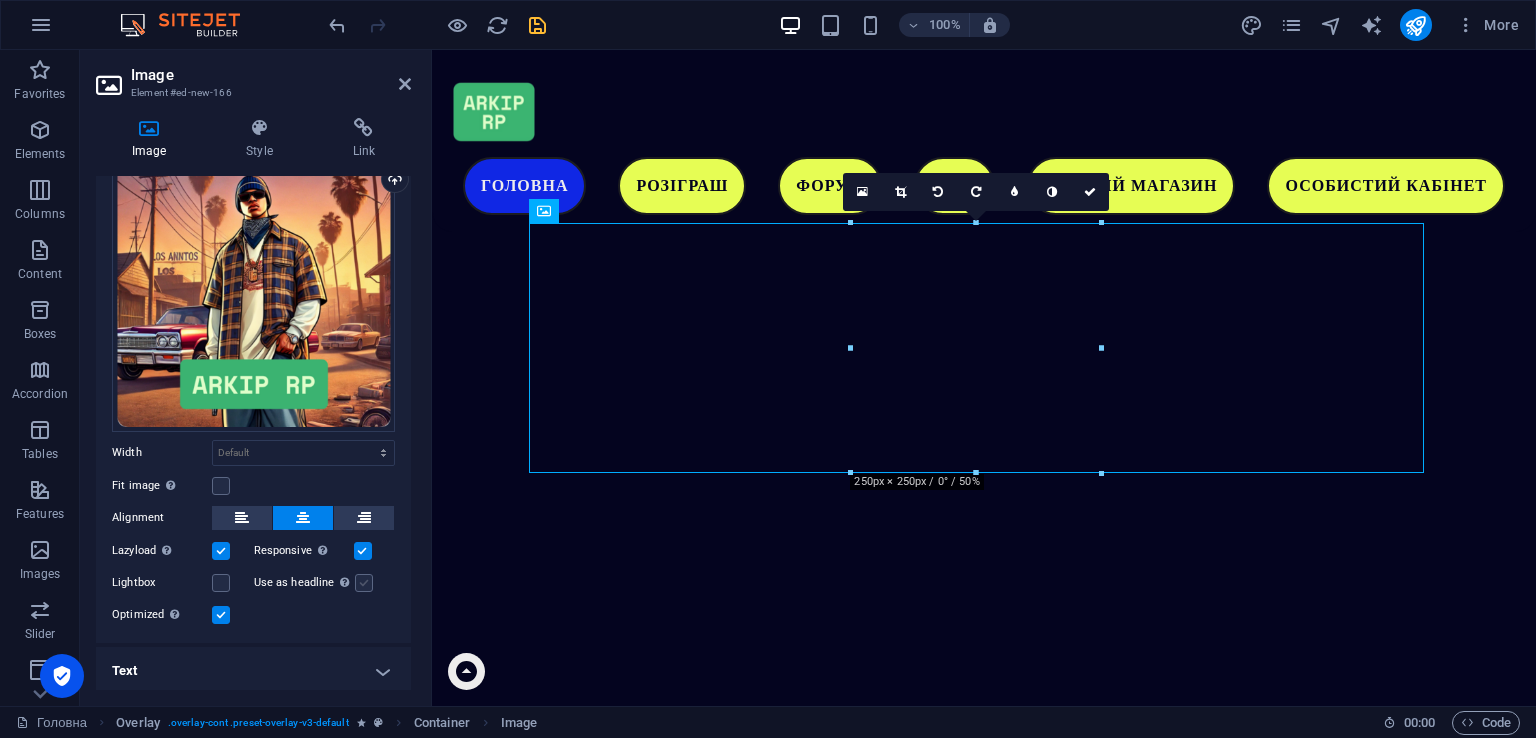 click at bounding box center [364, 583] 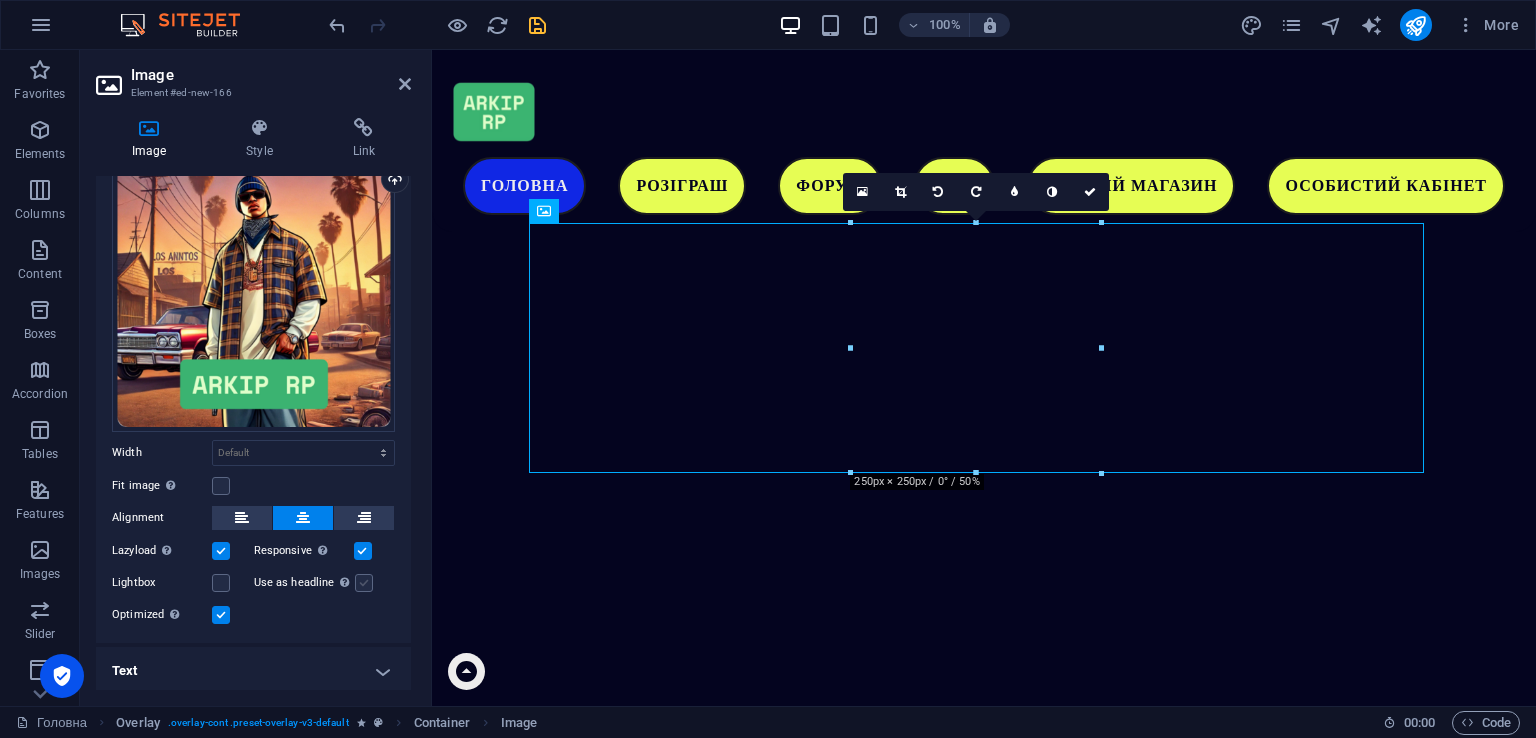 click on "Use as headline The image will be wrapped in an H1 headline tag. Useful for giving alternative text the weight of an H1 headline, e.g. for the logo. Leave unchecked if uncertain." at bounding box center [0, 0] 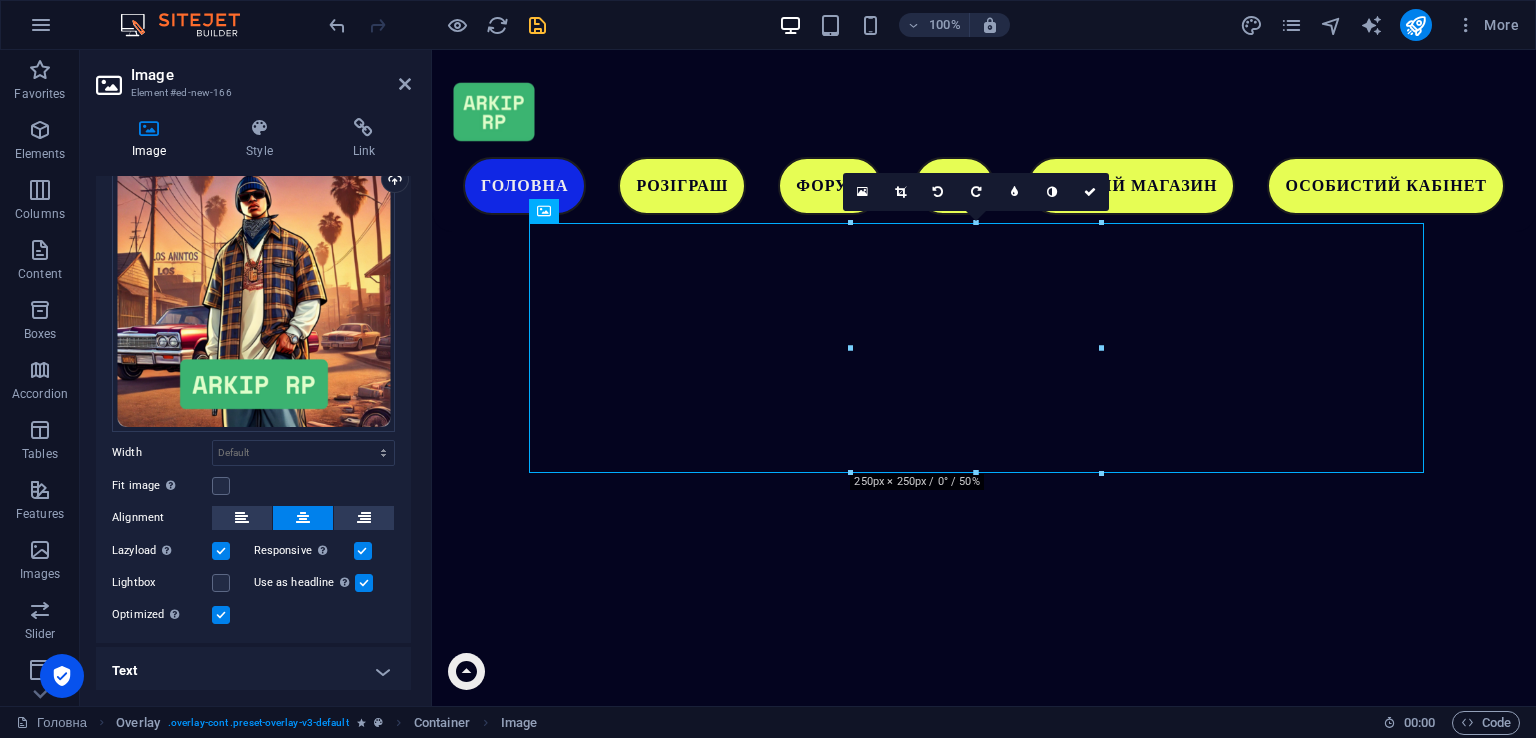 click on "Lazyload Loading images after the page loads improves page speed." at bounding box center [183, 551] 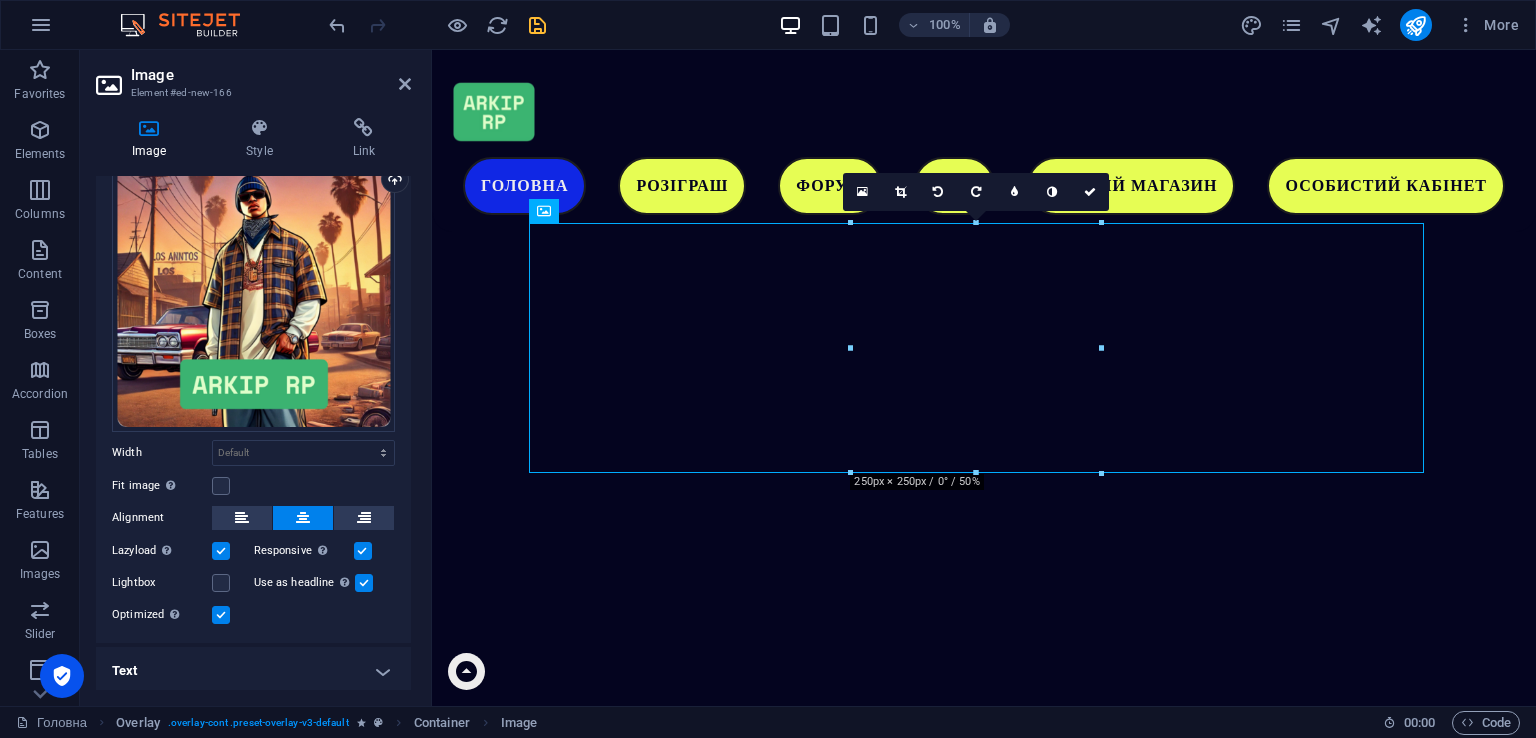 click on "Lazyload Loading images after the page loads improves page speed." at bounding box center [183, 551] 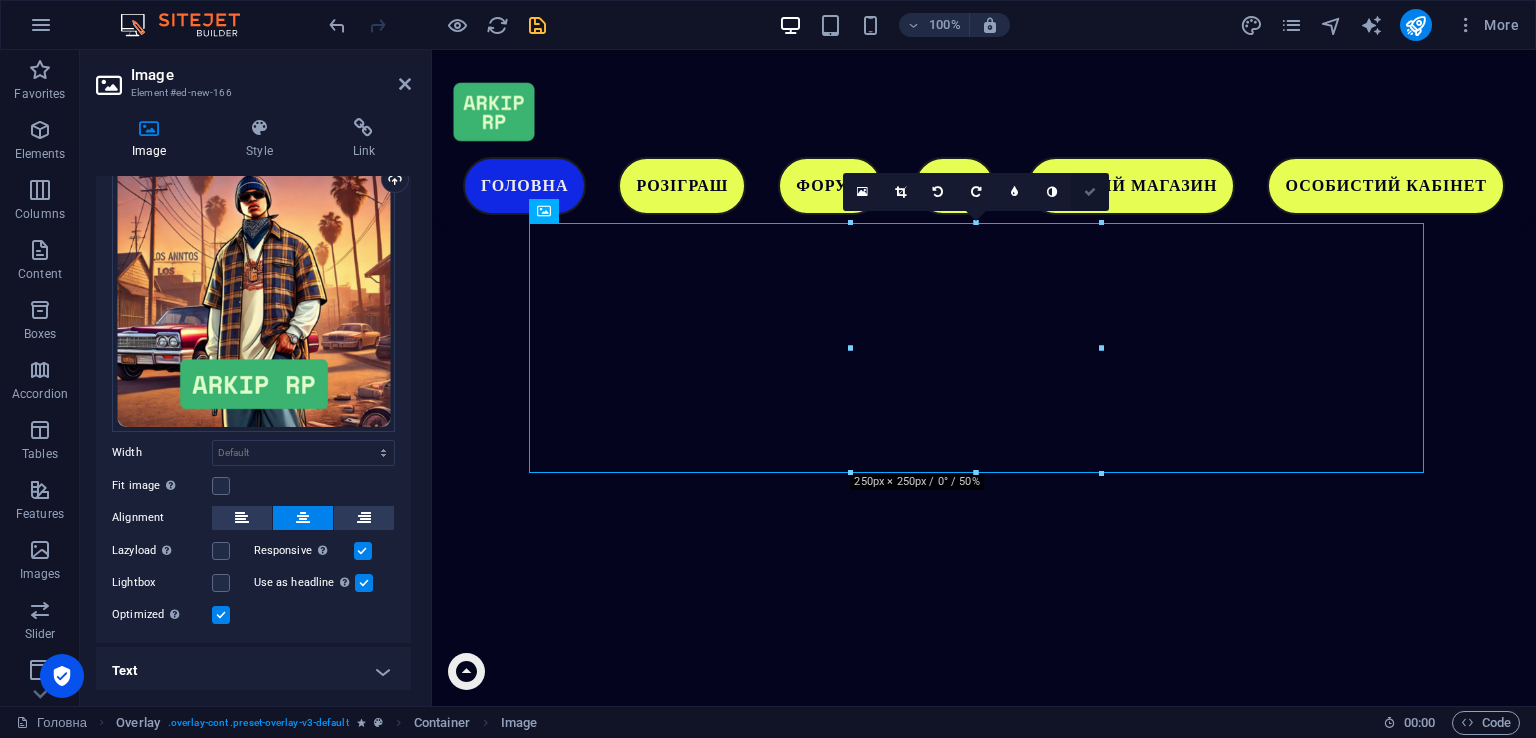 click at bounding box center [1090, 192] 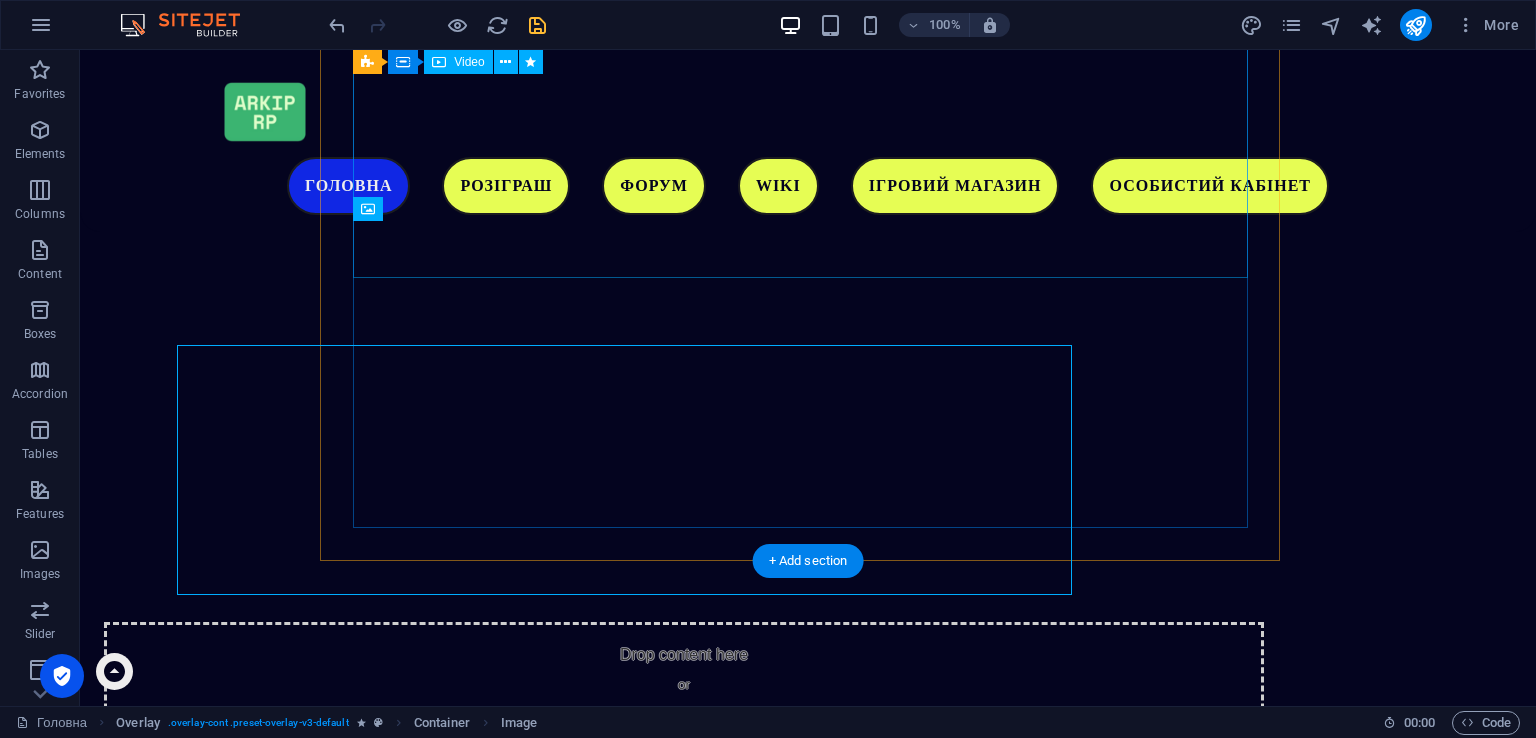 scroll, scrollTop: 5074, scrollLeft: 0, axis: vertical 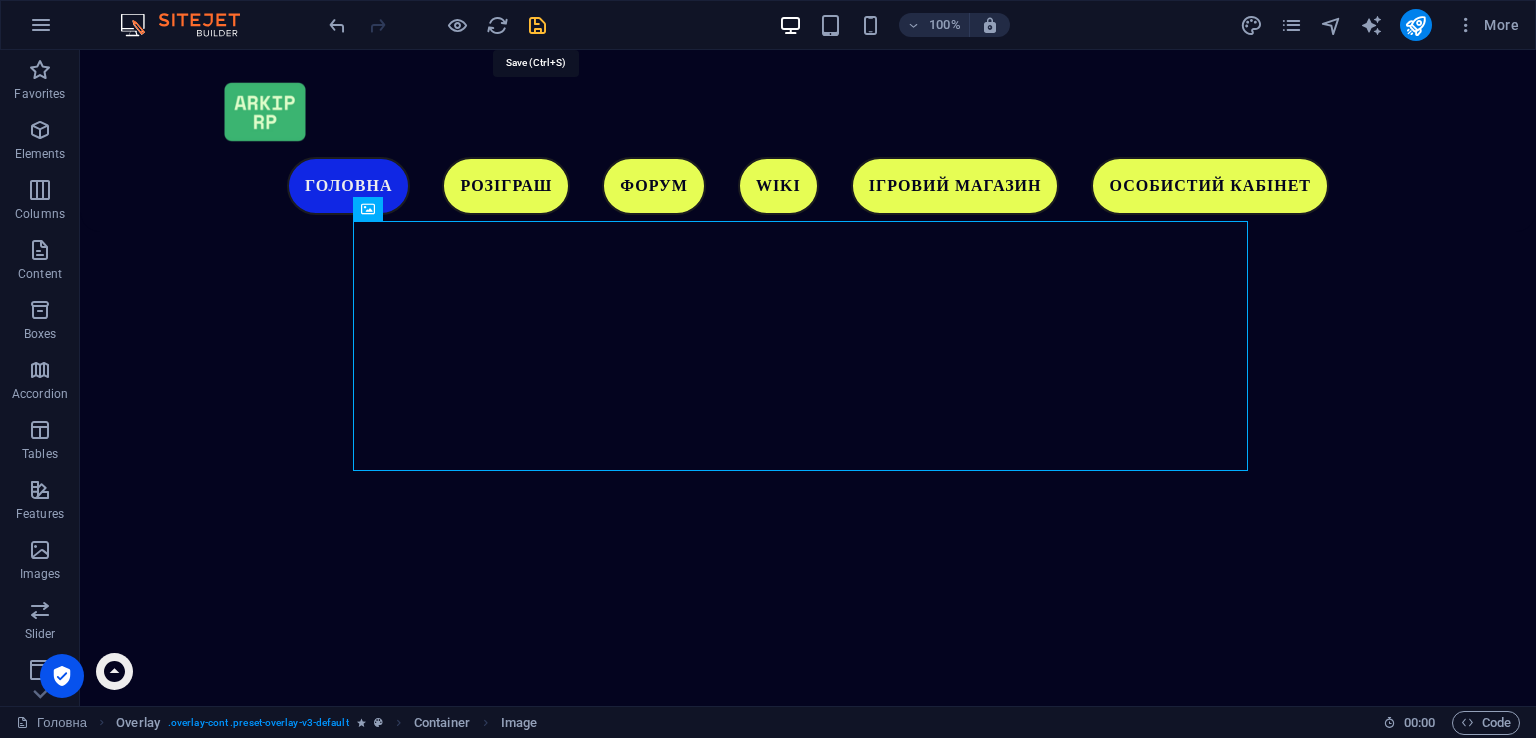click at bounding box center (537, 25) 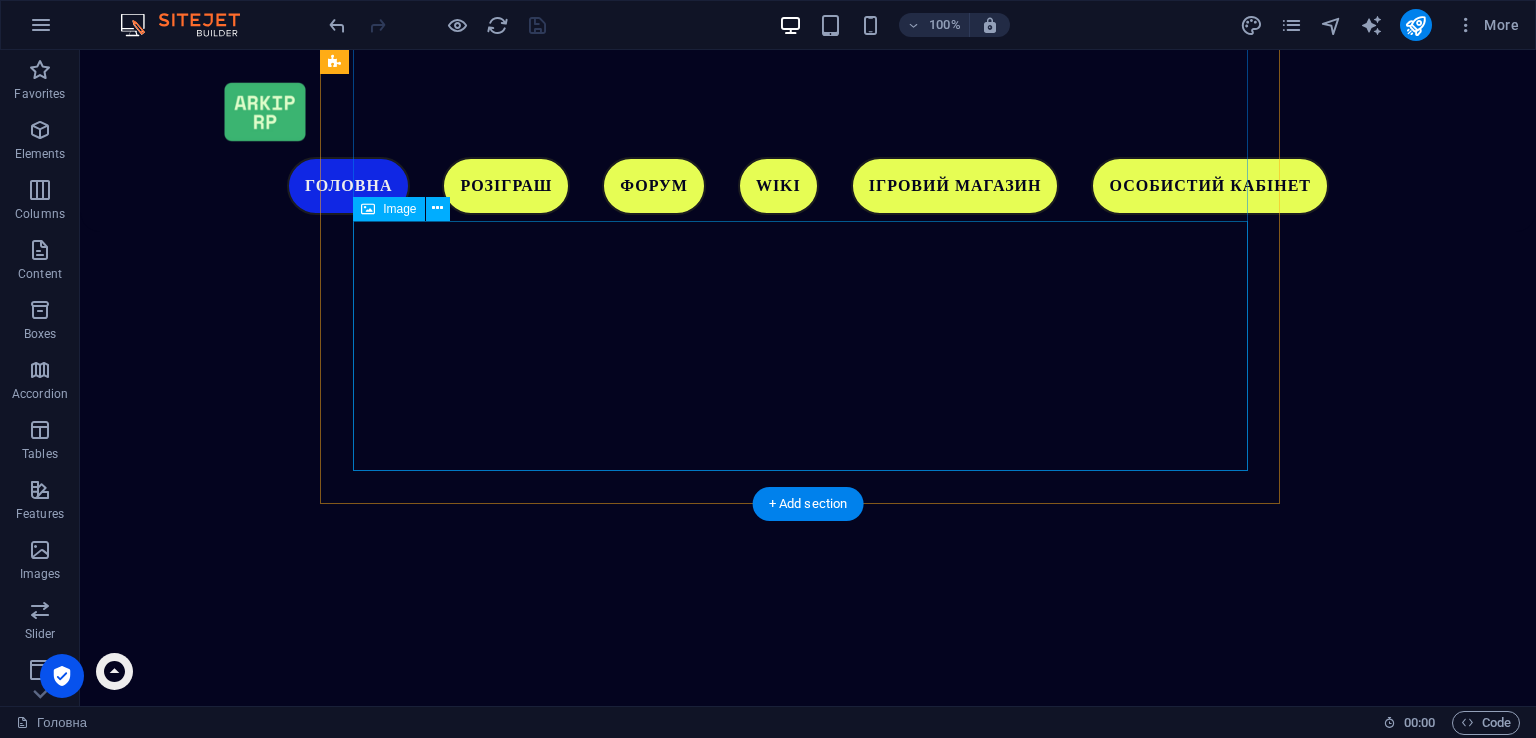 click at bounding box center [808, 2670] 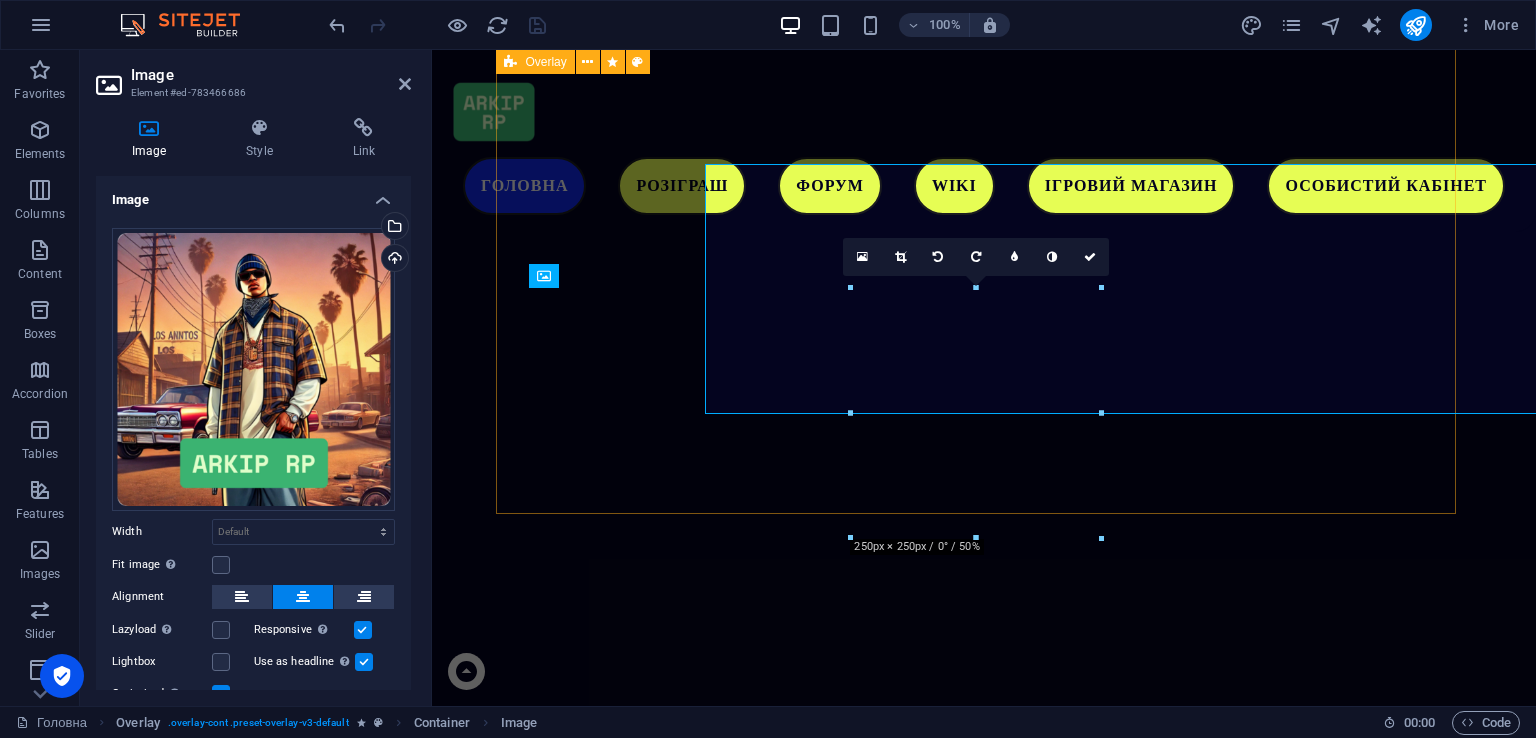 scroll, scrollTop: 5131, scrollLeft: 0, axis: vertical 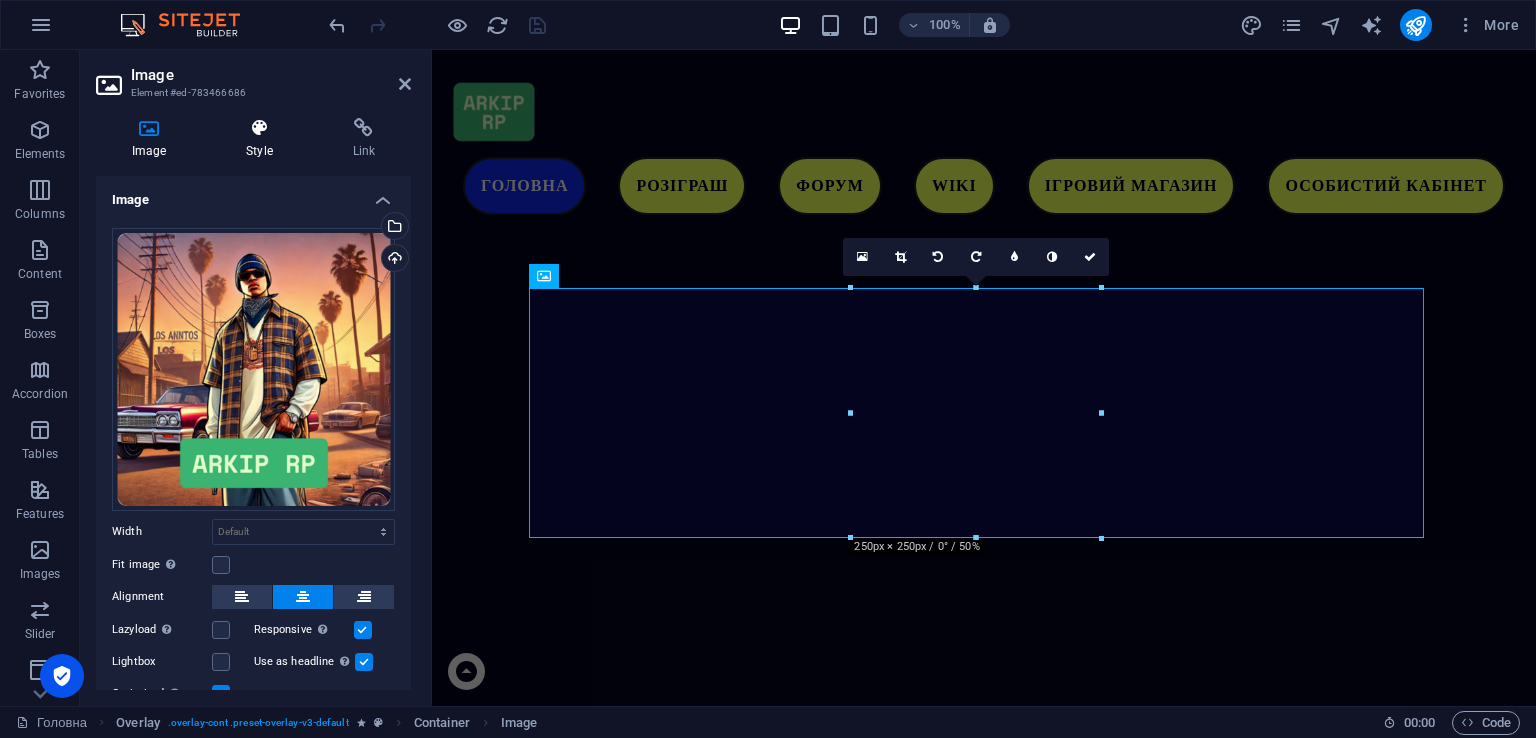 click on "Style" at bounding box center [263, 139] 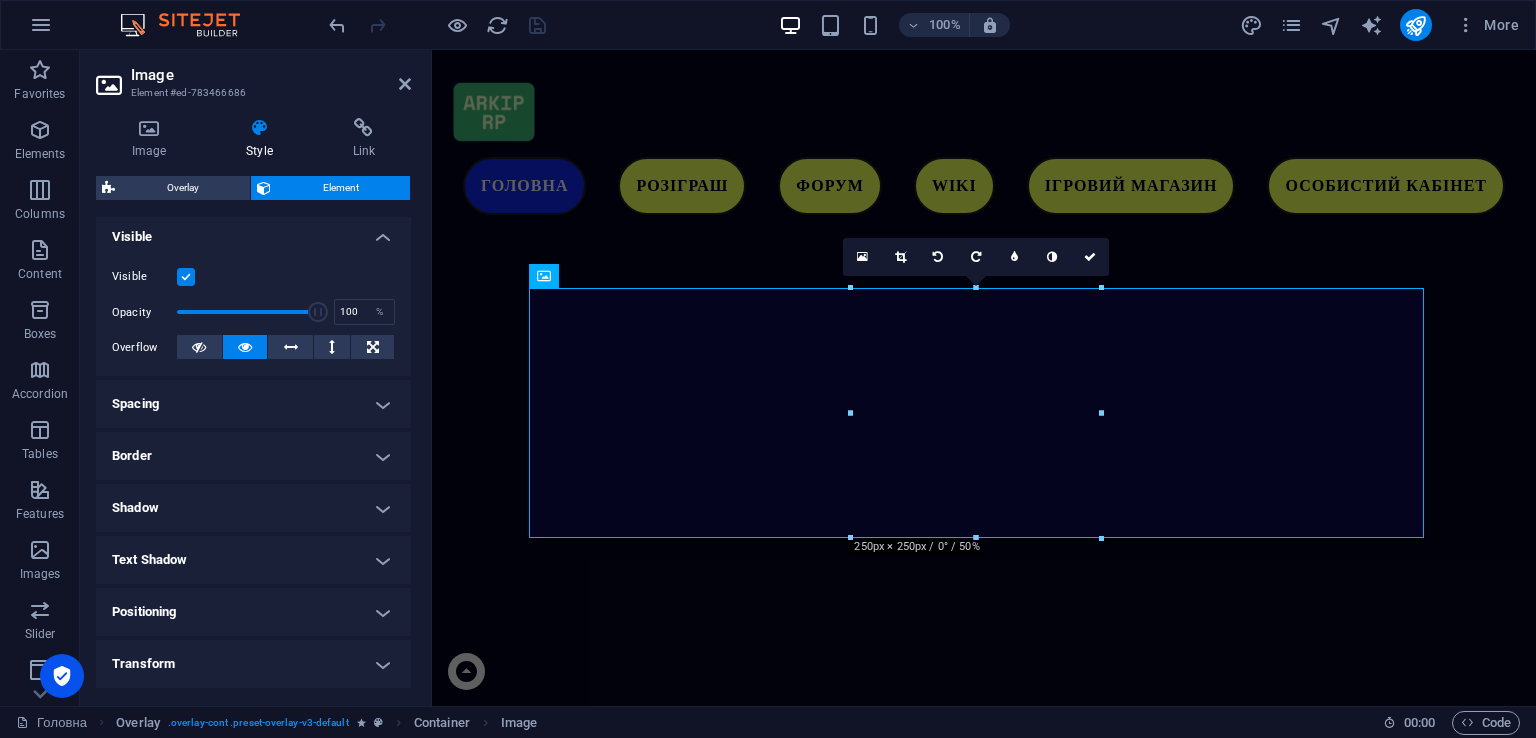 scroll, scrollTop: 372, scrollLeft: 0, axis: vertical 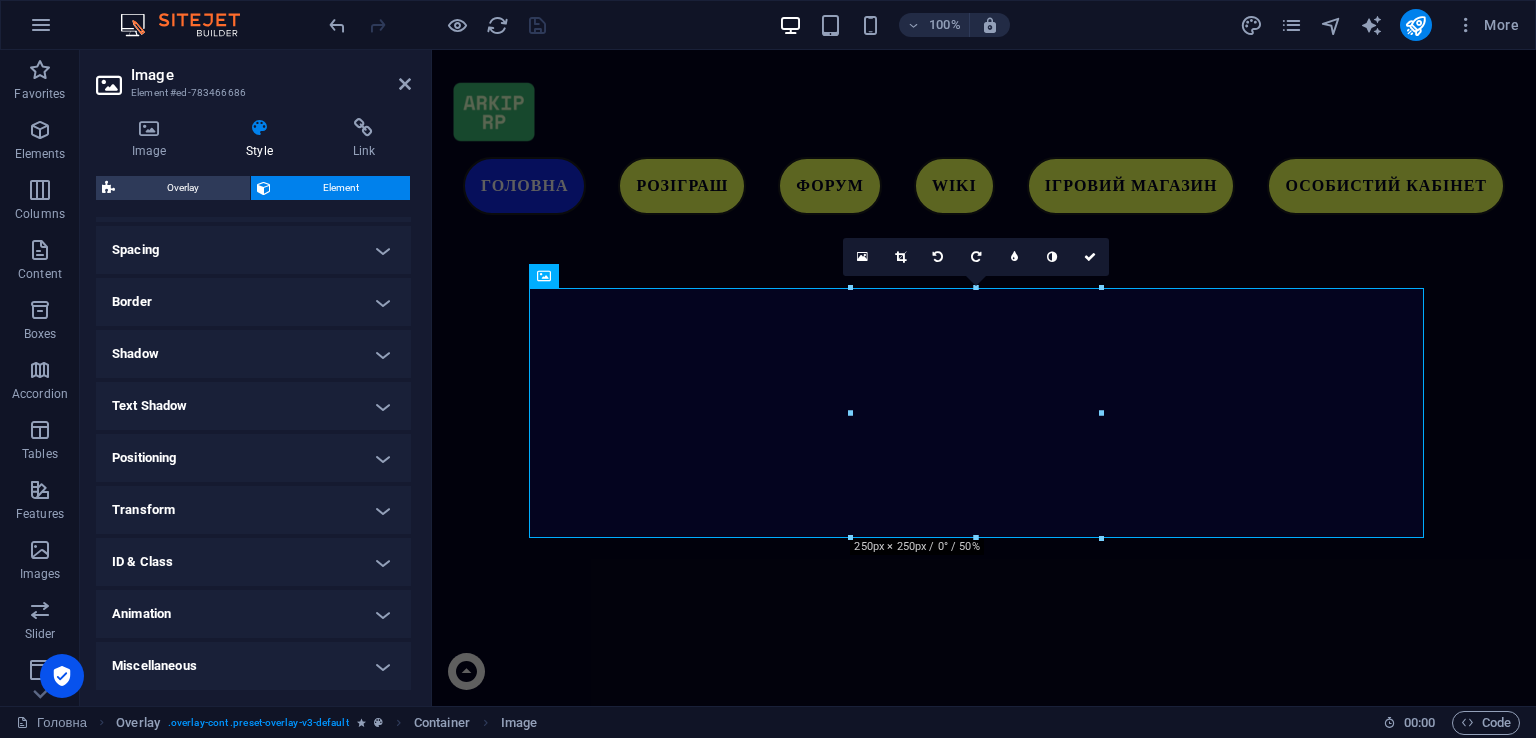 click on "Animation" at bounding box center (253, 614) 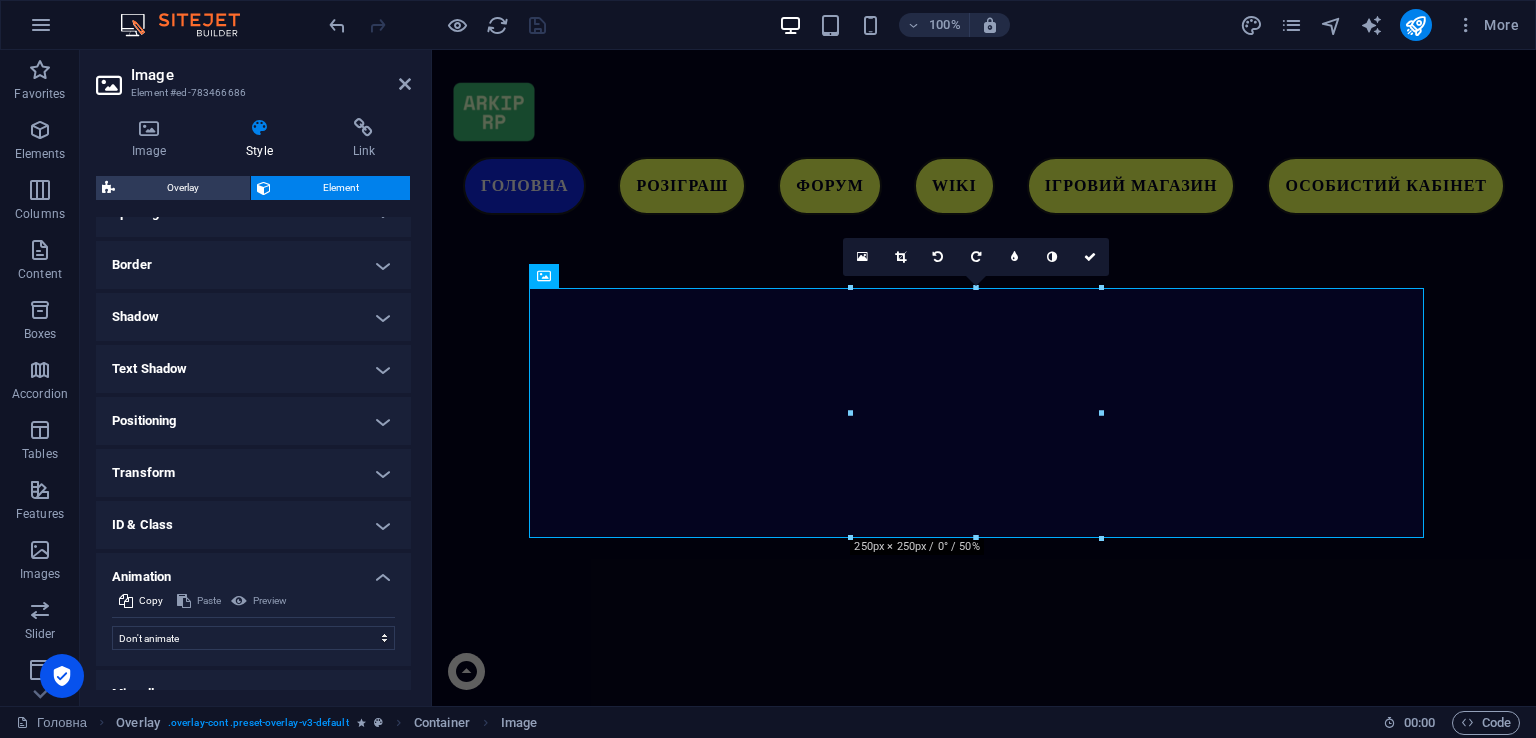 scroll, scrollTop: 436, scrollLeft: 0, axis: vertical 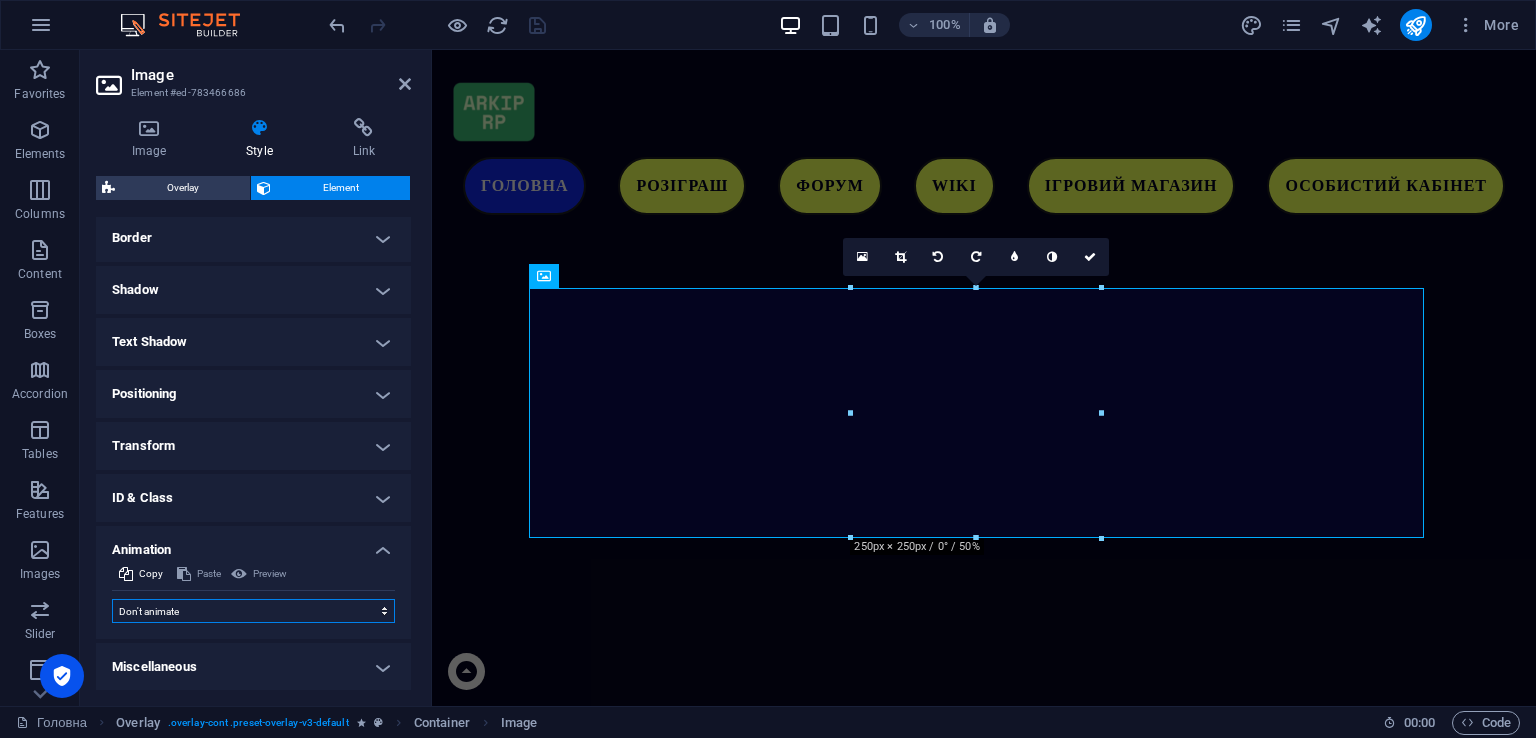 click on "Don't animate Show / Hide Slide up/down Zoom in/out Slide left to right Slide right to left Slide top to bottom Slide bottom to top Pulse Blink Open as overlay" at bounding box center [253, 611] 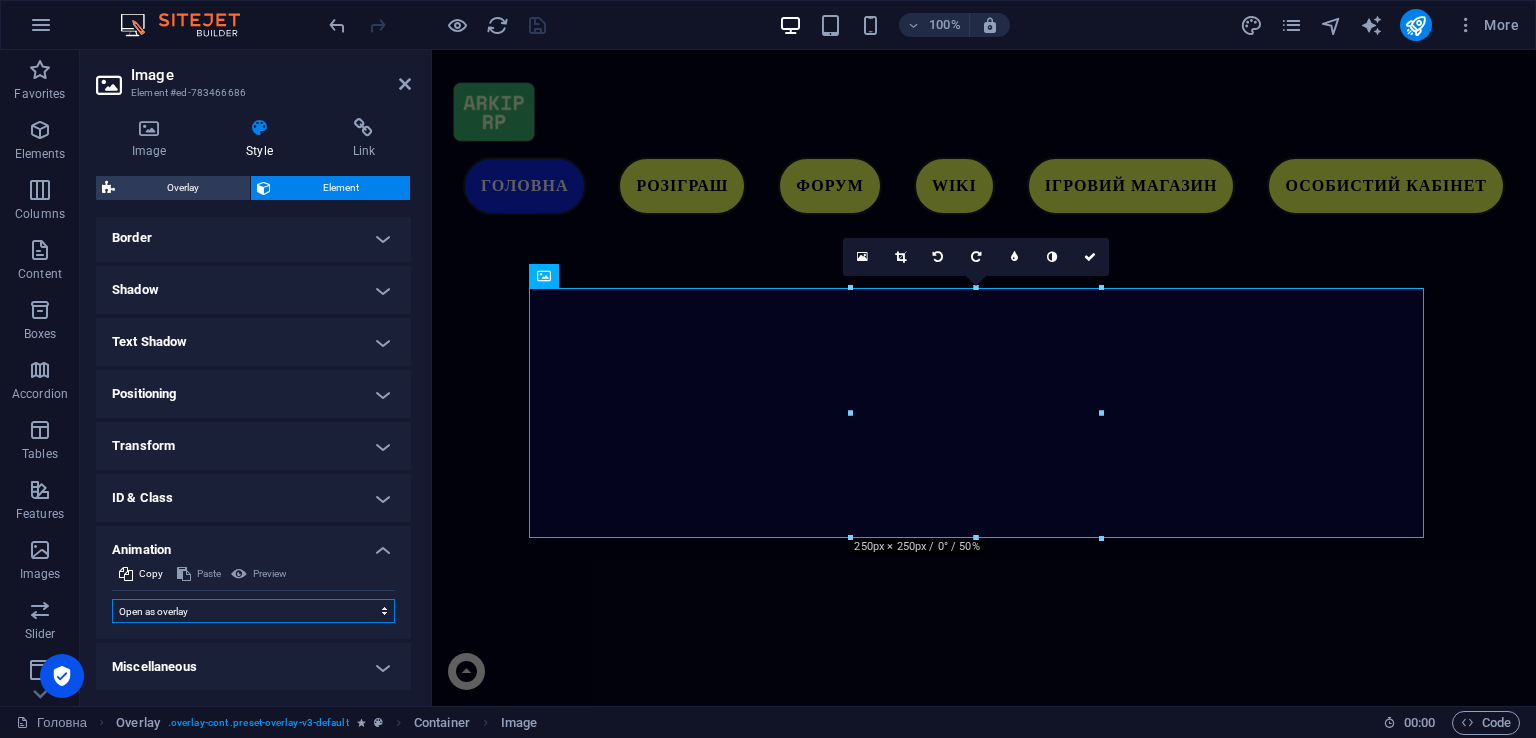 click on "Don't animate Show / Hide Slide up/down Zoom in/out Slide left to right Slide right to left Slide top to bottom Slide bottom to top Pulse Blink Open as overlay" at bounding box center [253, 611] 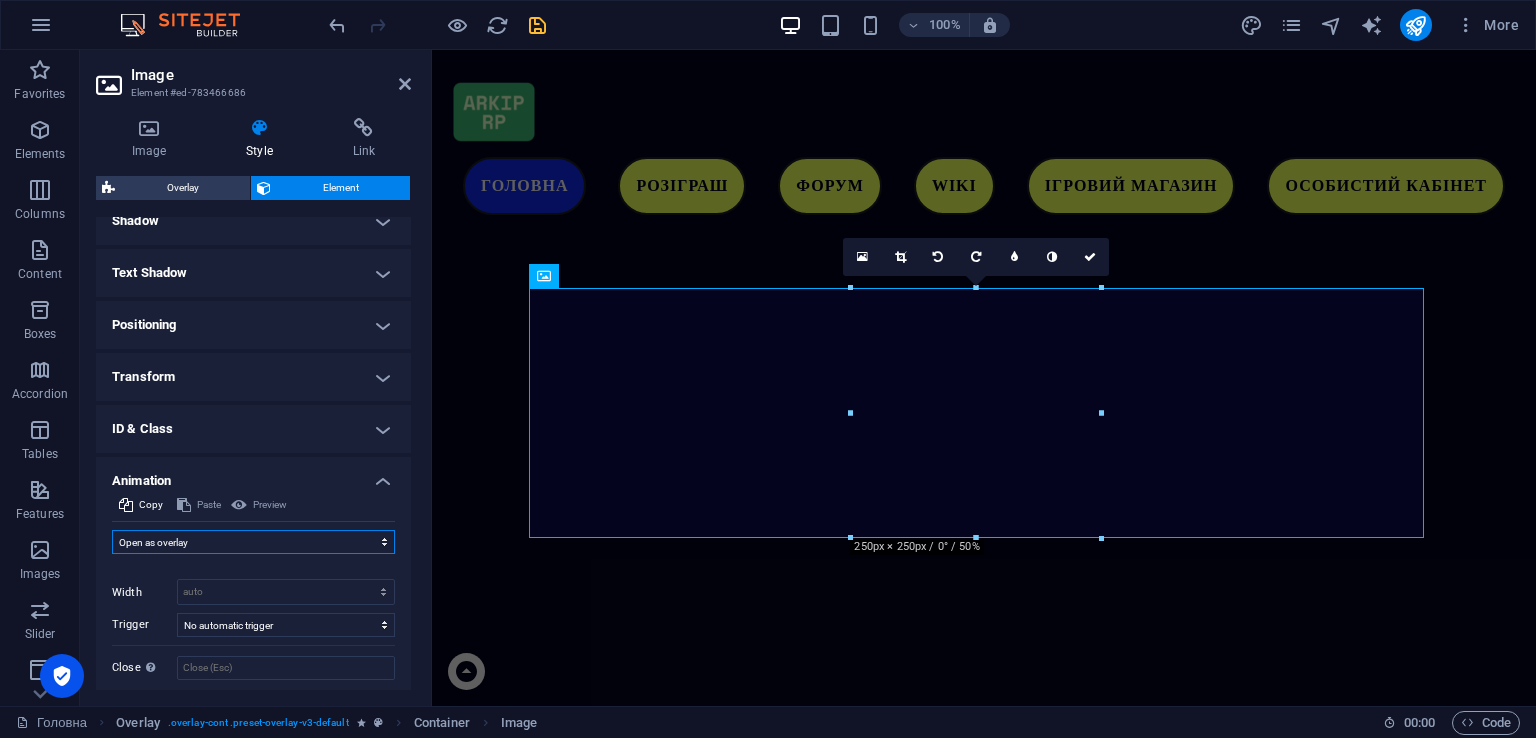 scroll, scrollTop: 562, scrollLeft: 0, axis: vertical 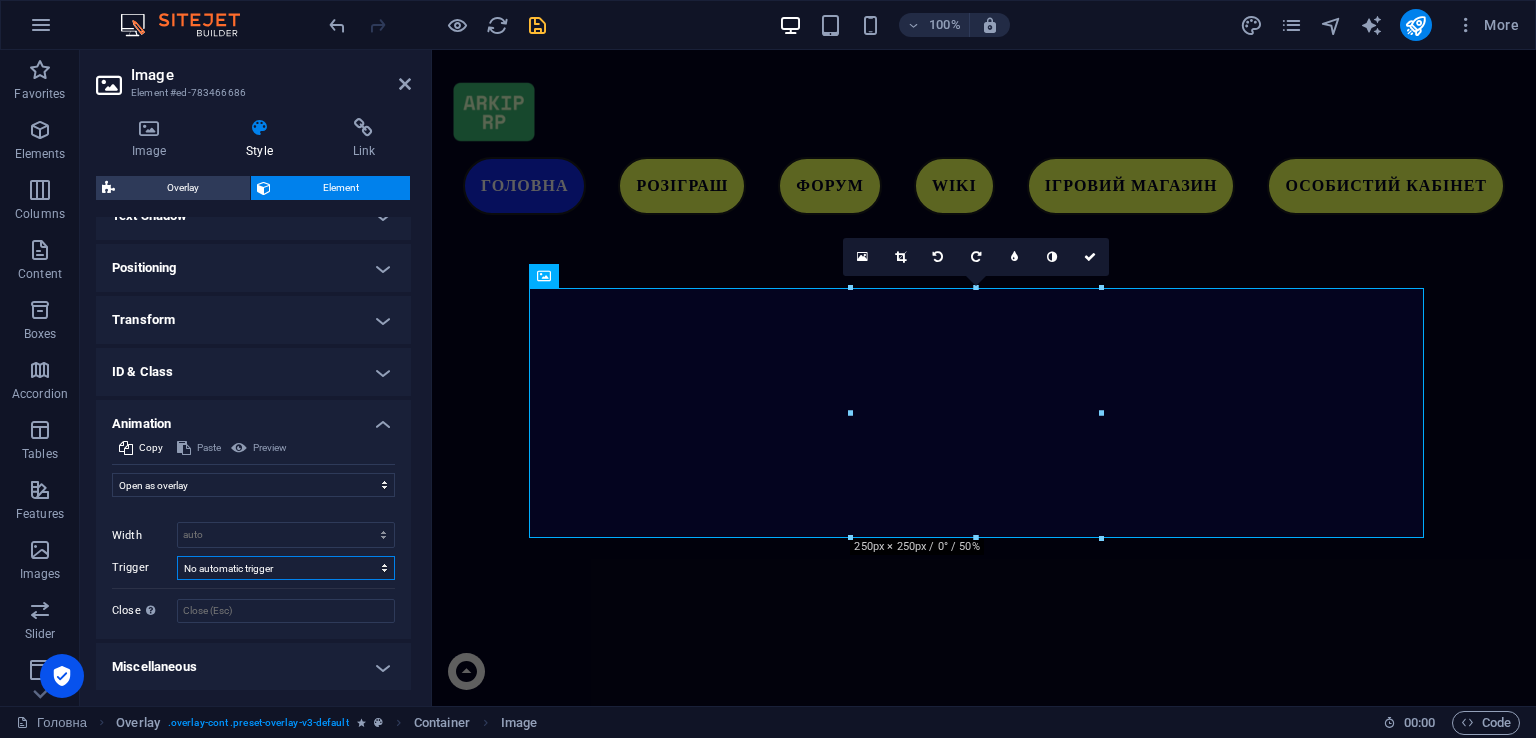 click on "No automatic trigger On page load Element scrolled into view" at bounding box center [286, 568] 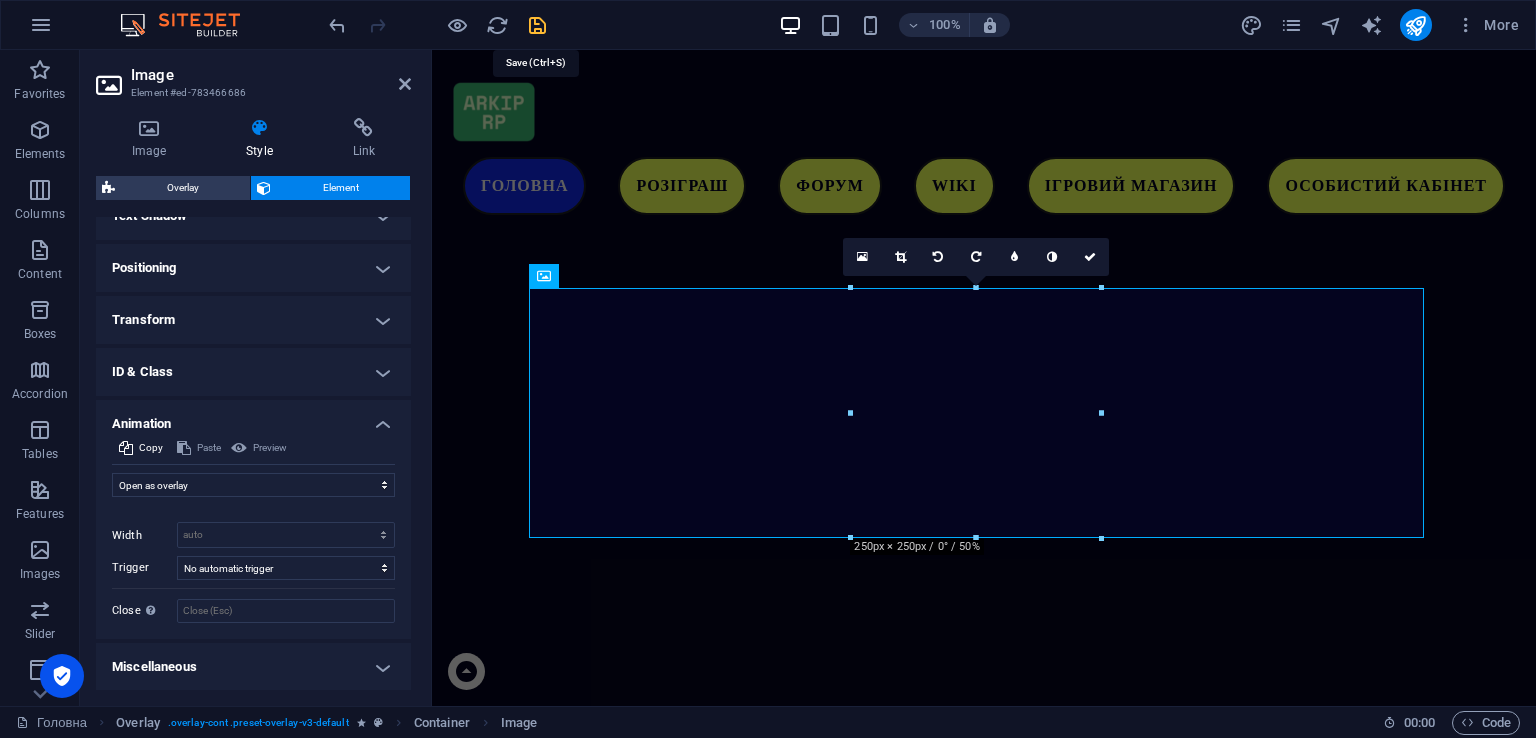 click at bounding box center (537, 25) 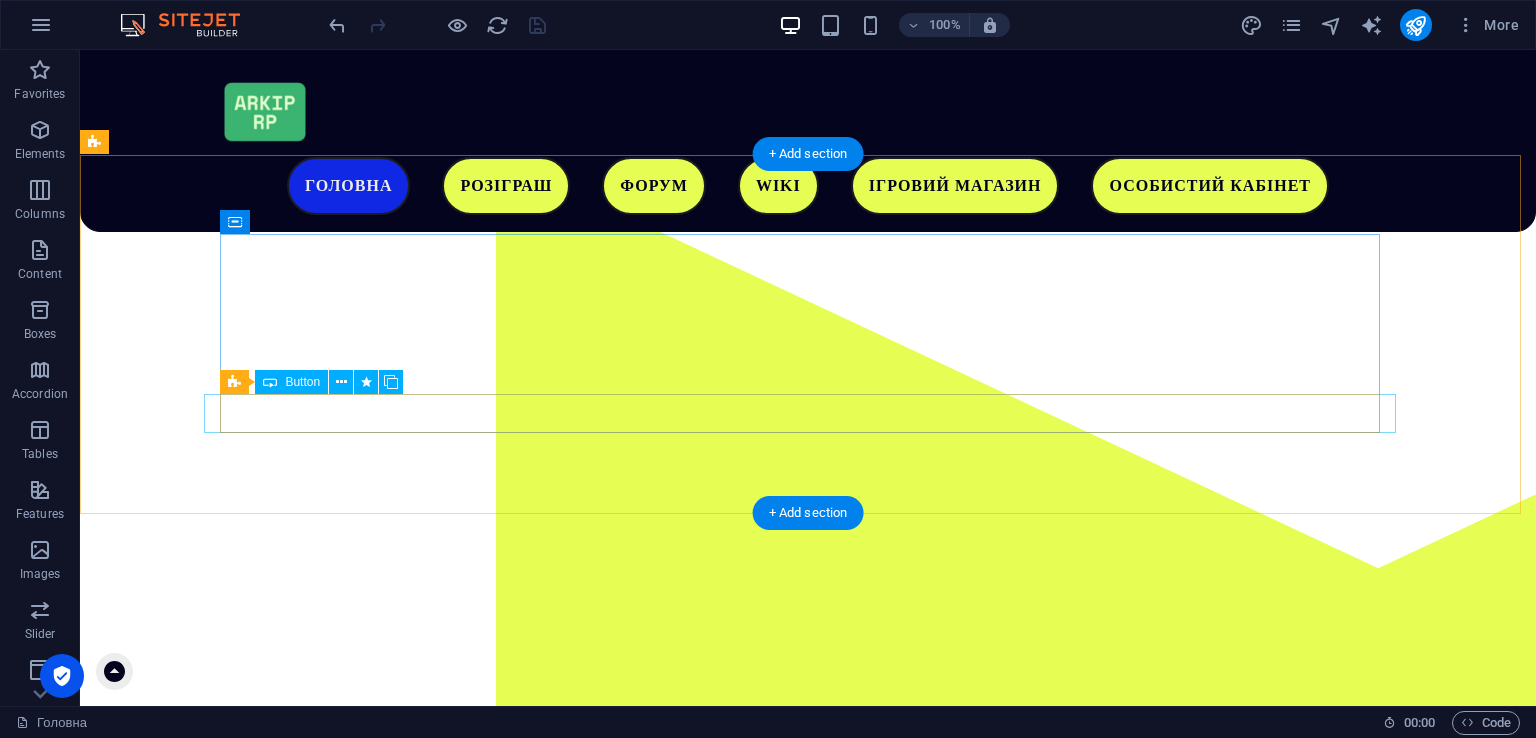 scroll, scrollTop: 0, scrollLeft: 0, axis: both 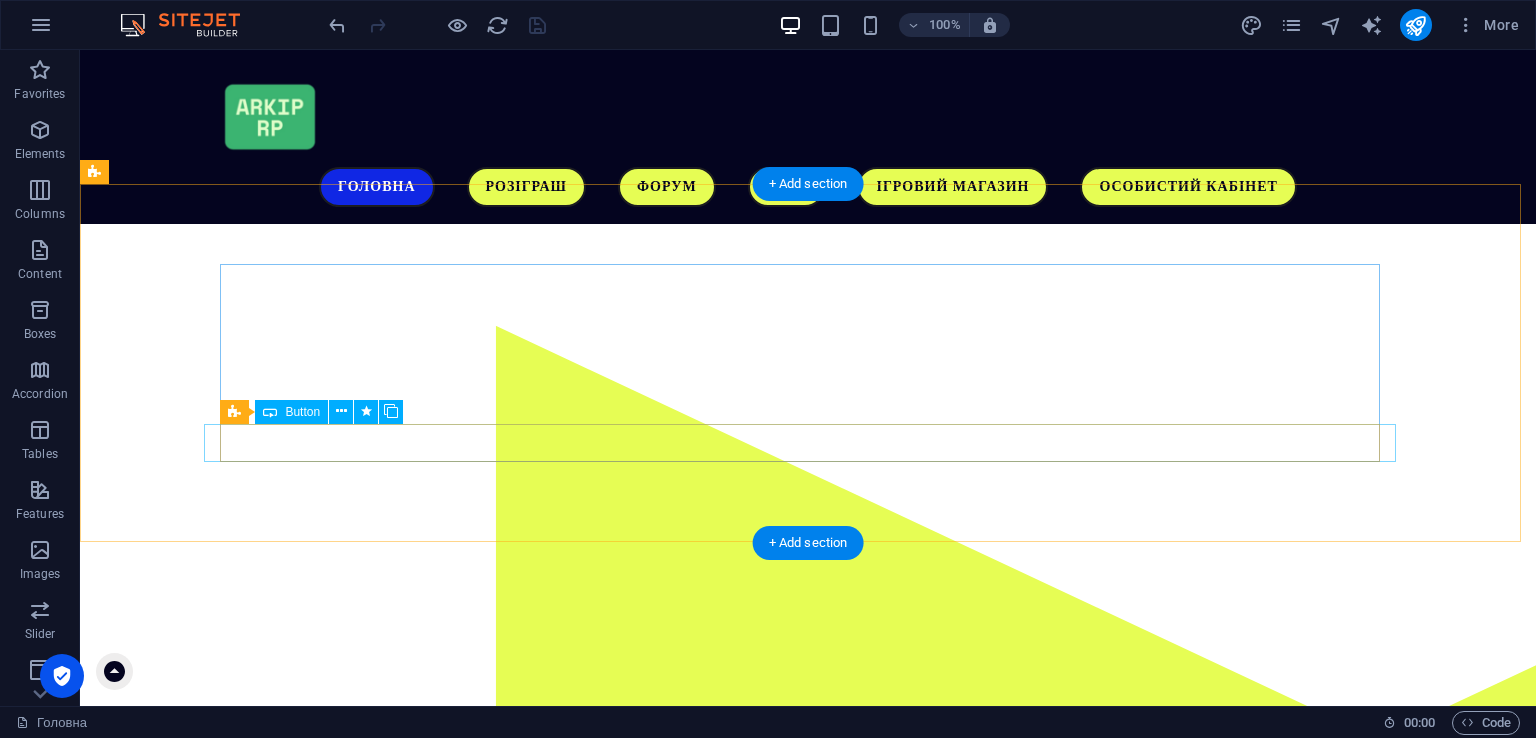 click on "Завантажити гру" at bounding box center (684, 1147) 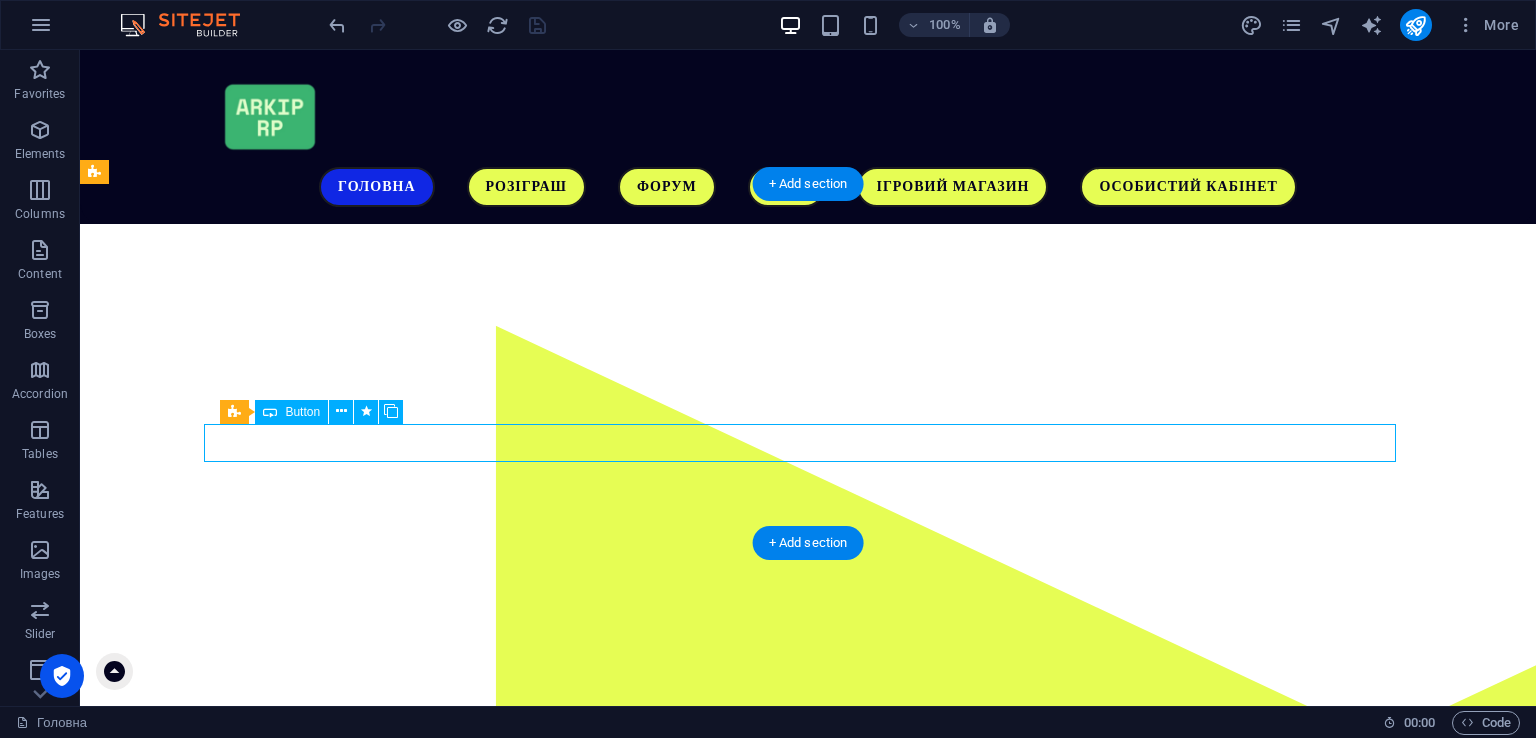 click on "Завантажити гру" at bounding box center [684, 1147] 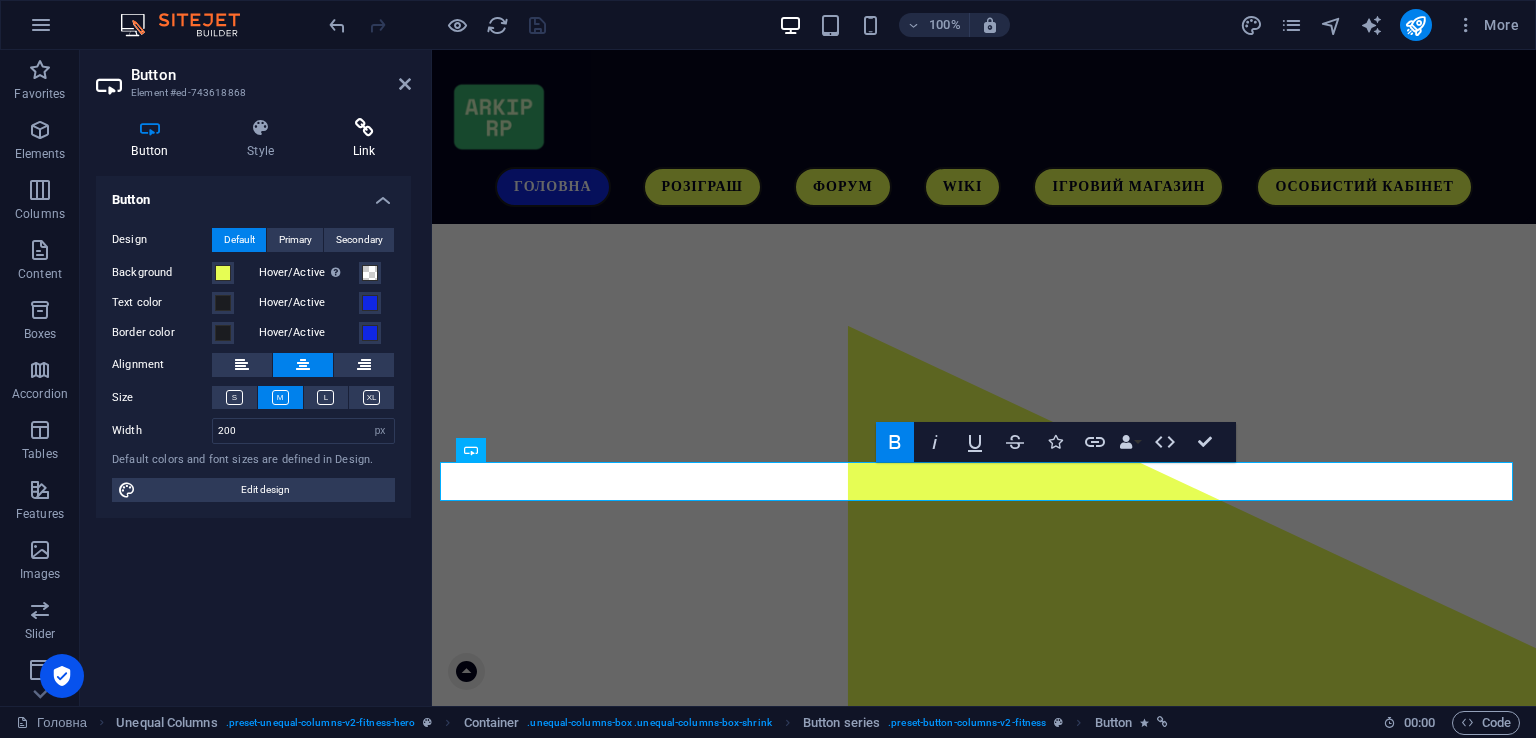 click on "Link" at bounding box center (364, 139) 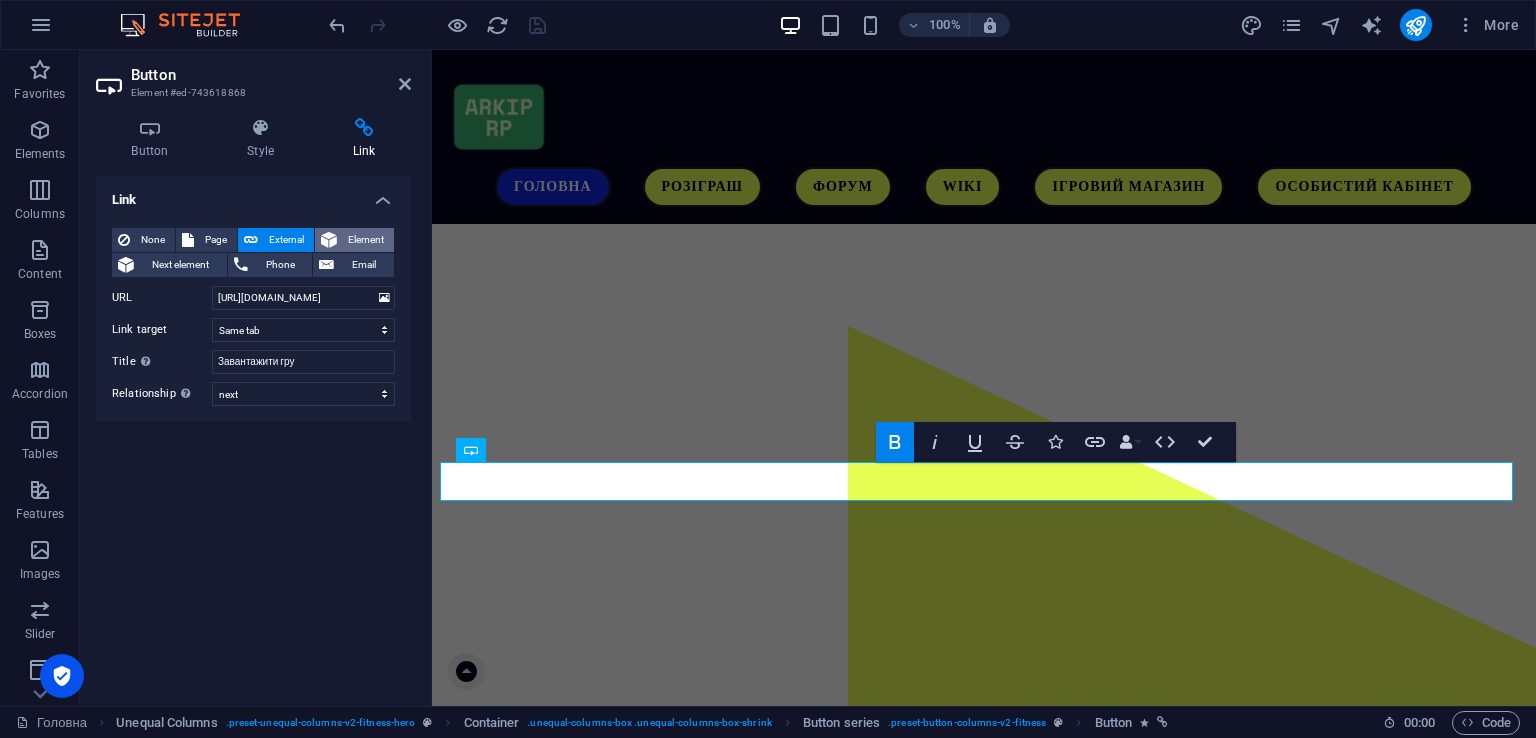 click on "Element" at bounding box center [365, 240] 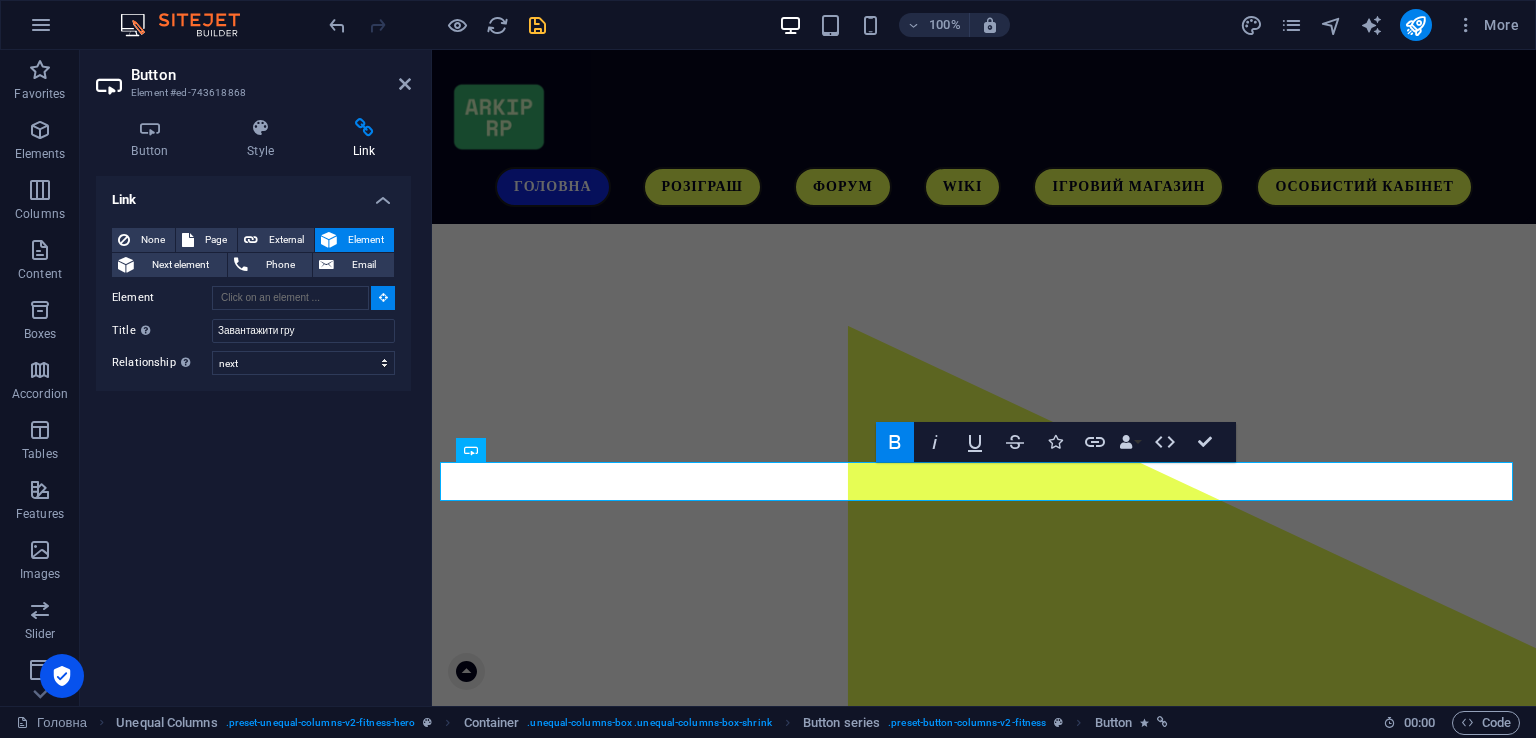 click at bounding box center (383, 298) 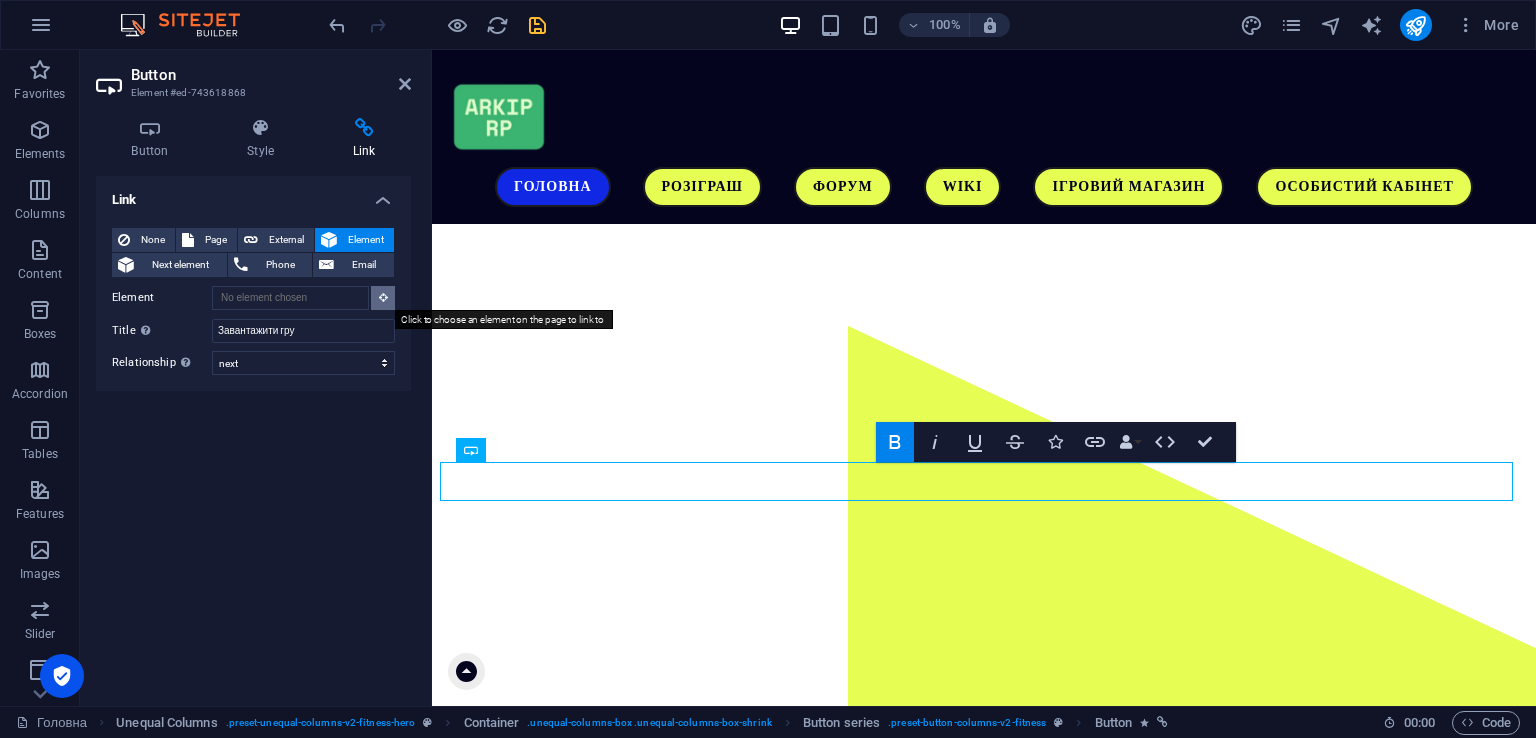click at bounding box center (383, 297) 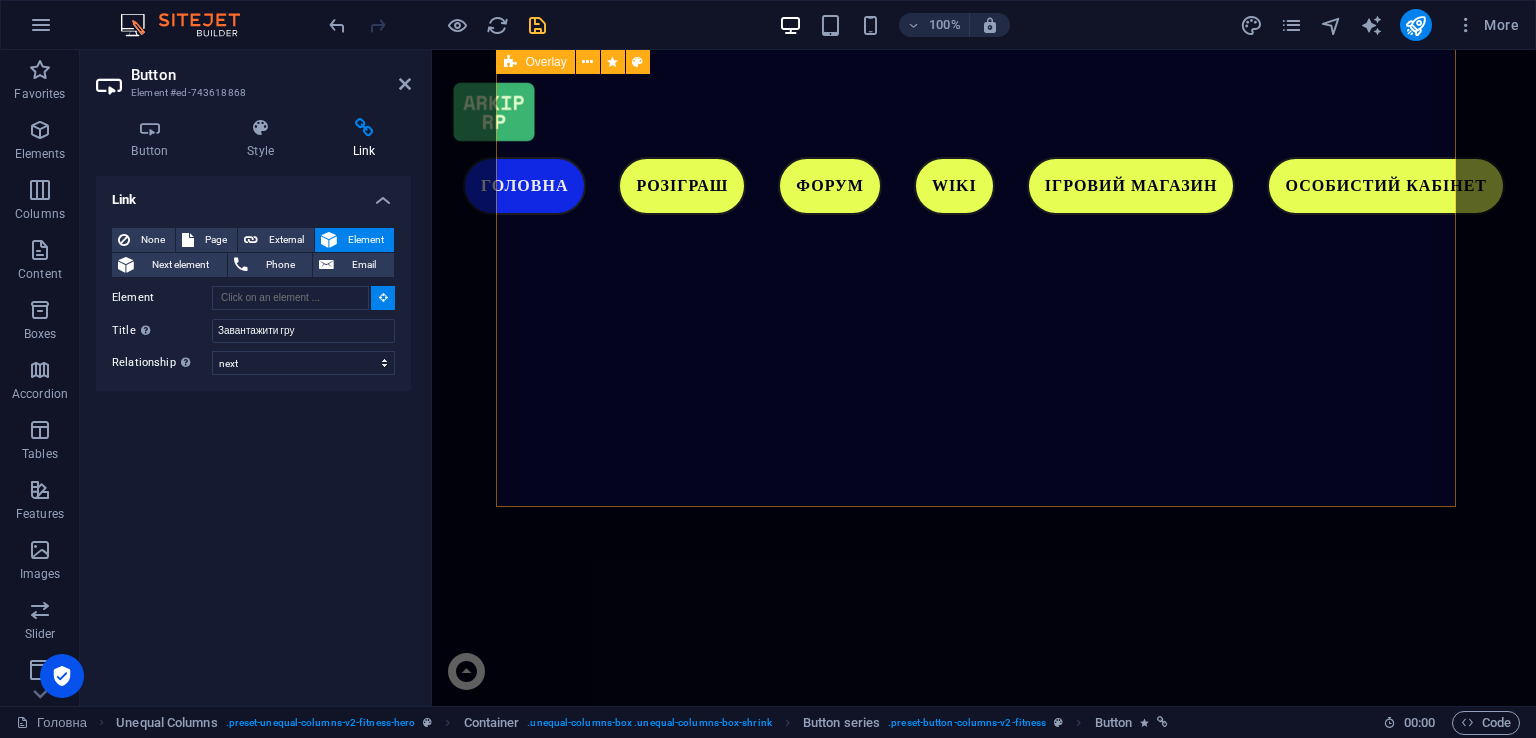 scroll, scrollTop: 5196, scrollLeft: 0, axis: vertical 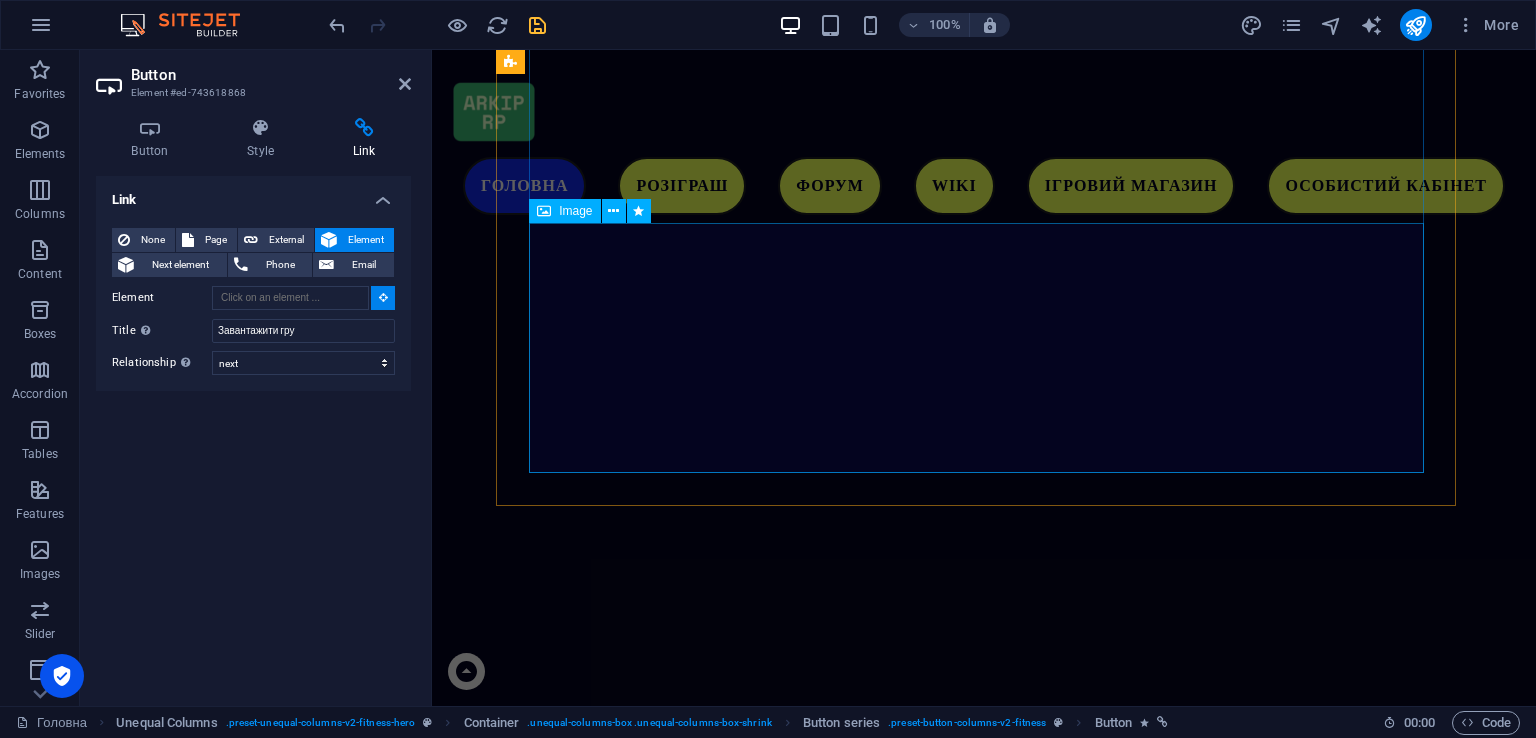 click at bounding box center (984, 2711) 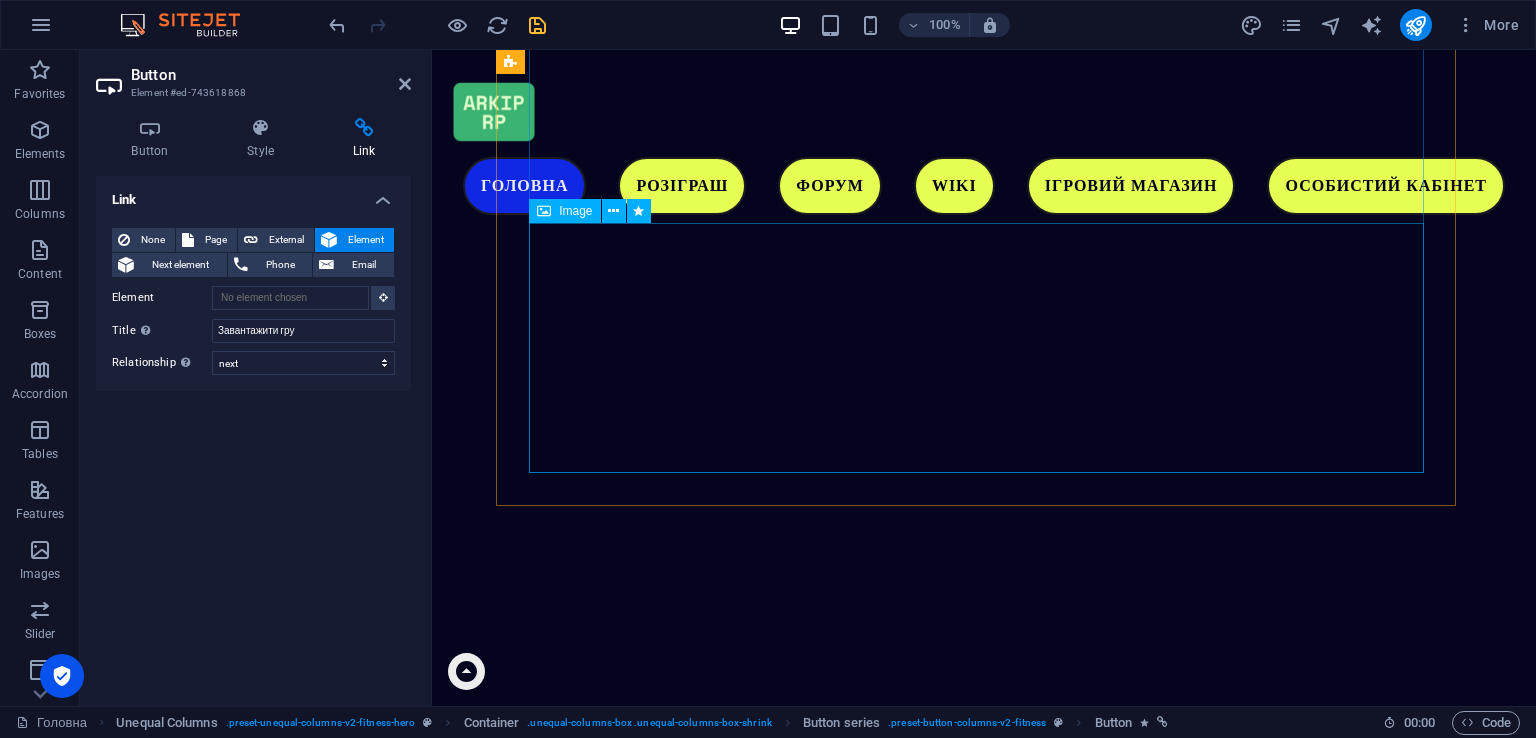 type on "#ed-783466686" 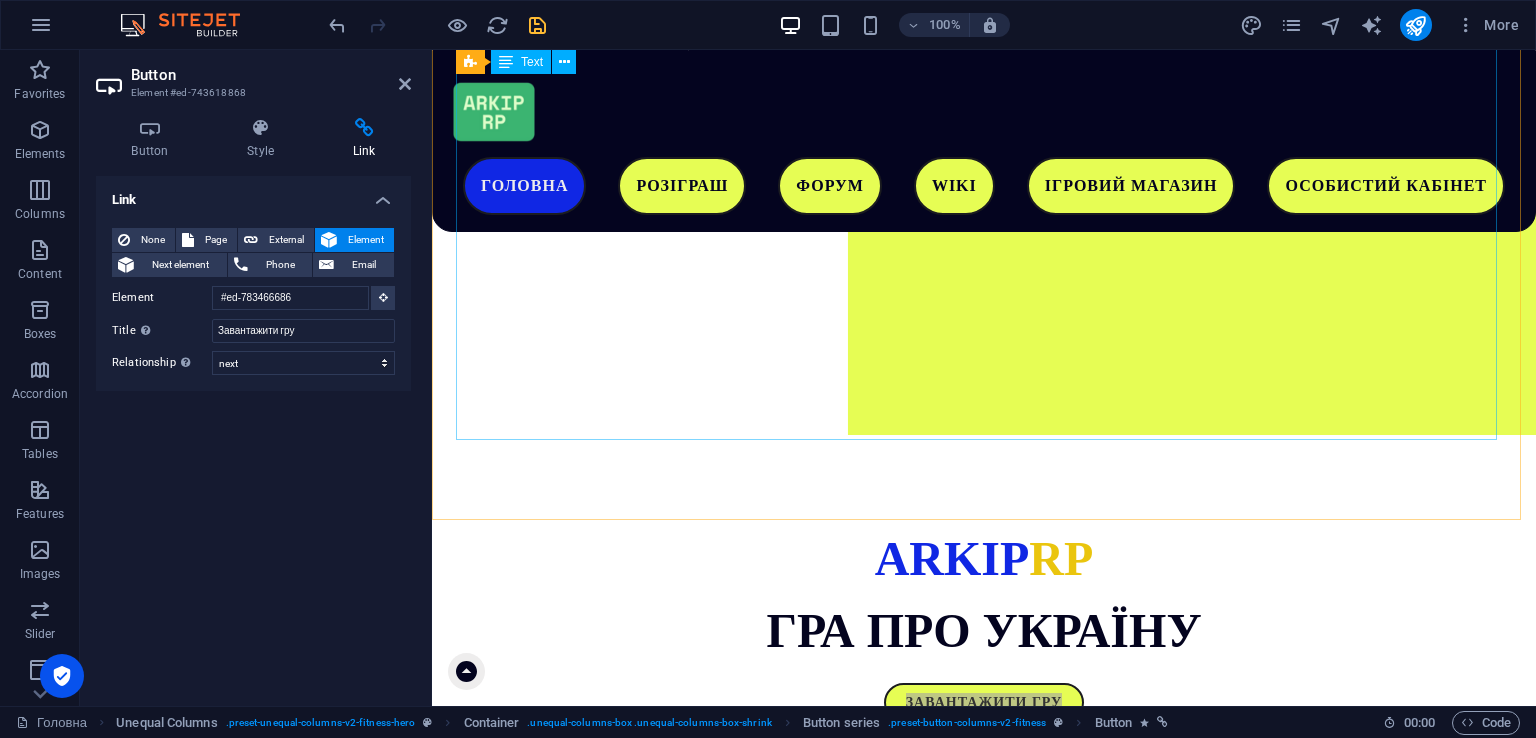 scroll, scrollTop: 112, scrollLeft: 0, axis: vertical 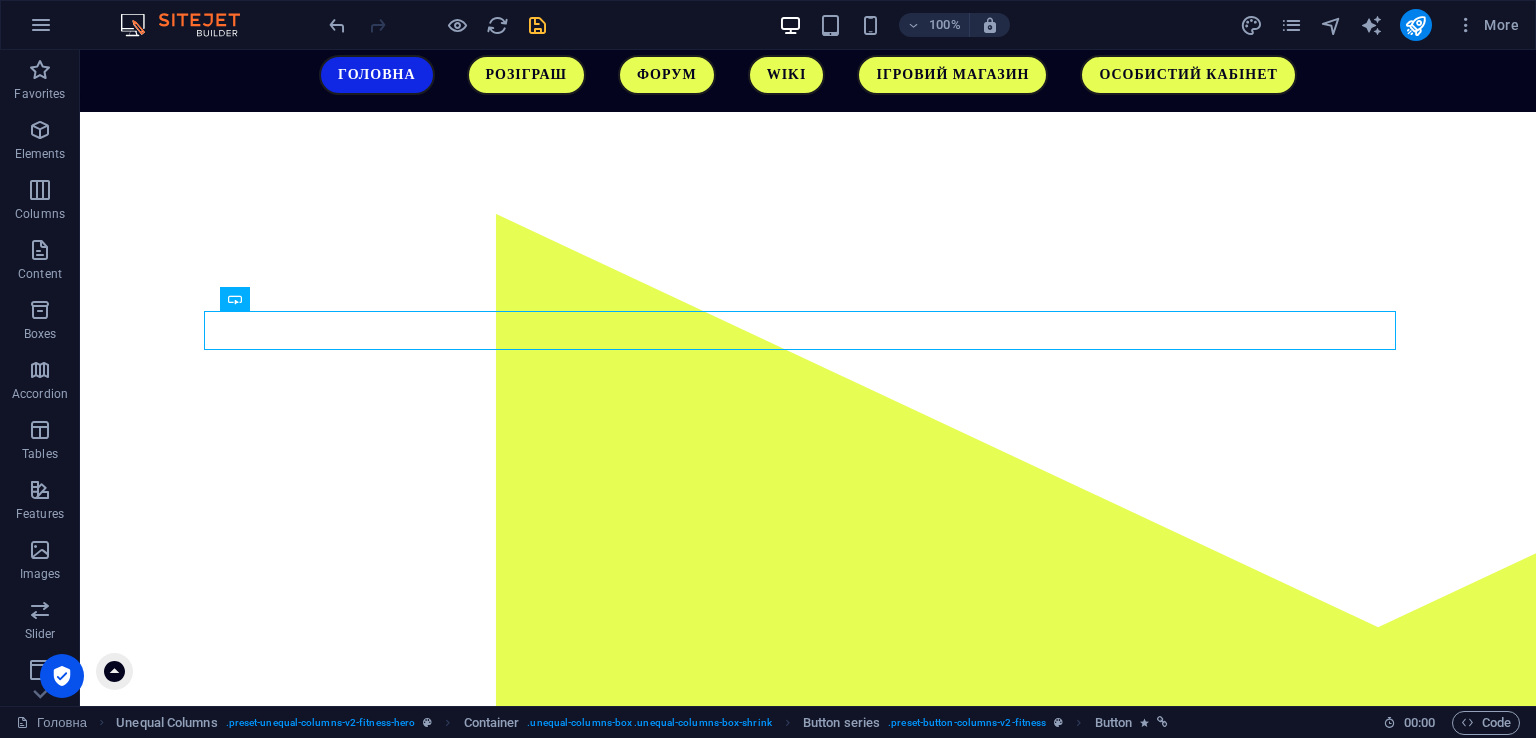 click at bounding box center [537, 25] 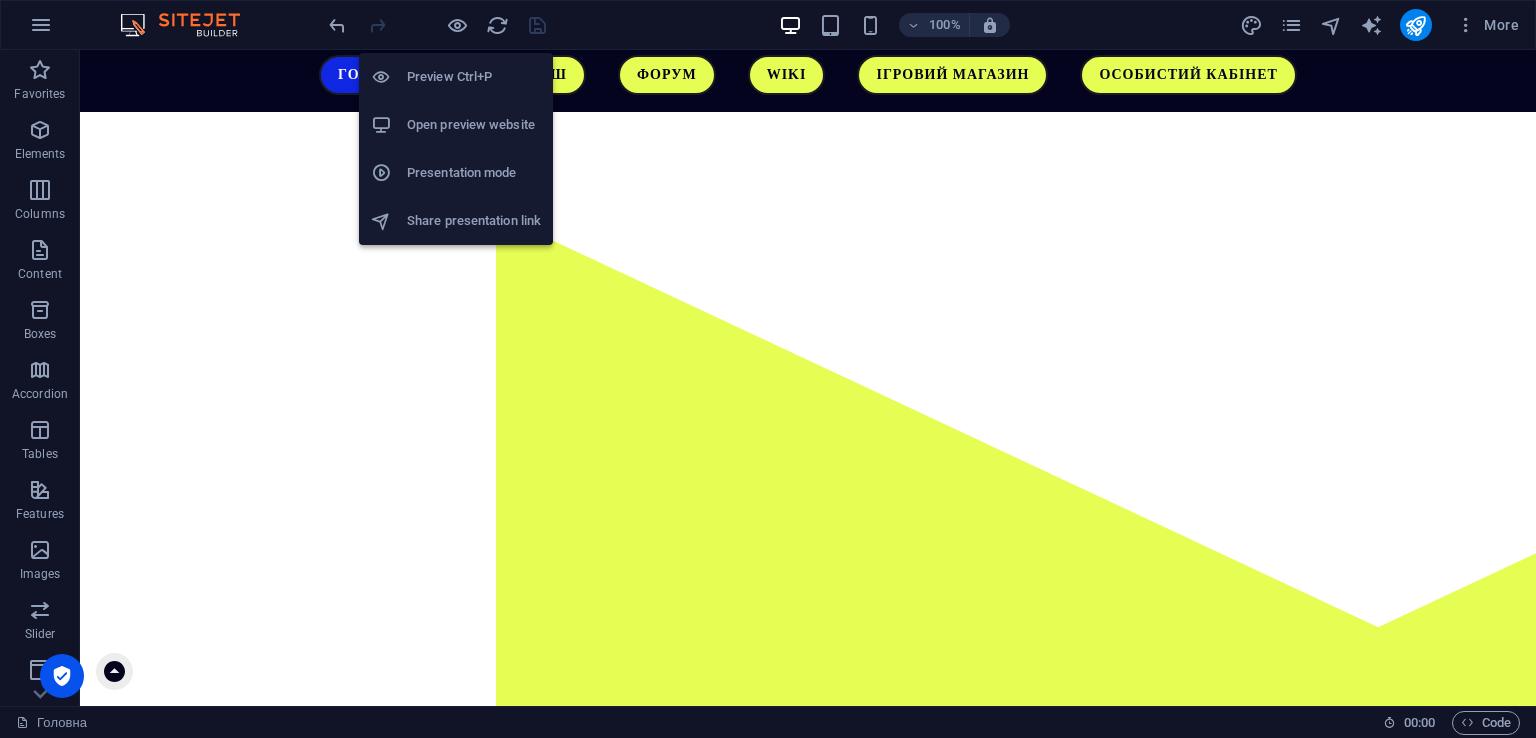 click on "Open preview website" at bounding box center (474, 125) 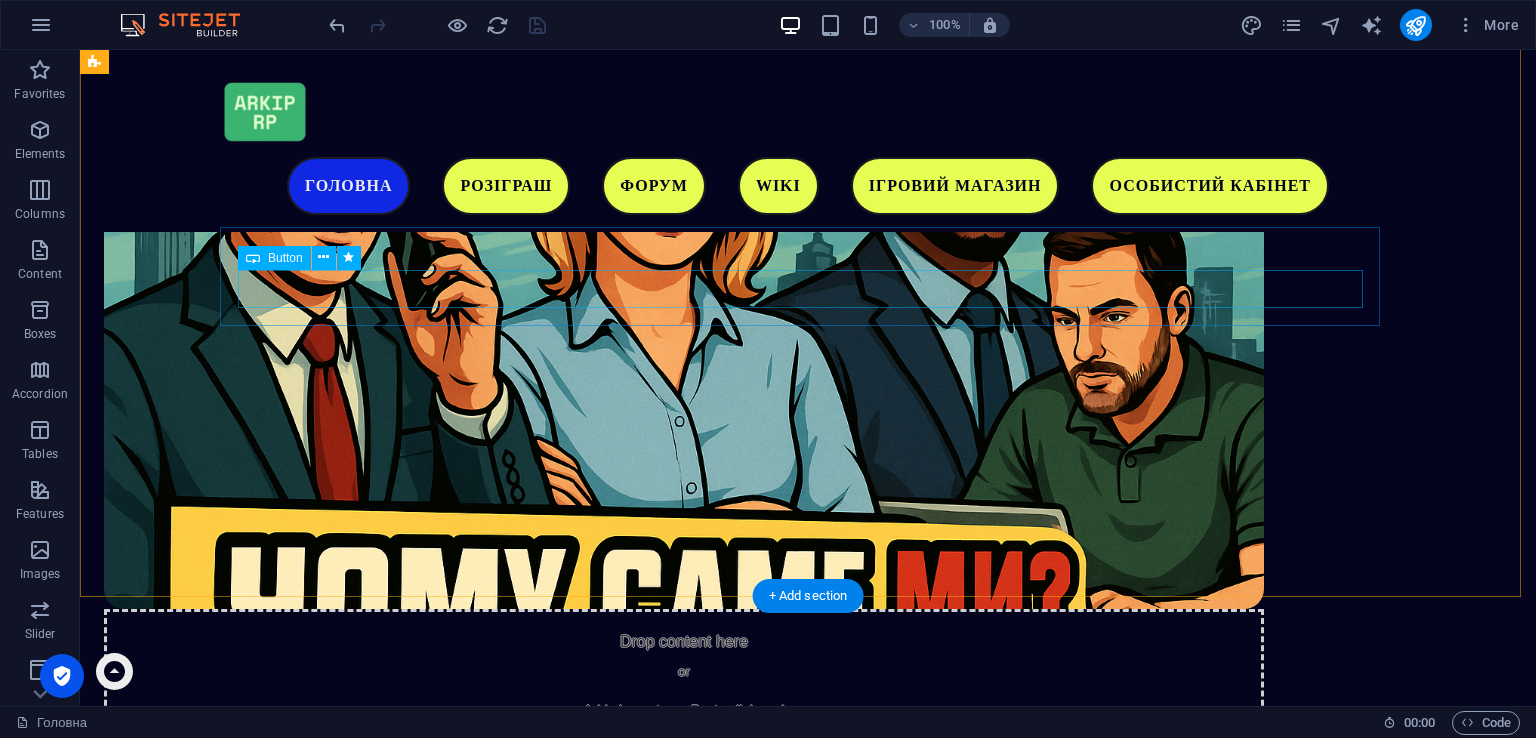 scroll, scrollTop: 1804, scrollLeft: 0, axis: vertical 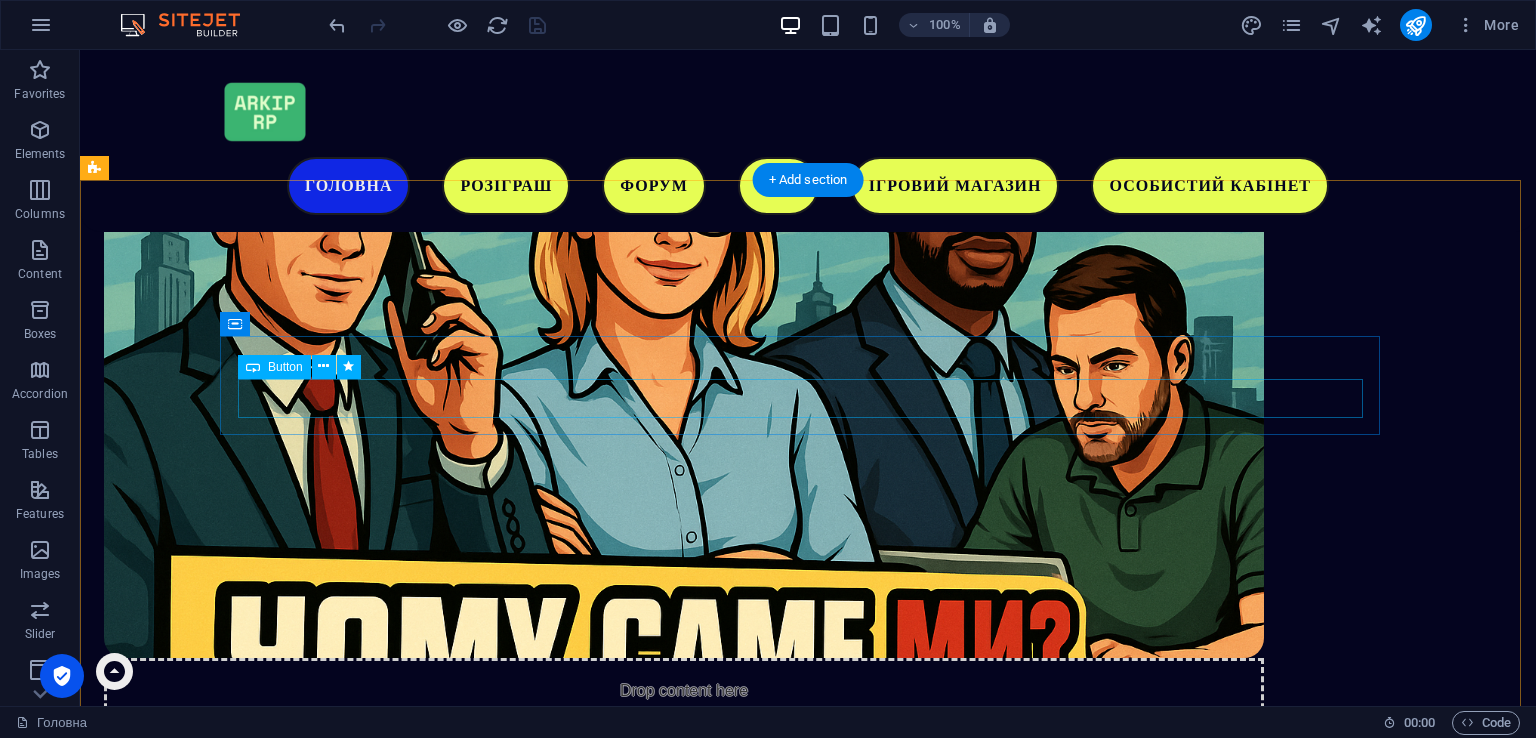 click on "Завантажити гру" at bounding box center [684, 1811] 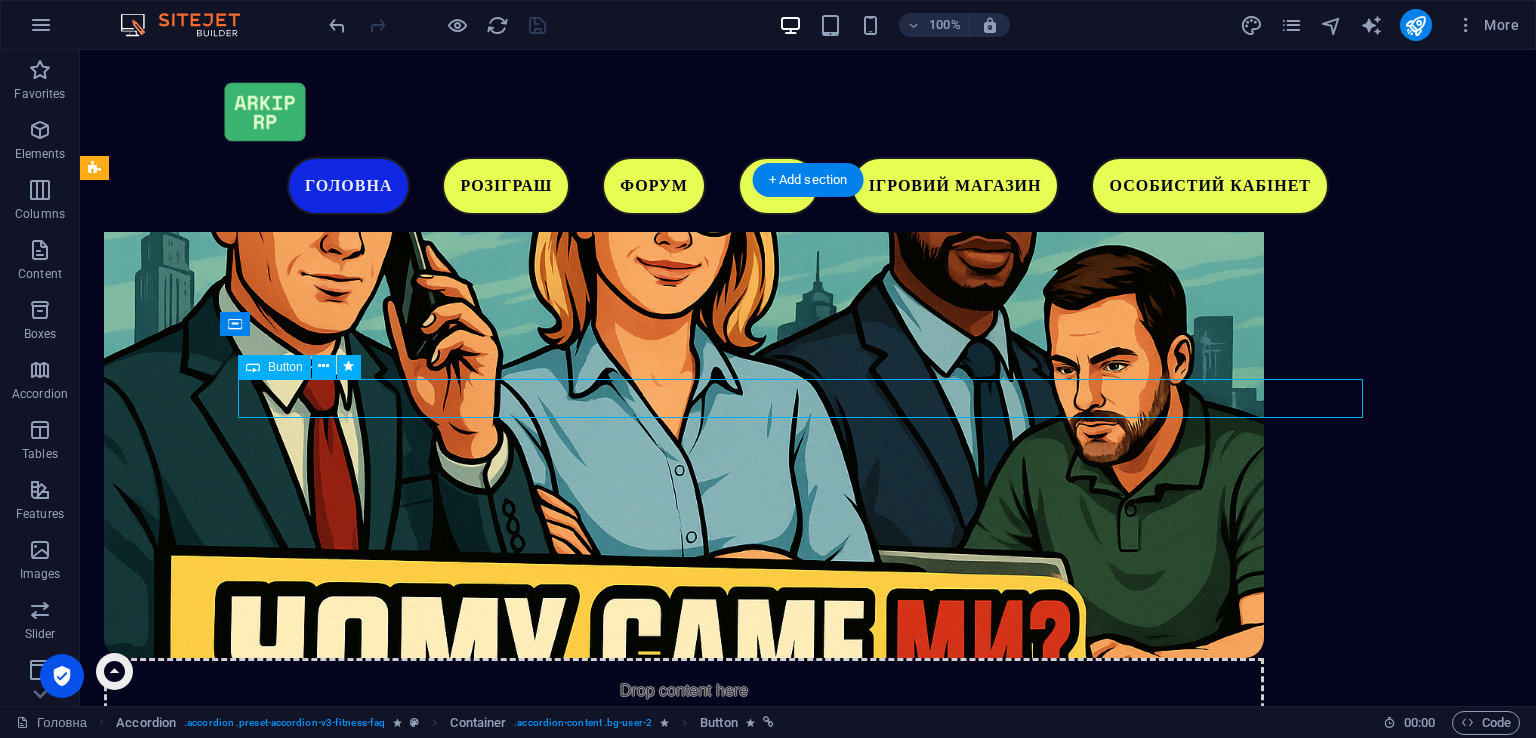 click on "Завантажити гру" at bounding box center [684, 1811] 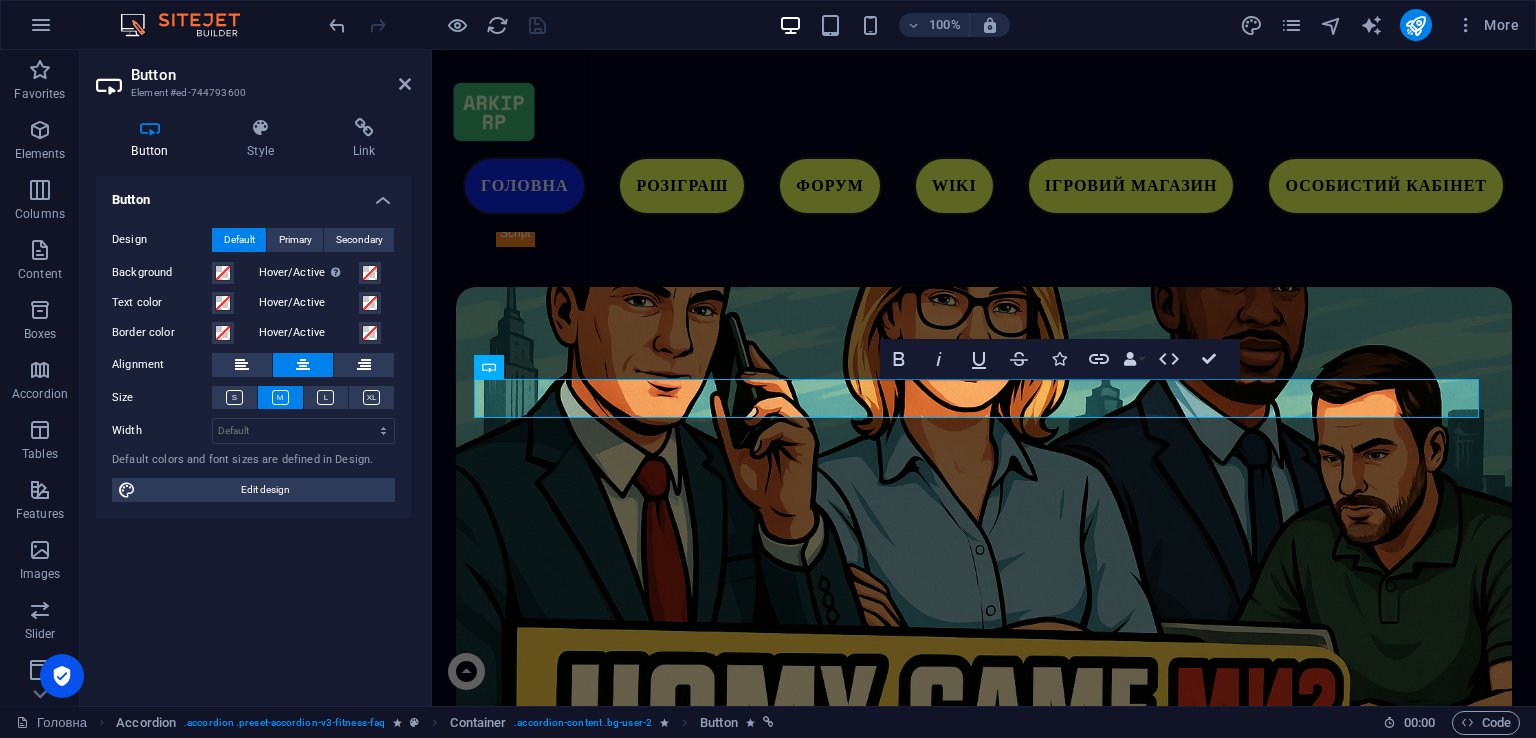 scroll, scrollTop: 1860, scrollLeft: 0, axis: vertical 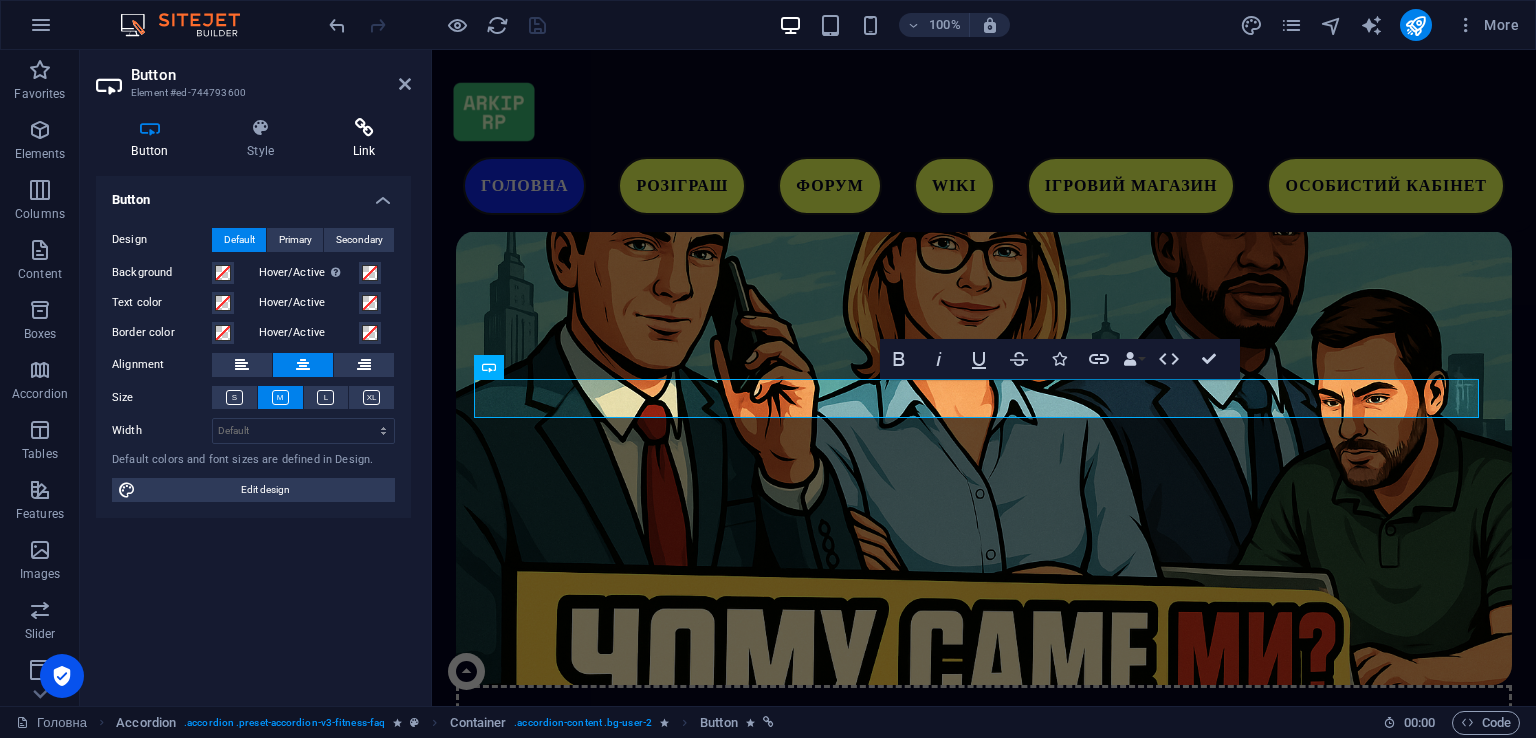 click at bounding box center (364, 128) 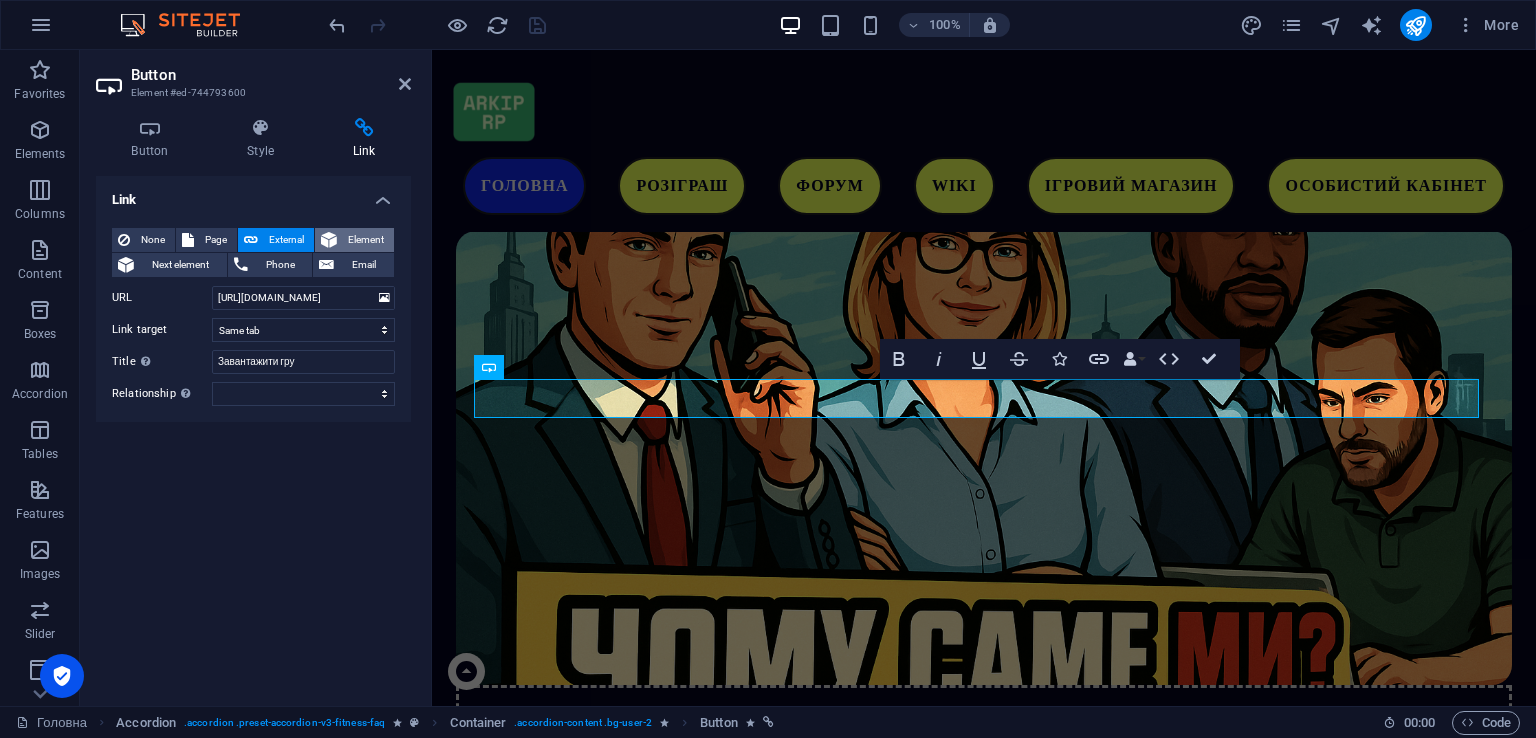 click on "Element" at bounding box center (365, 240) 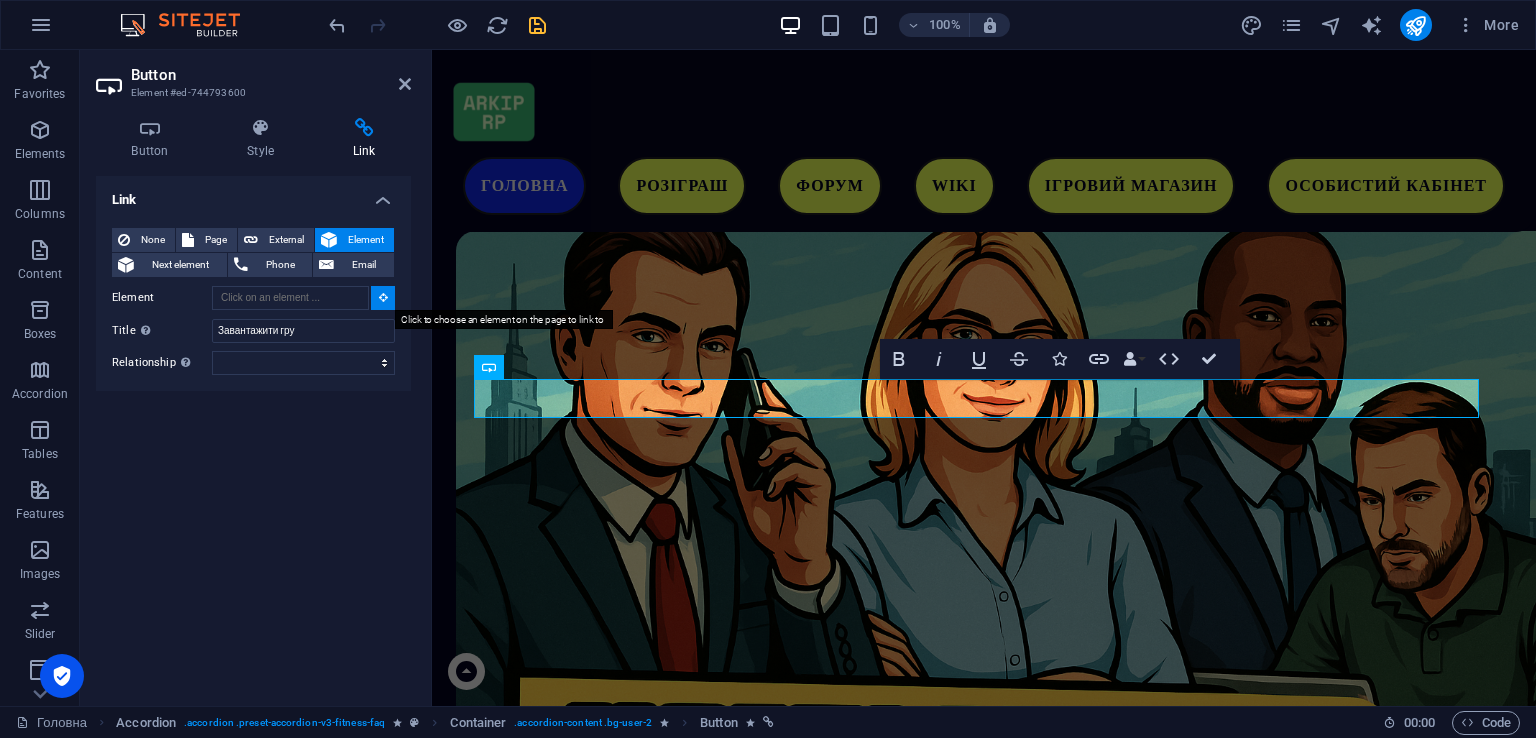 click at bounding box center [383, 297] 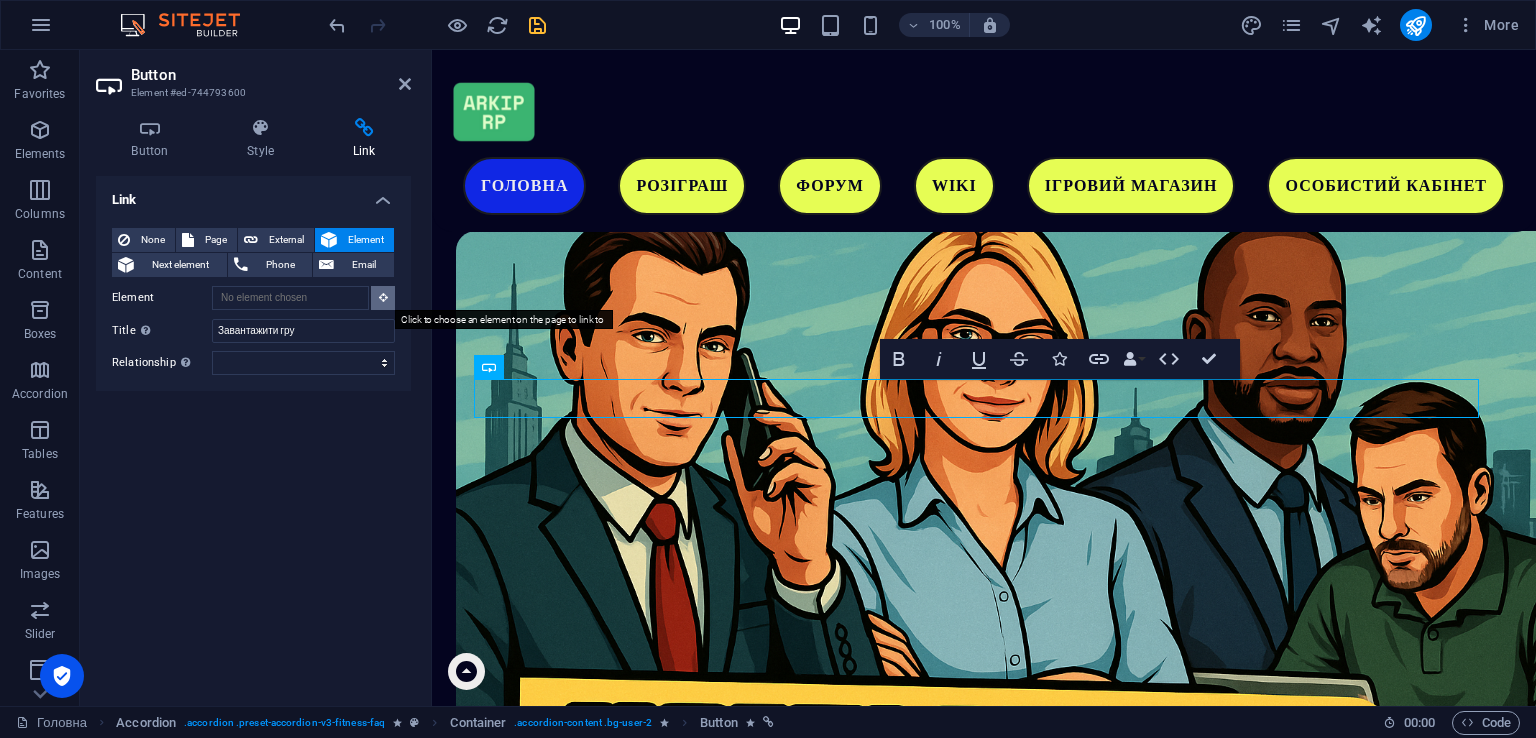 click at bounding box center (383, 297) 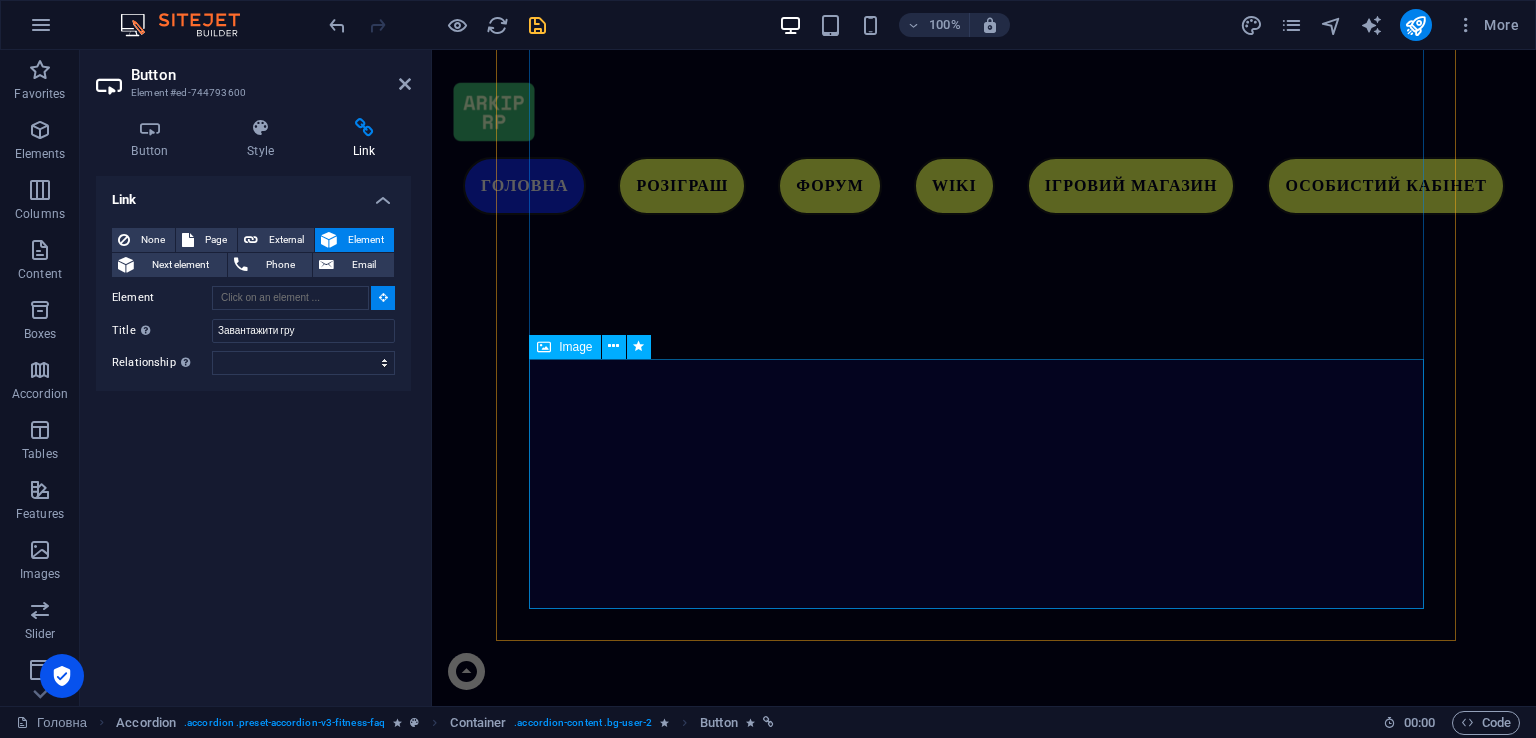 click at bounding box center (984, 2847) 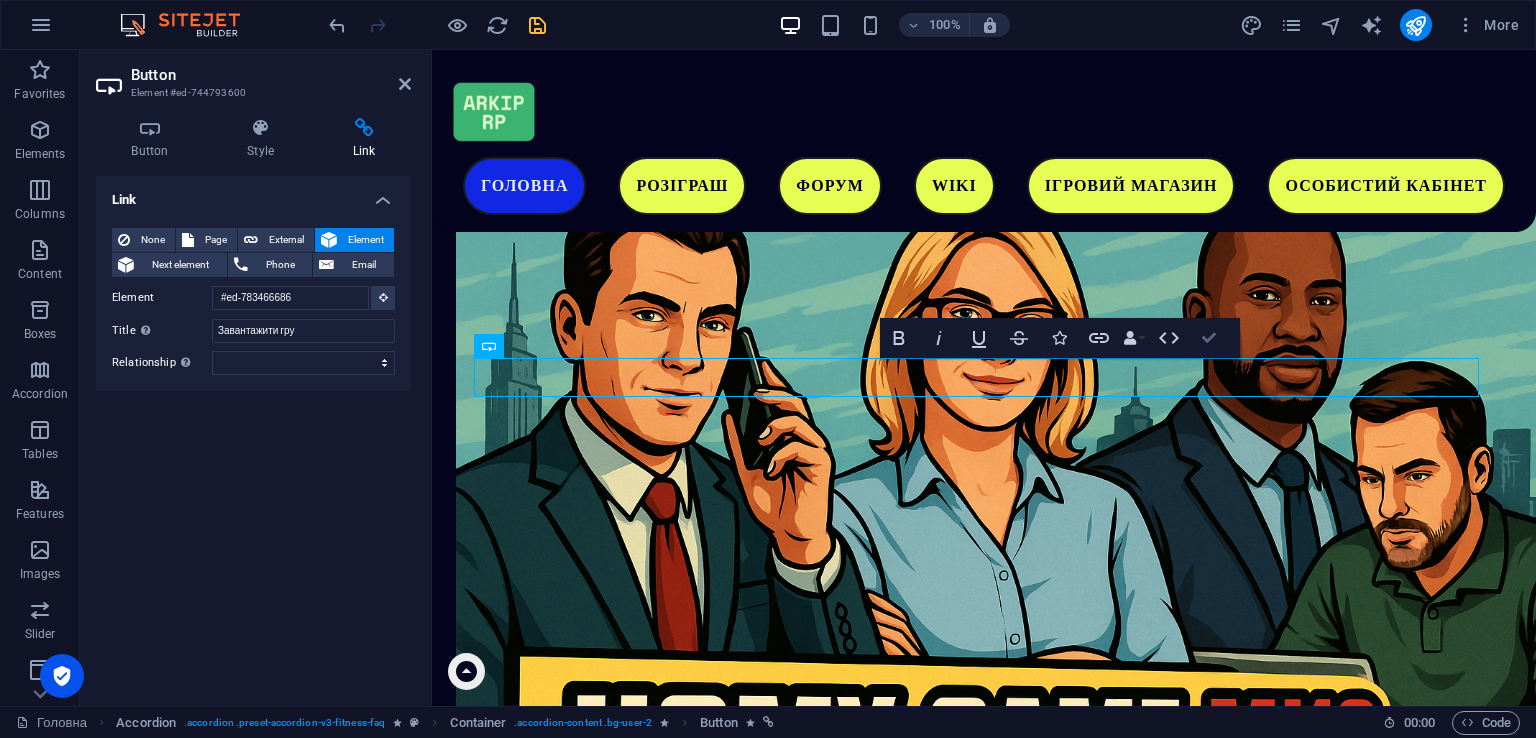 drag, startPoint x: 1199, startPoint y: 341, endPoint x: 616, endPoint y: 11, distance: 669.9172 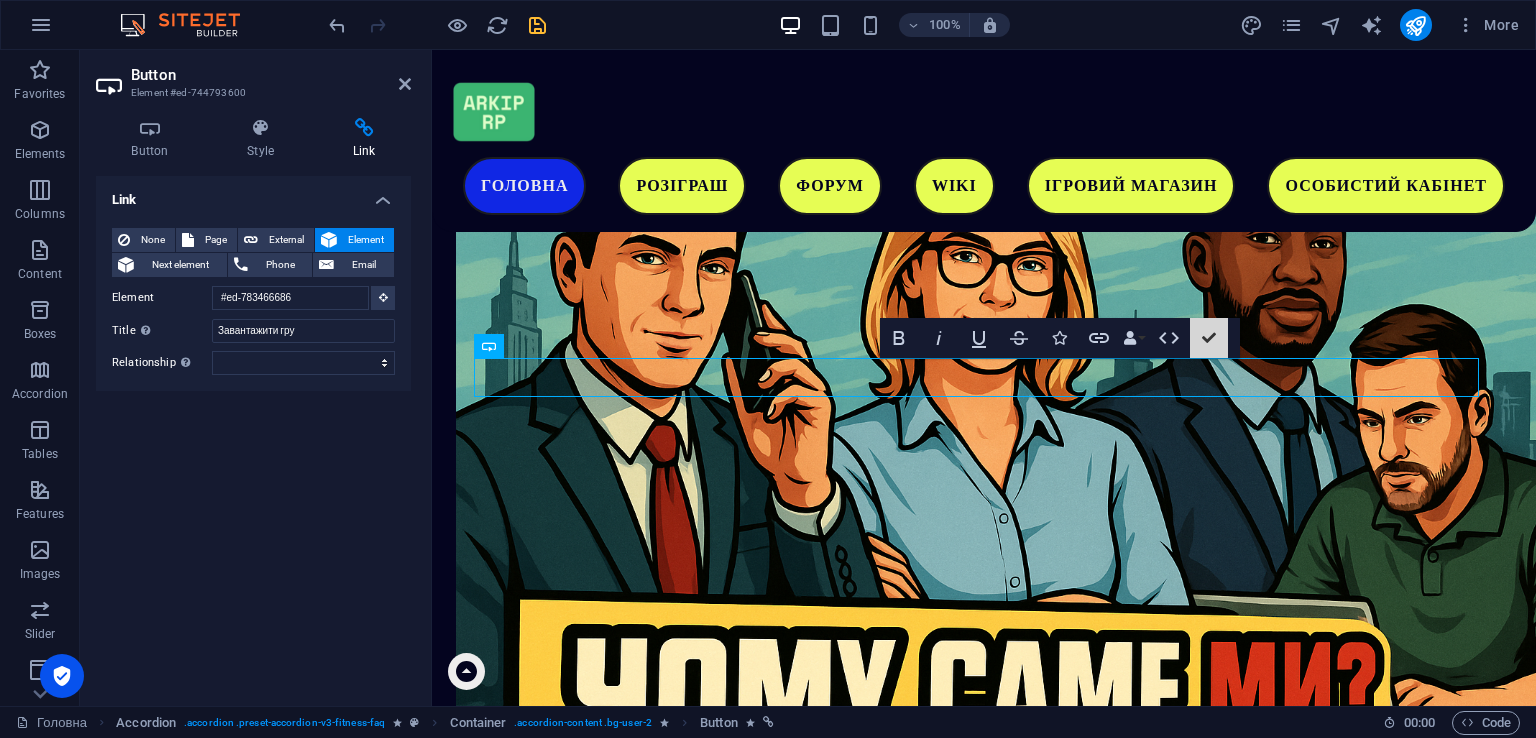 scroll, scrollTop: 1824, scrollLeft: 0, axis: vertical 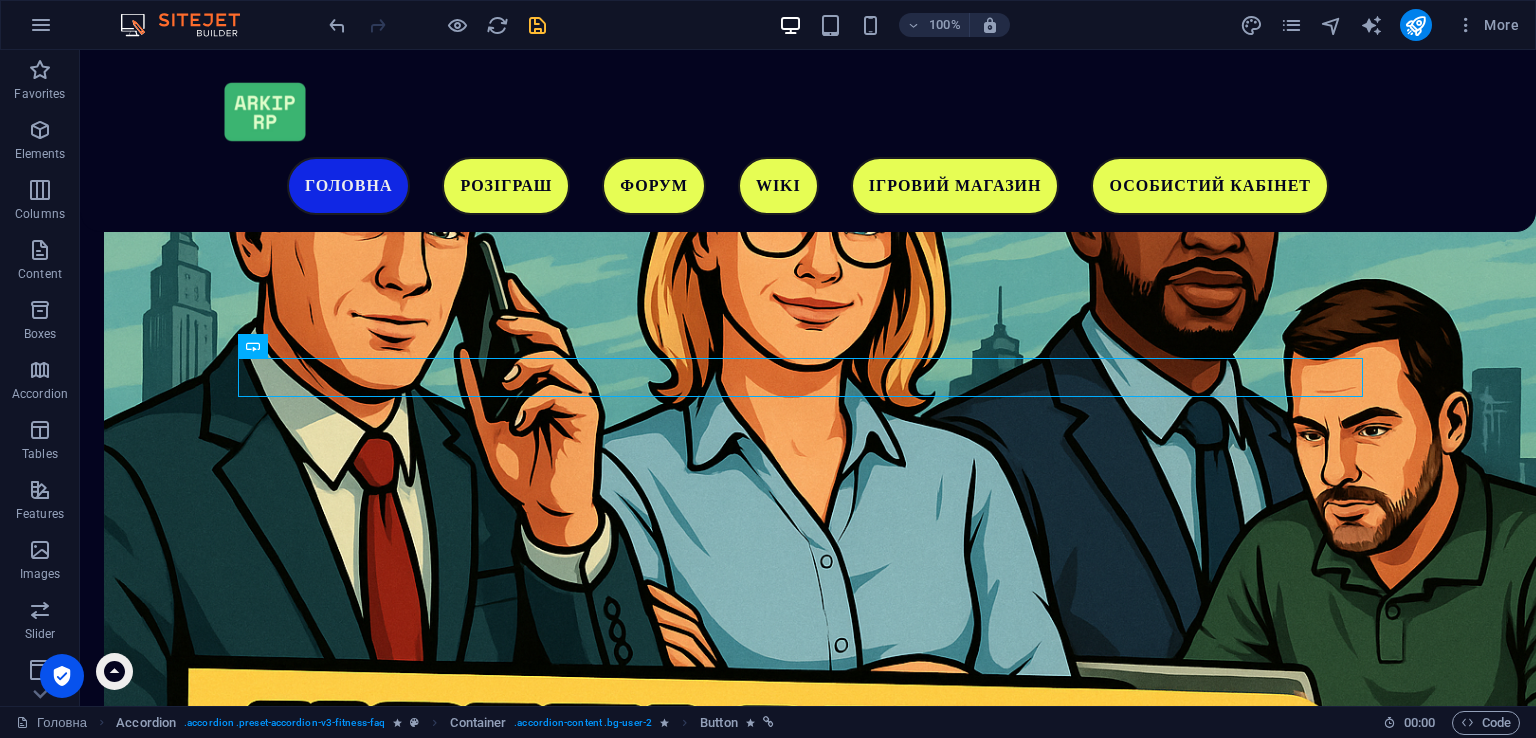 click at bounding box center [537, 25] 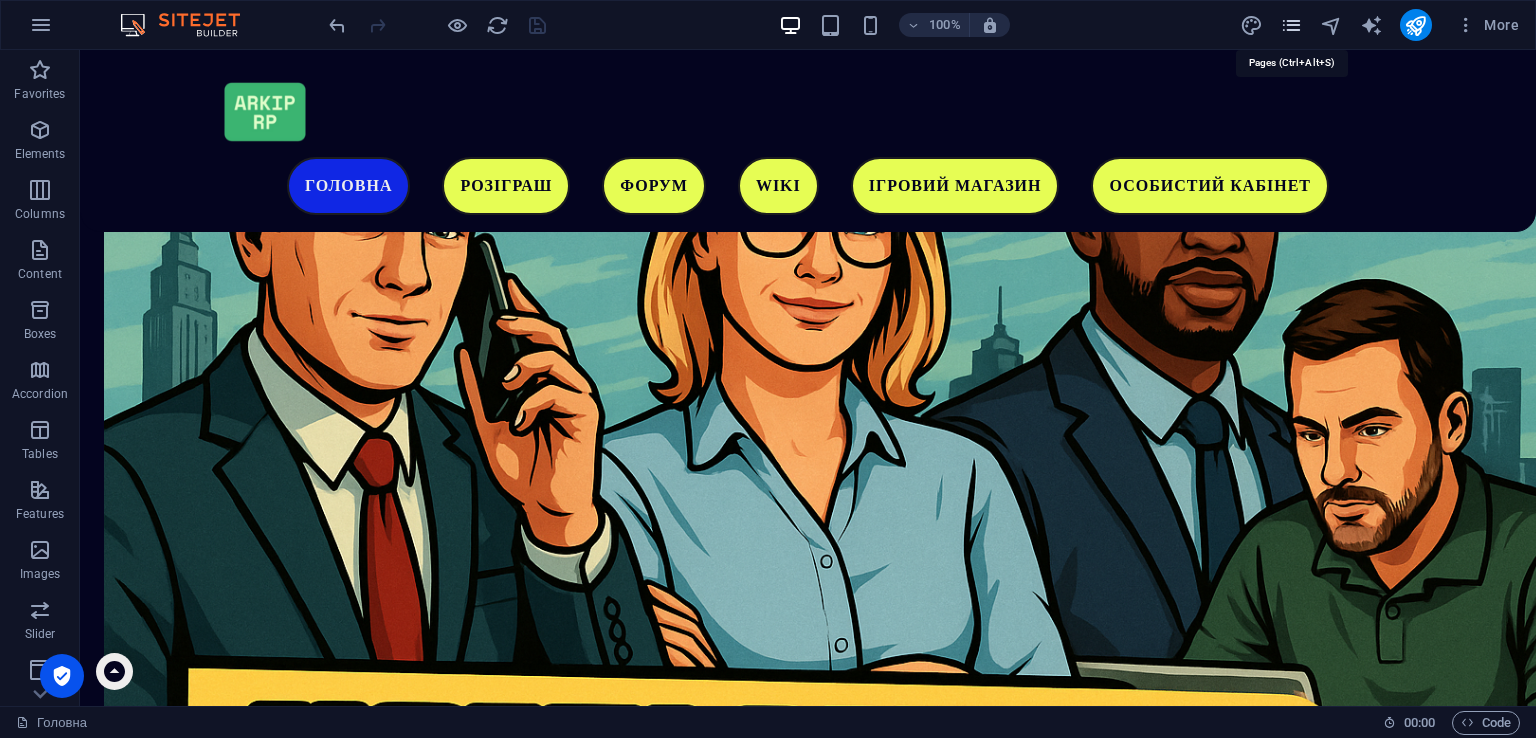 click at bounding box center [1291, 25] 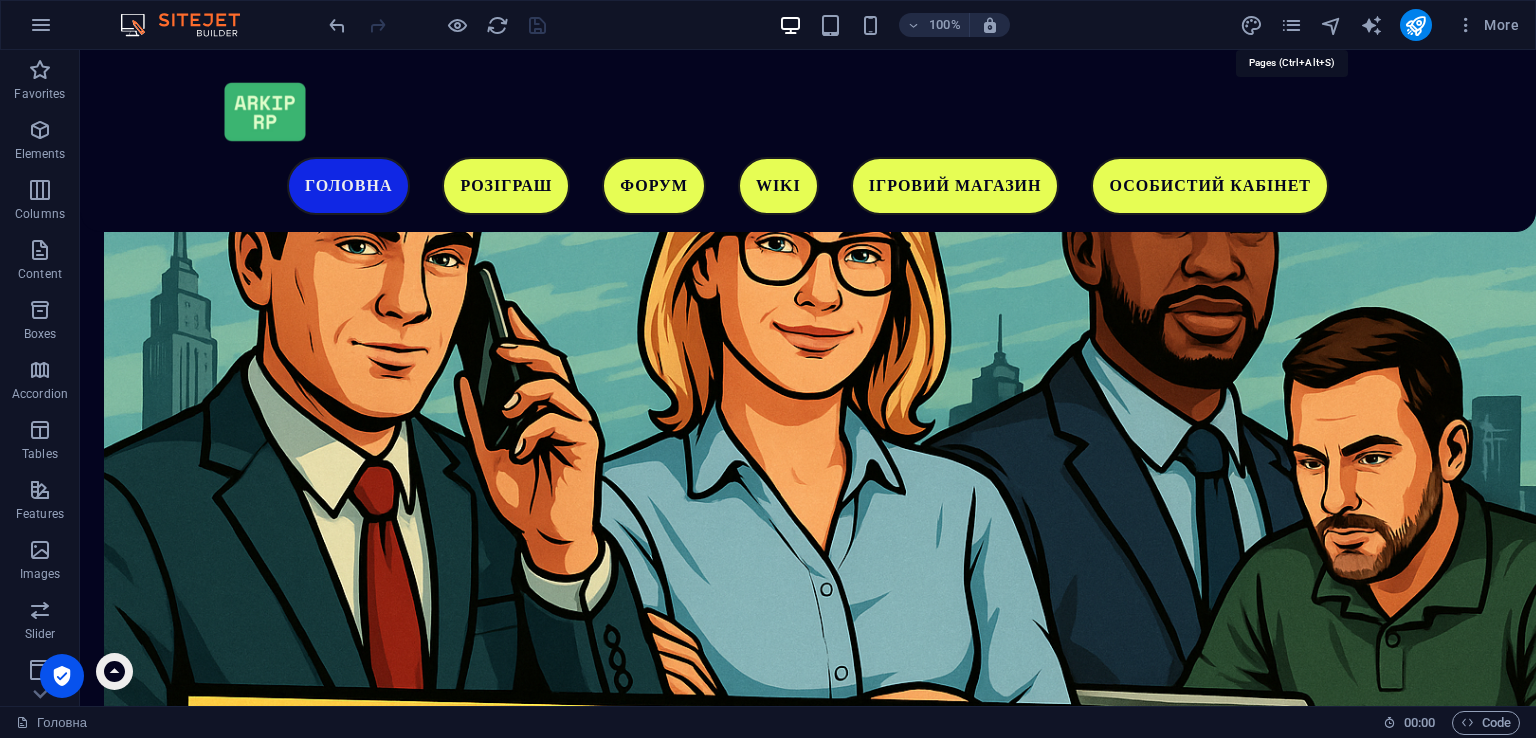 scroll, scrollTop: 1851, scrollLeft: 0, axis: vertical 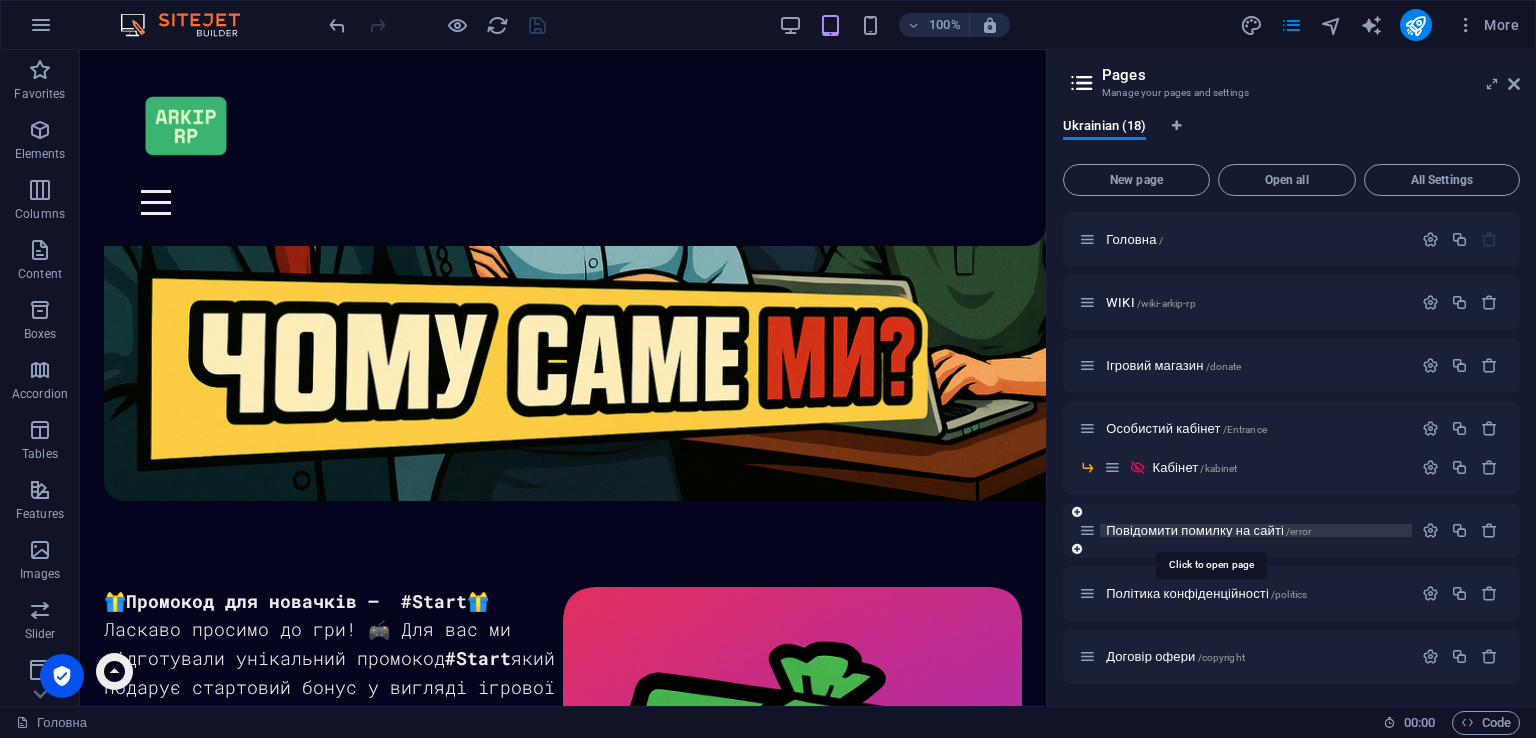 click on "Повідомити помилку на сайті /error" at bounding box center (1208, 530) 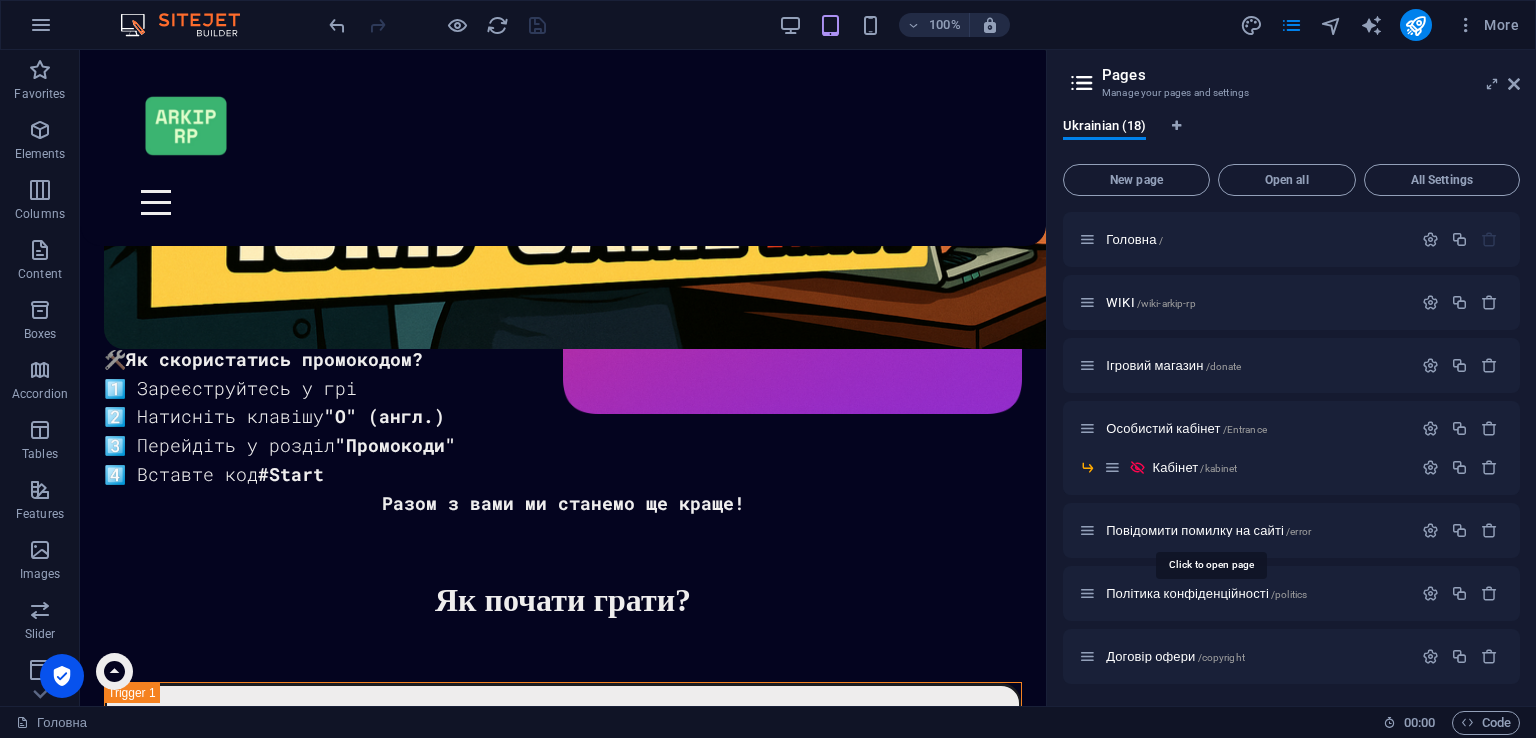 scroll, scrollTop: 0, scrollLeft: 0, axis: both 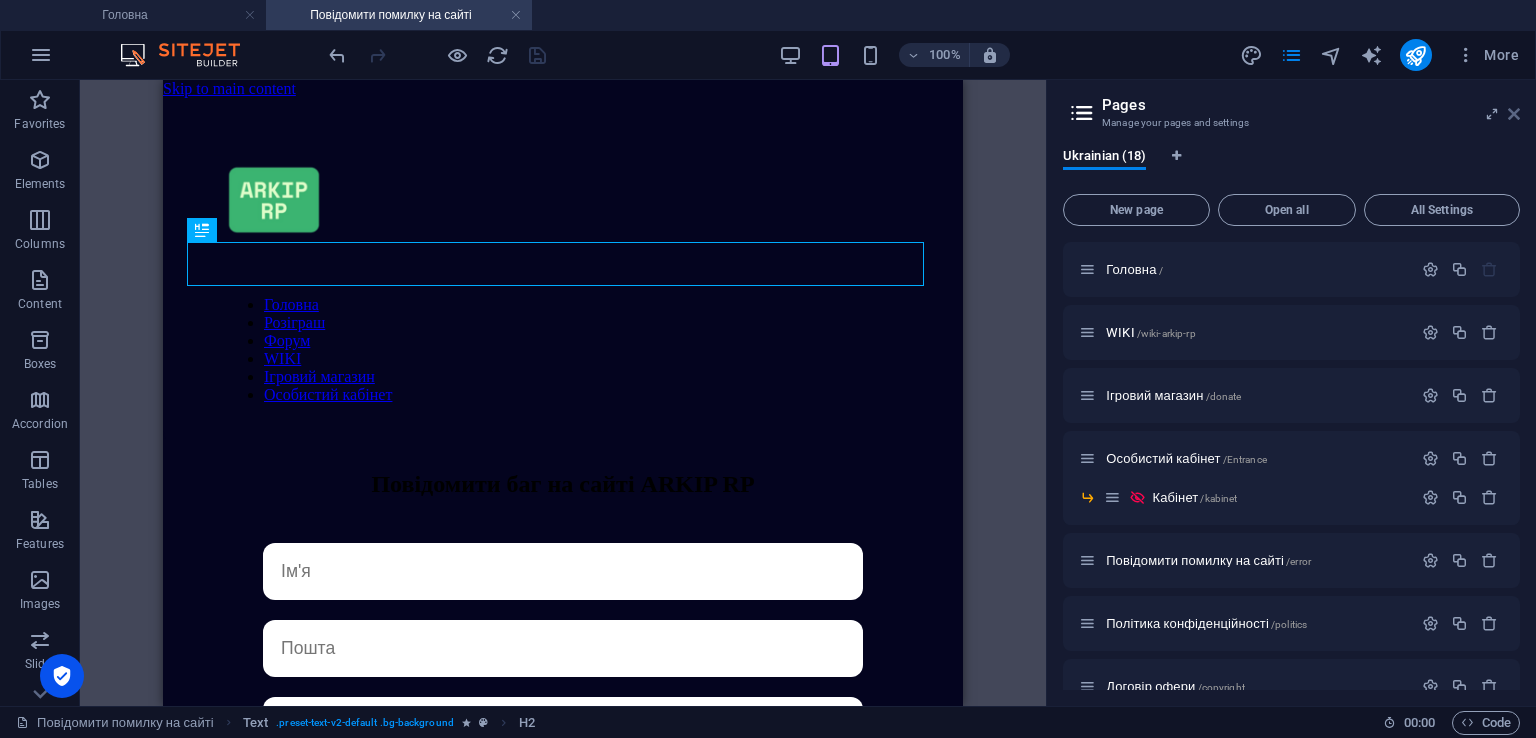 click at bounding box center (1514, 114) 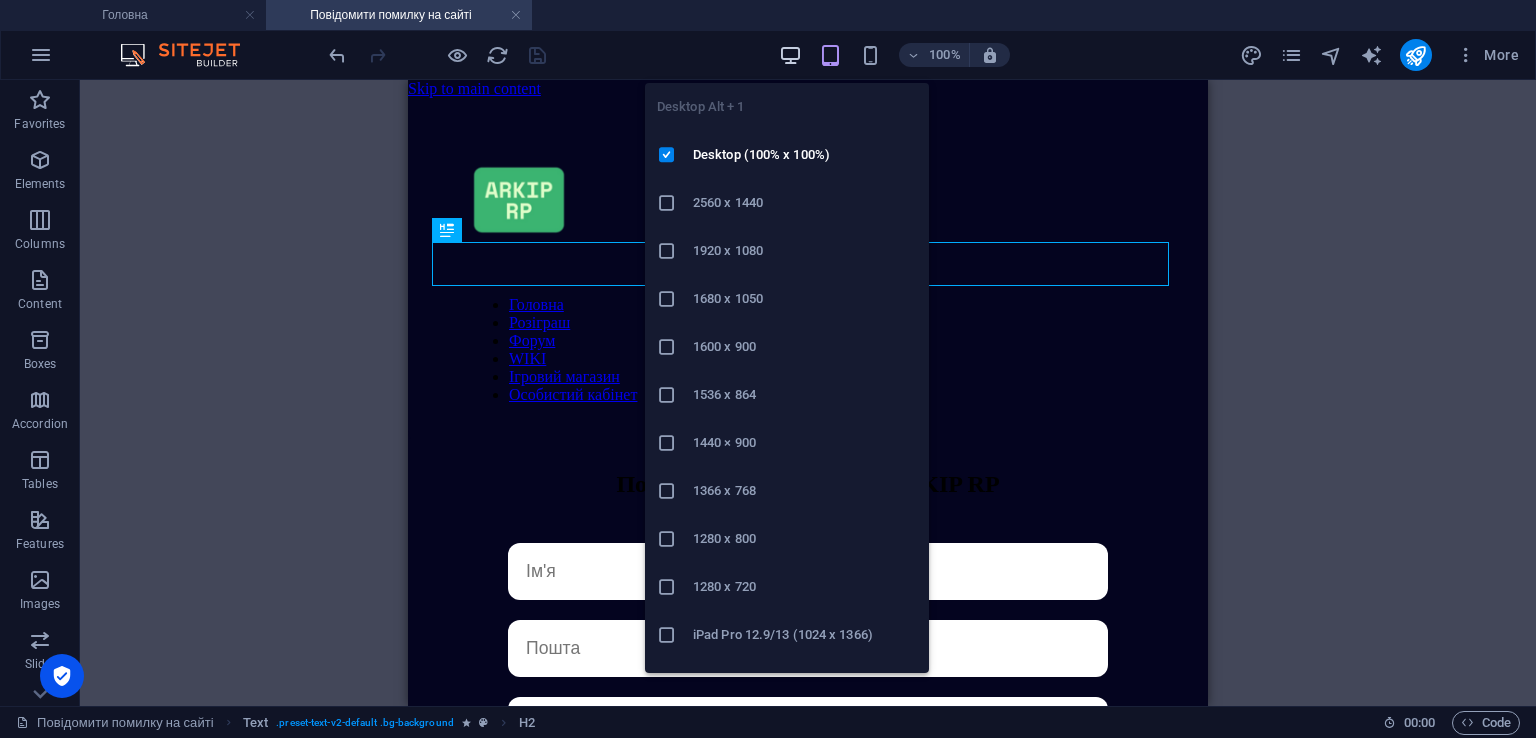 click at bounding box center (790, 55) 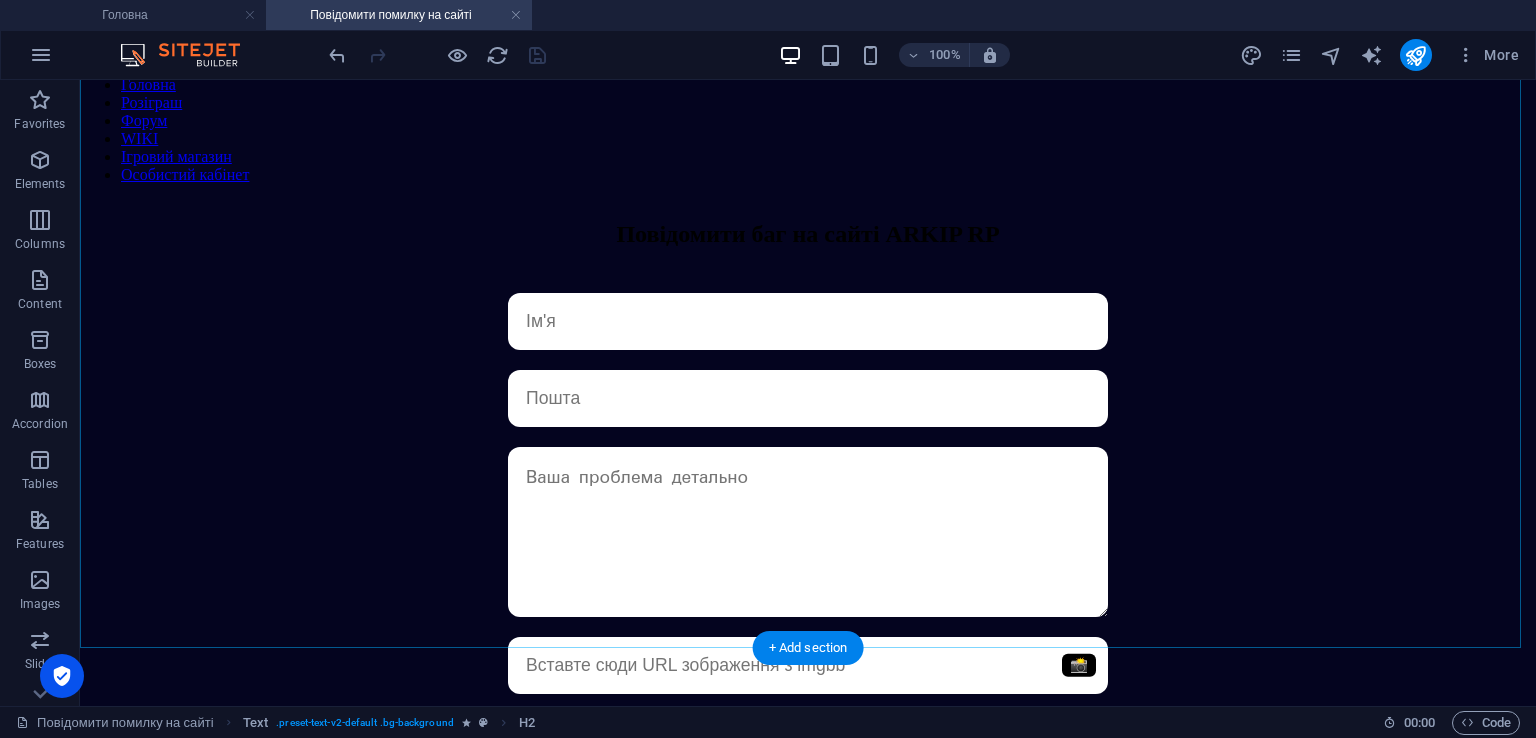click on "📸
ВІДПРАВИТИ" at bounding box center [808, 532] 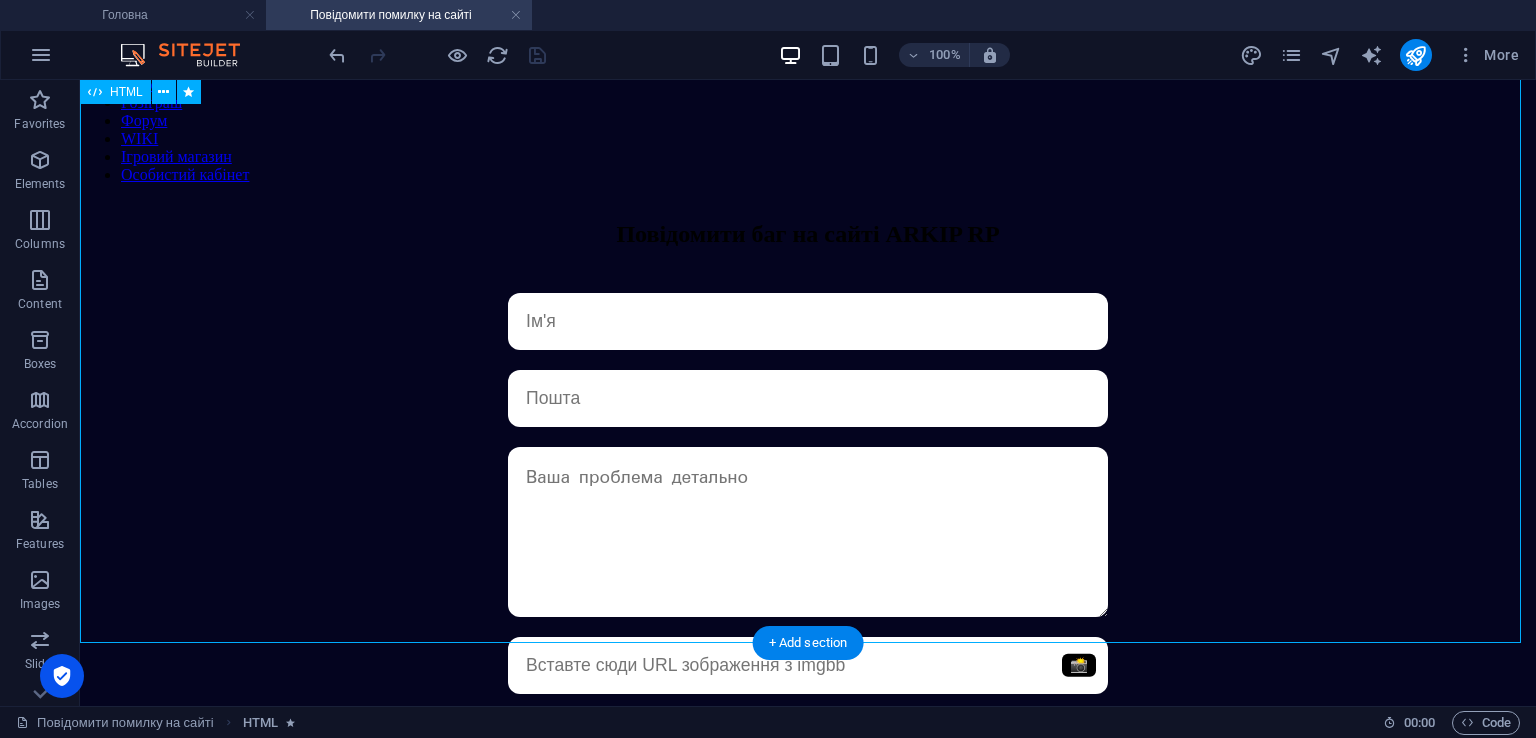 click on "📸
ВІДПРАВИТИ" at bounding box center (808, 532) 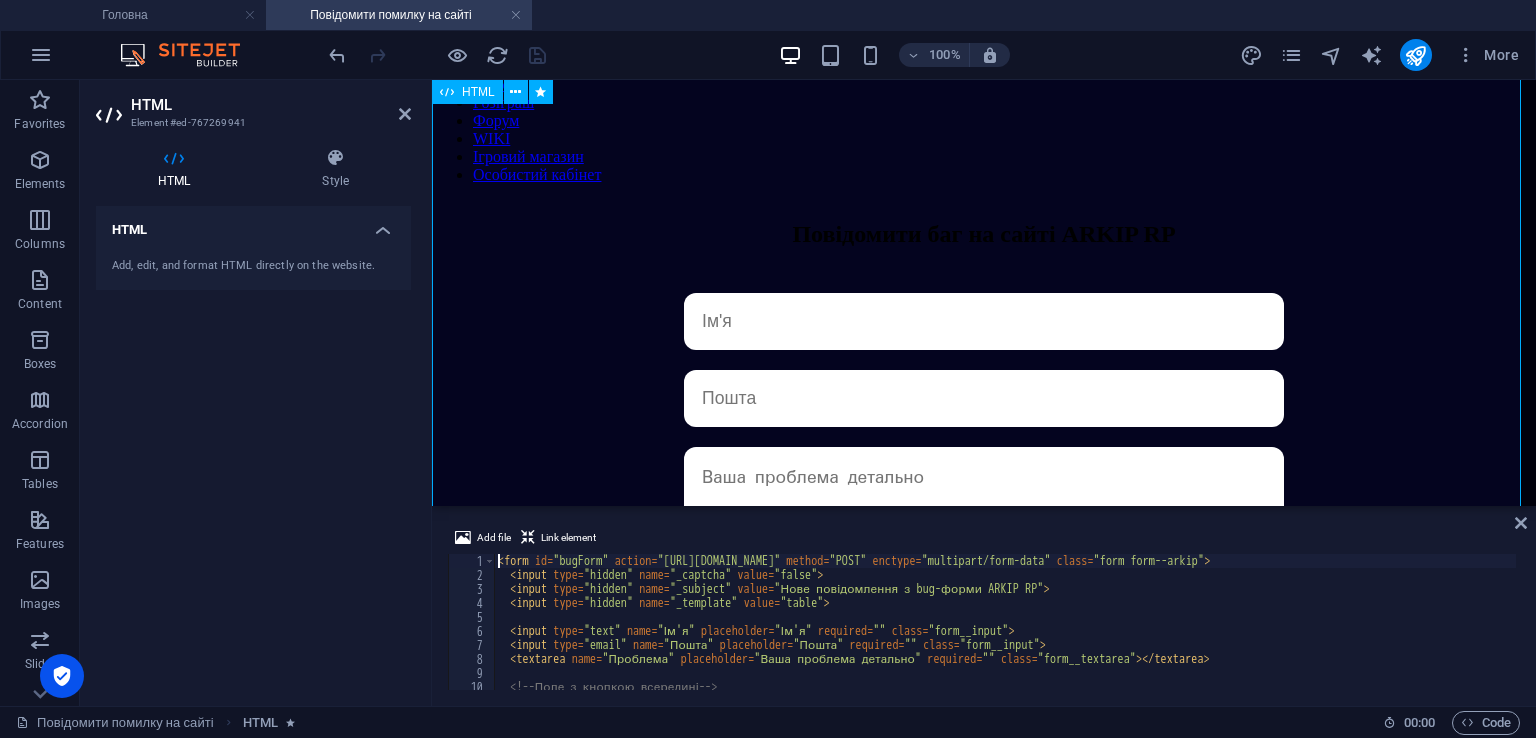 scroll, scrollTop: 248, scrollLeft: 0, axis: vertical 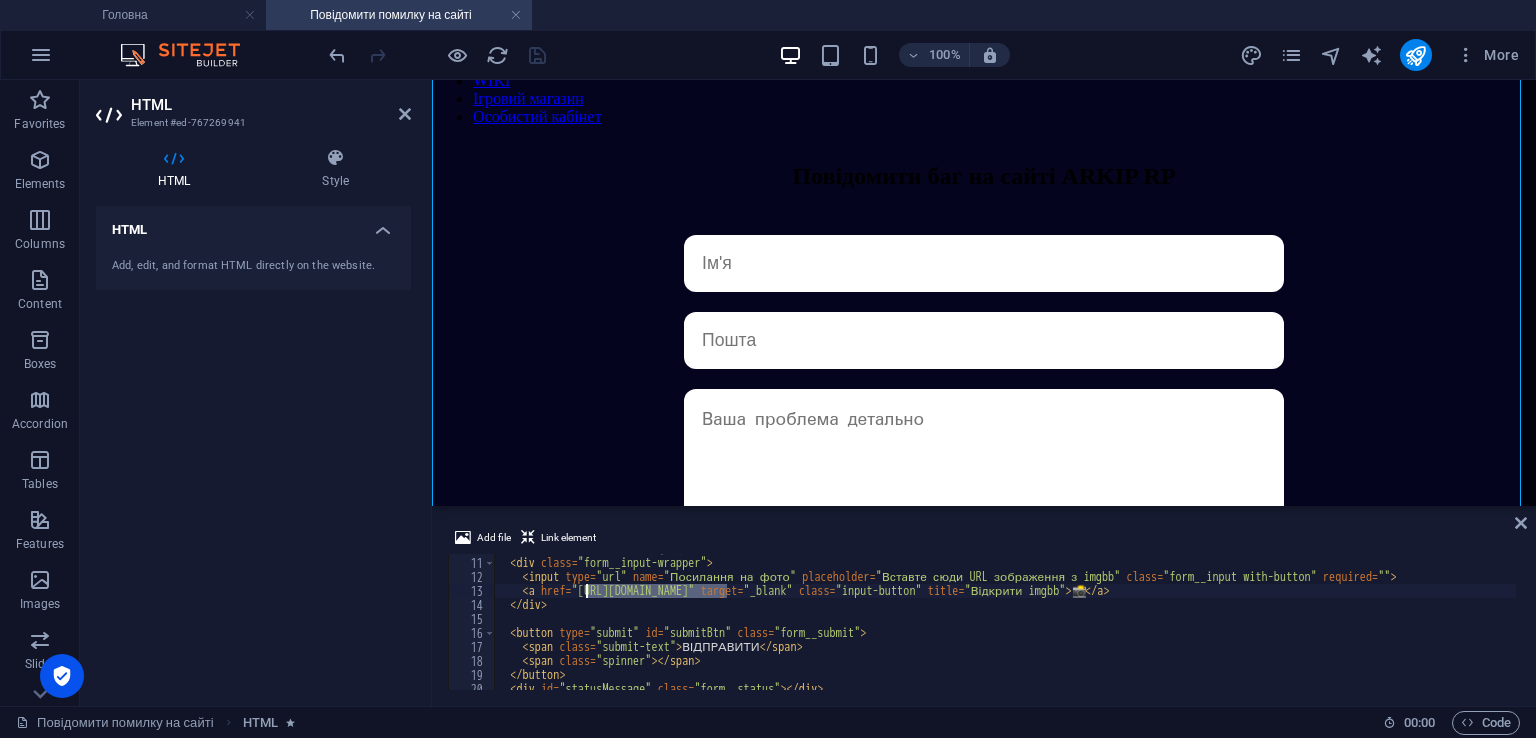 drag, startPoint x: 726, startPoint y: 594, endPoint x: 587, endPoint y: 593, distance: 139.0036 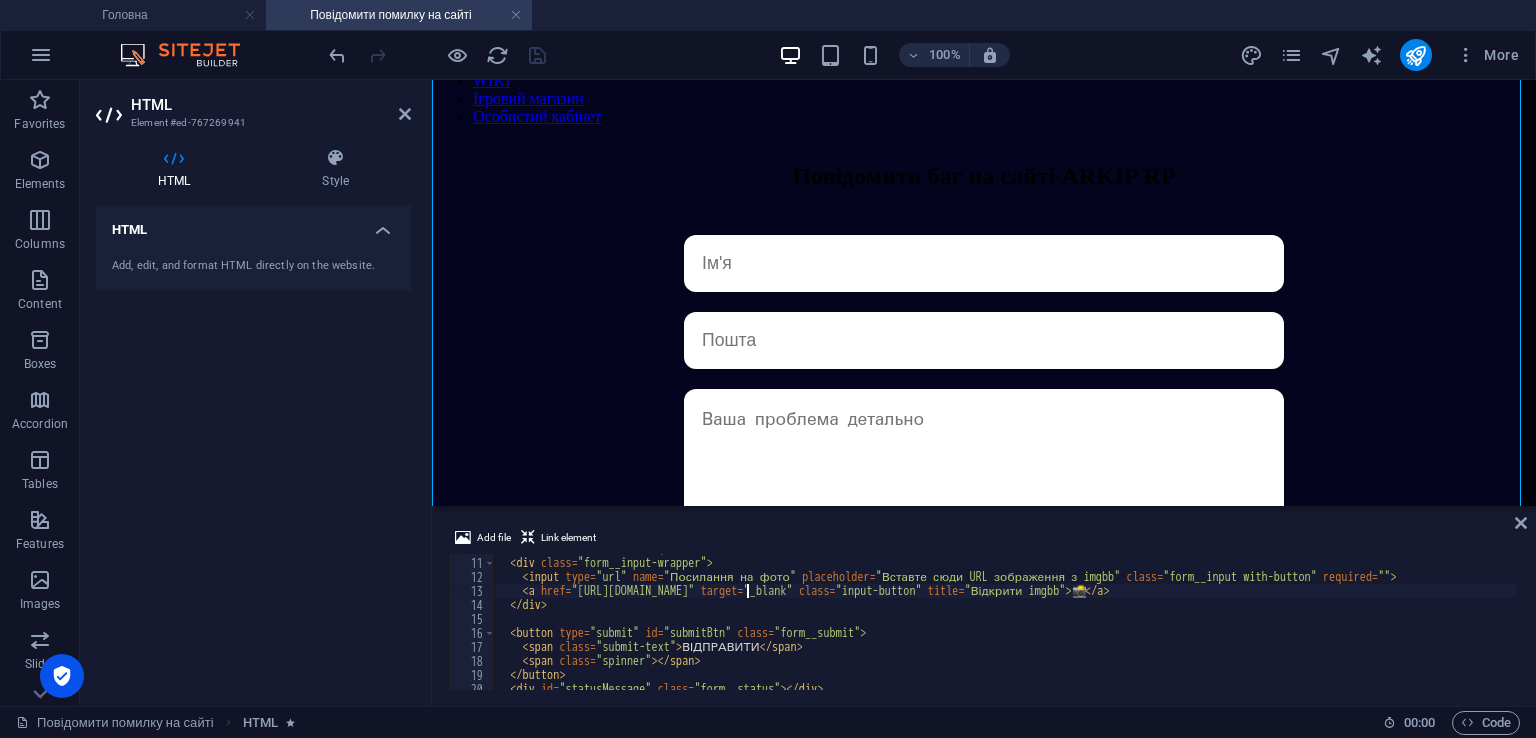 click on "<!--  Поле з кнопкою всередині  -->    < div   class = "form__input-wrapper" >      < input   type = "url"   name = "Посилання на фото"   placeholder = "Вставте сюди URL зображення з imgbb"   class = "form__input with-button"   required = "" >      < a   href = "[URL][DOMAIN_NAME]"   target = "_blank"   class = "input-button"   title = "Відкрити imgbb" > 📸 </ a >    </ div >    < button   type = "submit"   id = "submitBtn"   class = "form__submit" >      < span   class = "submit-text" > ВІДПРАВИТИ </ span >      < span   class = "spinner" > </ span >    </ button >    < div   id = "statusMessage"   class = "form__status" > </ div >" at bounding box center [1005, 624] 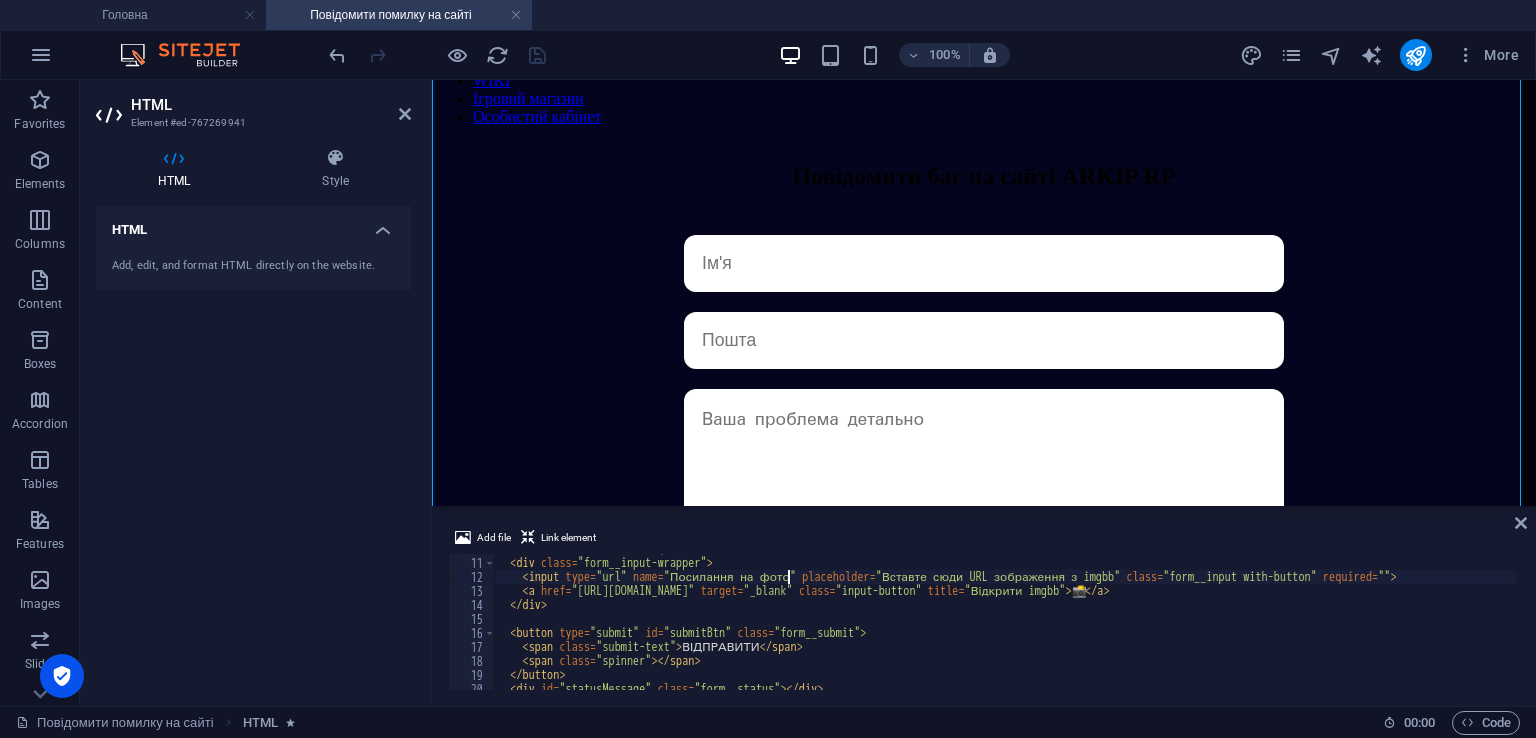 click on "<!--  Поле з кнопкою всередині  -->    < div   class = "form__input-wrapper" >      < input   type = "url"   name = "Посилання на фото"   placeholder = "Вставте сюди URL зображення з imgbb"   class = "form__input with-button"   required = "" >      < a   href = "[URL][DOMAIN_NAME]"   target = "_blank"   class = "input-button"   title = "Відкрити imgbb" > 📸 </ a >    </ div >    < button   type = "submit"   id = "submitBtn"   class = "form__submit" >      < span   class = "submit-text" > ВІДПРАВИТИ </ span >      < span   class = "spinner" > </ span >    </ button >    < div   id = "statusMessage"   class = "form__status" > </ div >" at bounding box center (1005, 624) 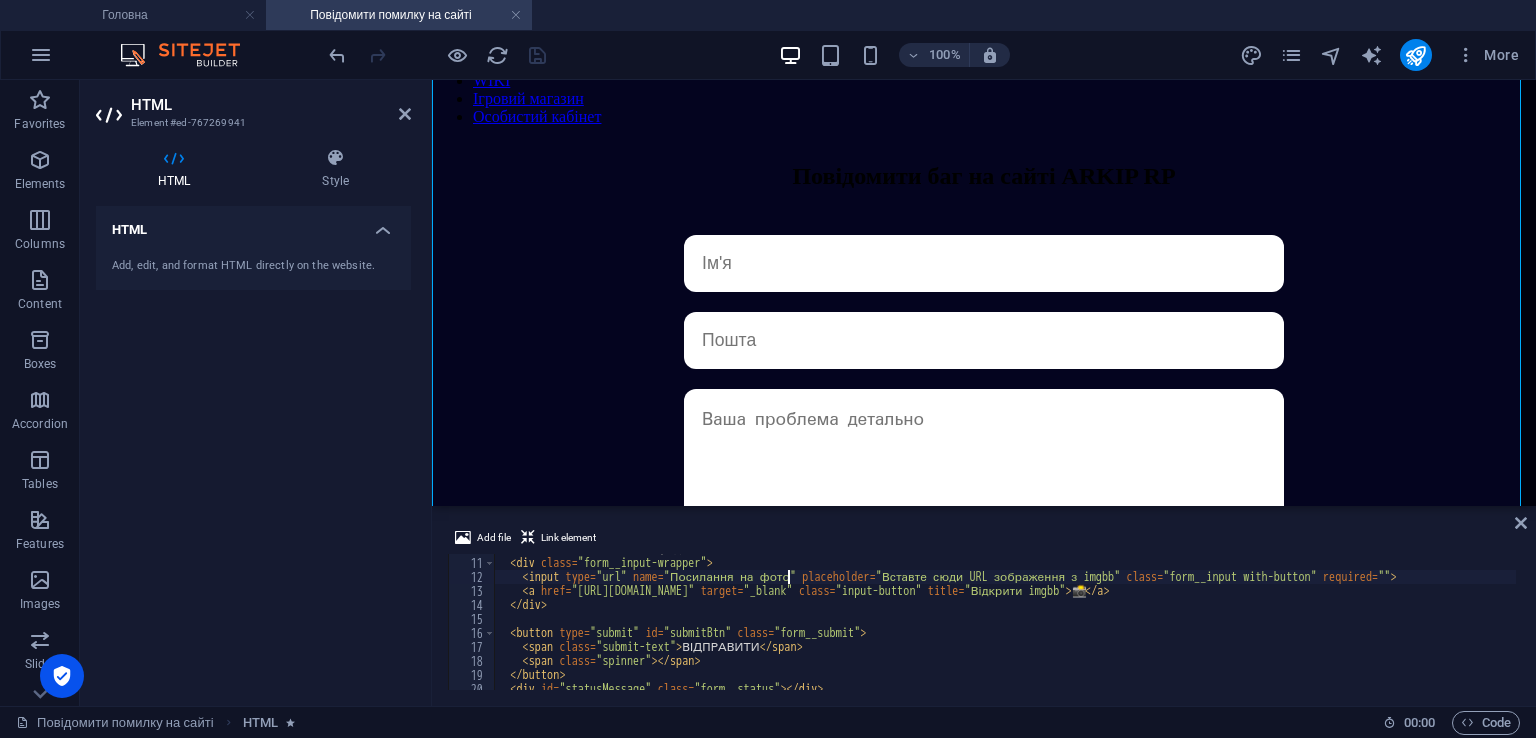 click on "<!--  Поле з кнопкою всередині  -->    < div   class = "form__input-wrapper" >      < input   type = "url"   name = "Посилання на фото"   placeholder = "Вставте сюди URL зображення з imgbb"   class = "form__input with-button"   required = "" >      < a   href = "[URL][DOMAIN_NAME]"   target = "_blank"   class = "input-button"   title = "Відкрити imgbb" > 📸 </ a >    </ div >    < button   type = "submit"   id = "submitBtn"   class = "form__submit" >      < span   class = "submit-text" > ВІДПРАВИТИ </ span >      < span   class = "spinner" > </ span >    </ button >    < div   id = "statusMessage"   class = "form__status" > </ div >" at bounding box center [1005, 624] 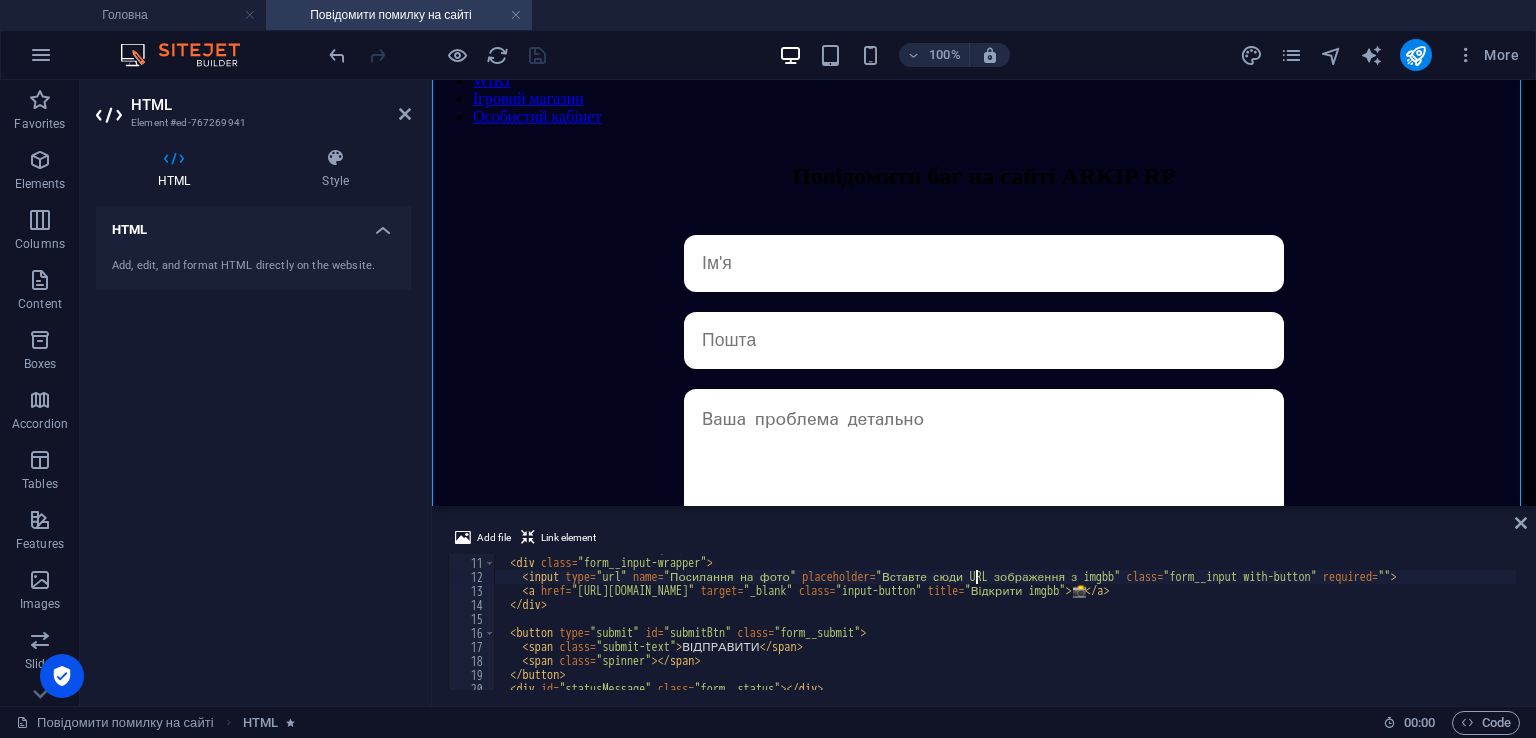 click on "<!--  Поле з кнопкою всередині  -->    < div   class = "form__input-wrapper" >      < input   type = "url"   name = "Посилання на фото"   placeholder = "Вставте сюди URL зображення з imgbb"   class = "form__input with-button"   required = "" >      < a   href = "[URL][DOMAIN_NAME]"   target = "_blank"   class = "input-button"   title = "Відкрити imgbb" > 📸 </ a >    </ div >    < button   type = "submit"   id = "submitBtn"   class = "form__submit" >      < span   class = "submit-text" > ВІДПРАВИТИ </ span >      < span   class = "spinner" > </ span >    </ button >    < div   id = "statusMessage"   class = "form__status" > </ div >" at bounding box center (1005, 624) 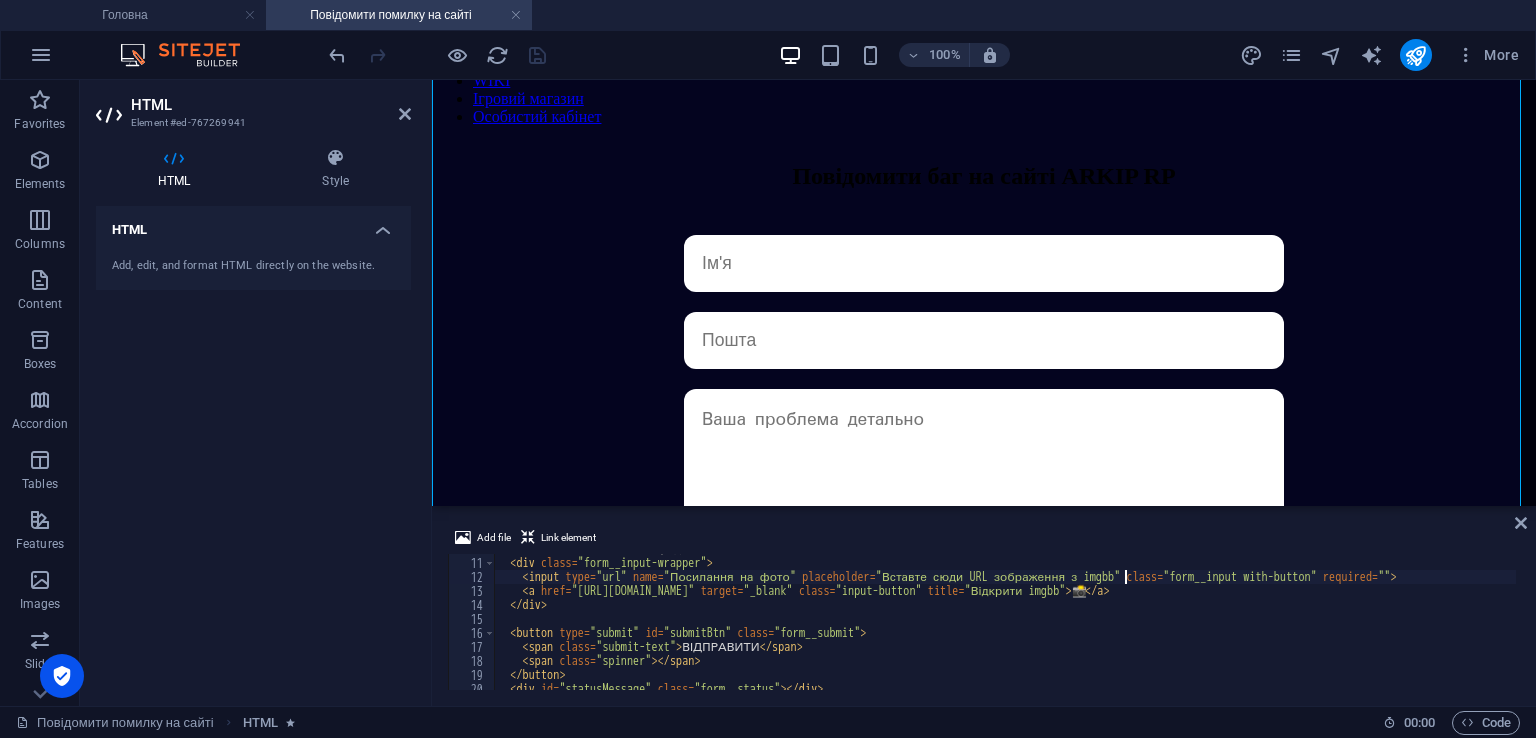 click on "<!--  Поле з кнопкою всередині  -->    < div   class = "form__input-wrapper" >      < input   type = "url"   name = "Посилання на фото"   placeholder = "Вставте сюди URL зображення з imgbb"   class = "form__input with-button"   required = "" >      < a   href = "[URL][DOMAIN_NAME]"   target = "_blank"   class = "input-button"   title = "Відкрити imgbb" > 📸 </ a >    </ div >    < button   type = "submit"   id = "submitBtn"   class = "form__submit" >      < span   class = "submit-text" > ВІДПРАВИТИ </ span >      < span   class = "spinner" > </ span >    </ button >    < div   id = "statusMessage"   class = "form__status" > </ div >" at bounding box center [1005, 624] 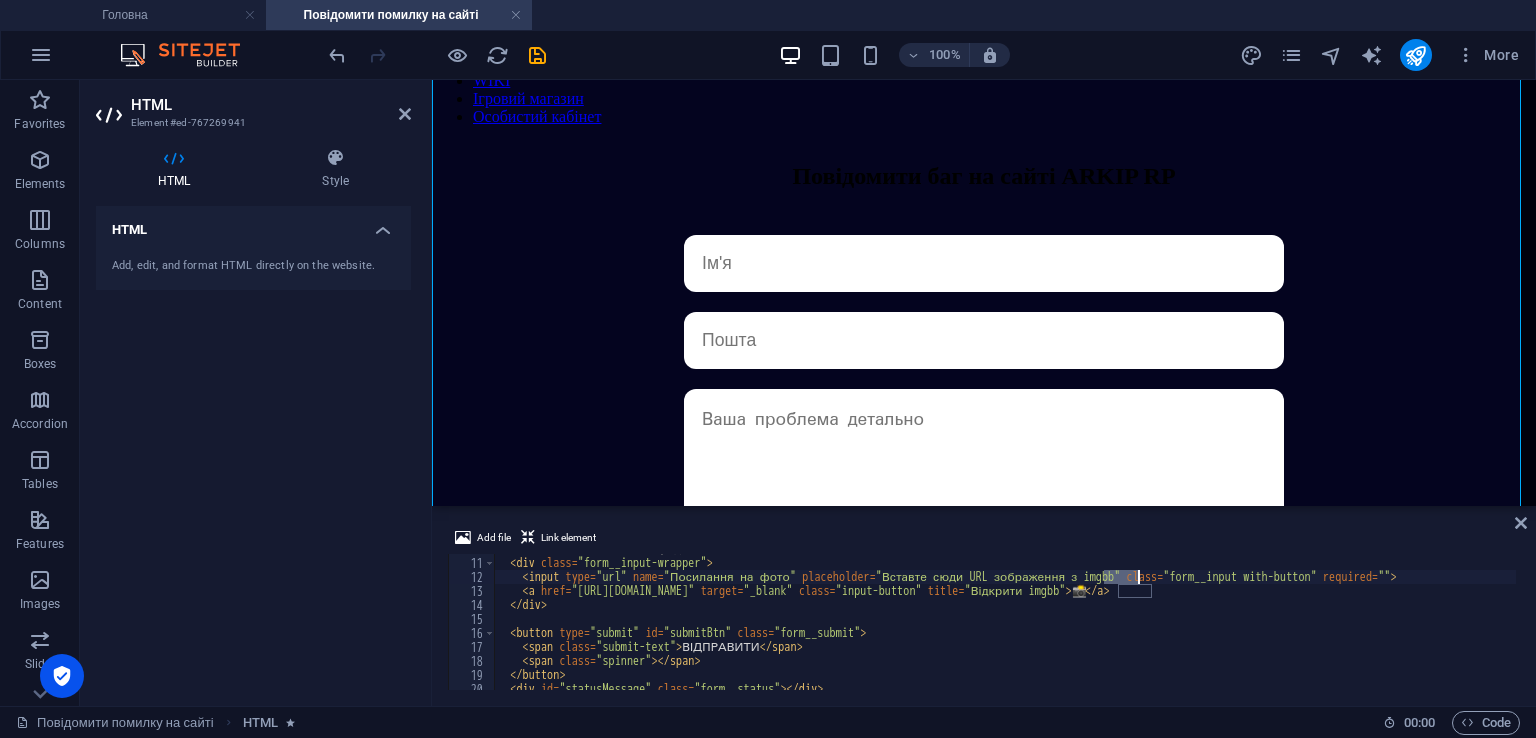 paste on "Imgur" 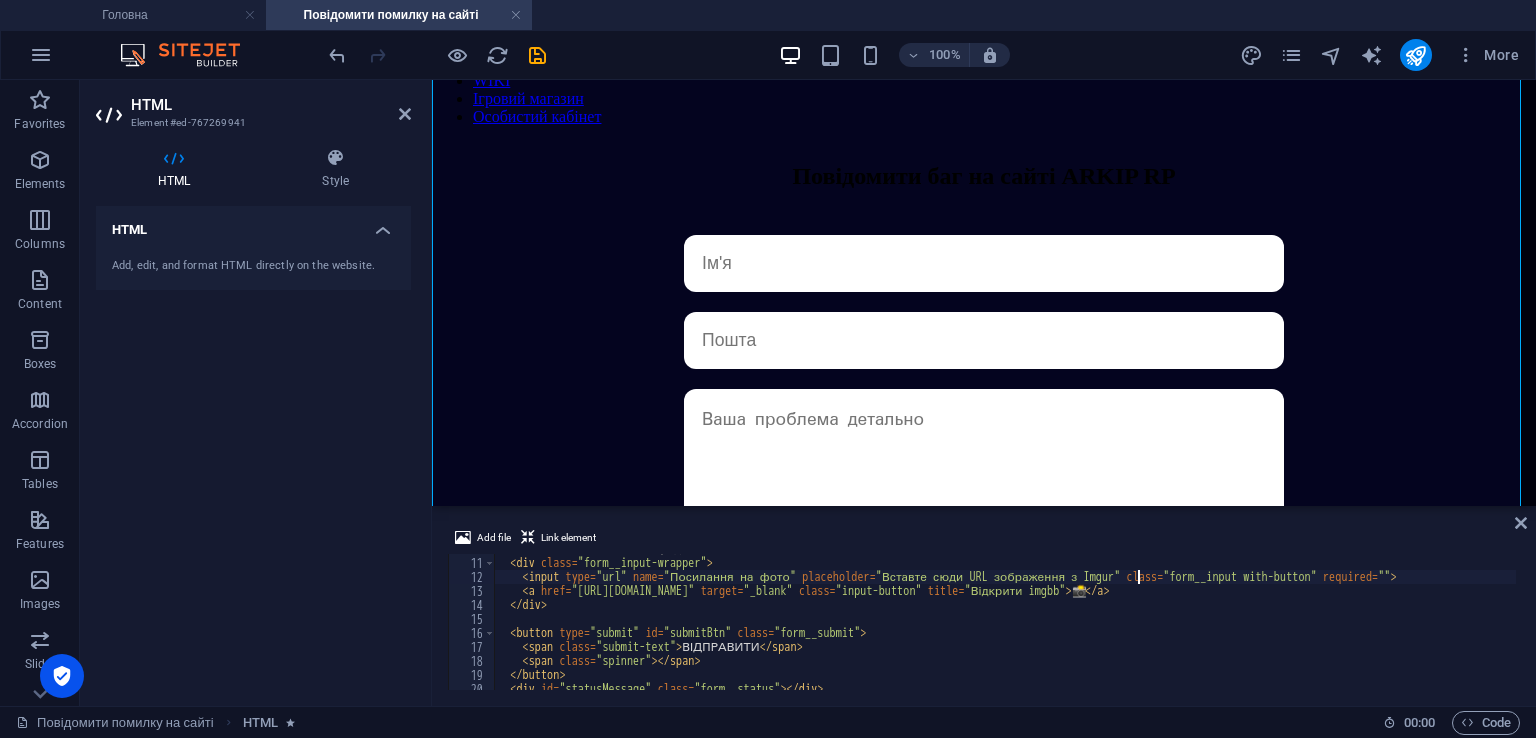 click on "<!--  Поле з кнопкою всередині  -->    < div   class = "form__input-wrapper" >      < input   type = "url"   name = "Посилання на фото"   placeholder = "Вставте сюди URL зображення з Imgur"   class = "form__input with-button"   required = "" >      < a   href = "[URL][DOMAIN_NAME]"   target = "_blank"   class = "input-button"   title = "Відкрити imgbb" > 📸 </ a >    </ div >    < button   type = "submit"   id = "submitBtn"   class = "form__submit" >      < span   class = "submit-text" > ВІДПРАВИТИ </ span >      < span   class = "spinner" > </ span >    </ button >    < div   id = "statusMessage"   class = "form__status" > </ div >" at bounding box center (1005, 624) 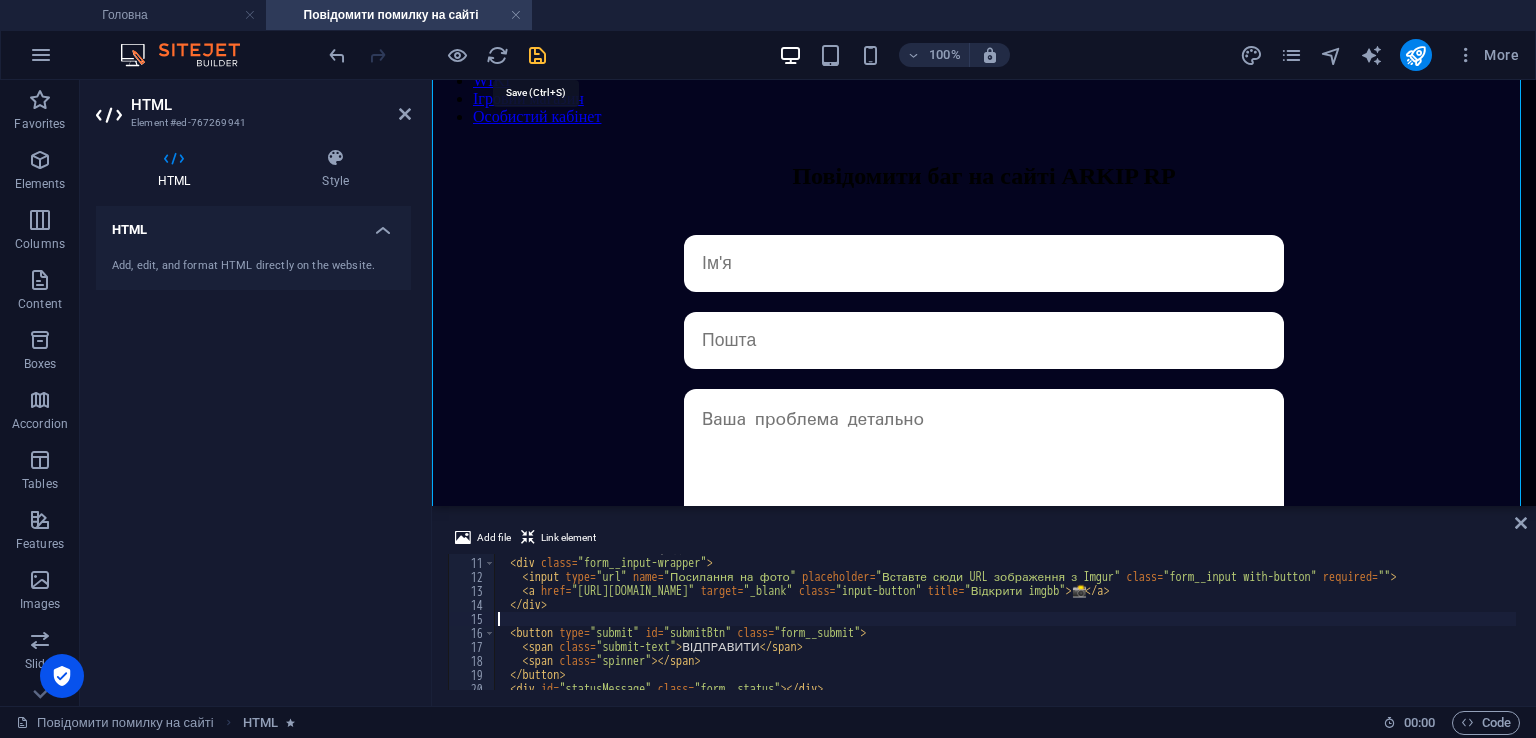 click at bounding box center (537, 55) 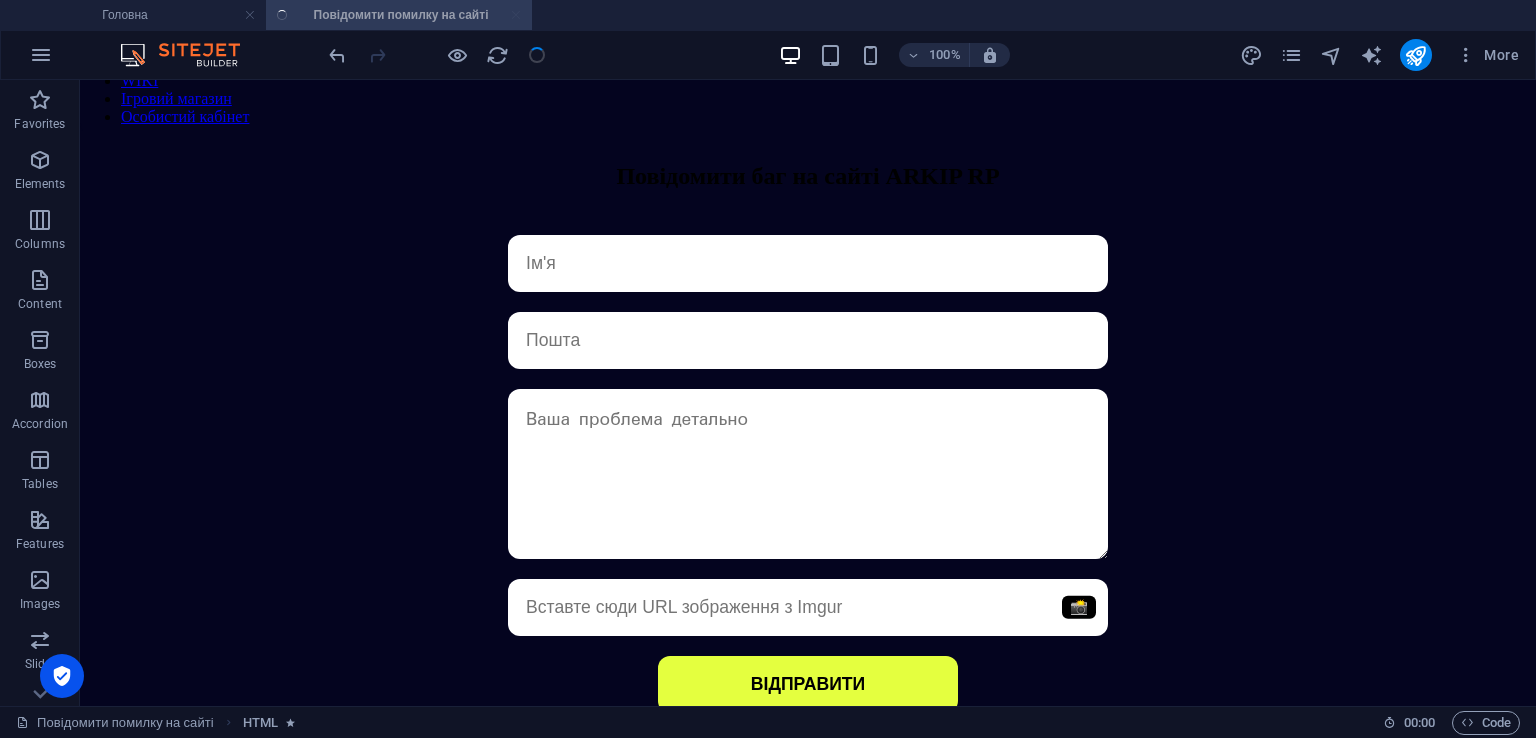 scroll, scrollTop: 190, scrollLeft: 0, axis: vertical 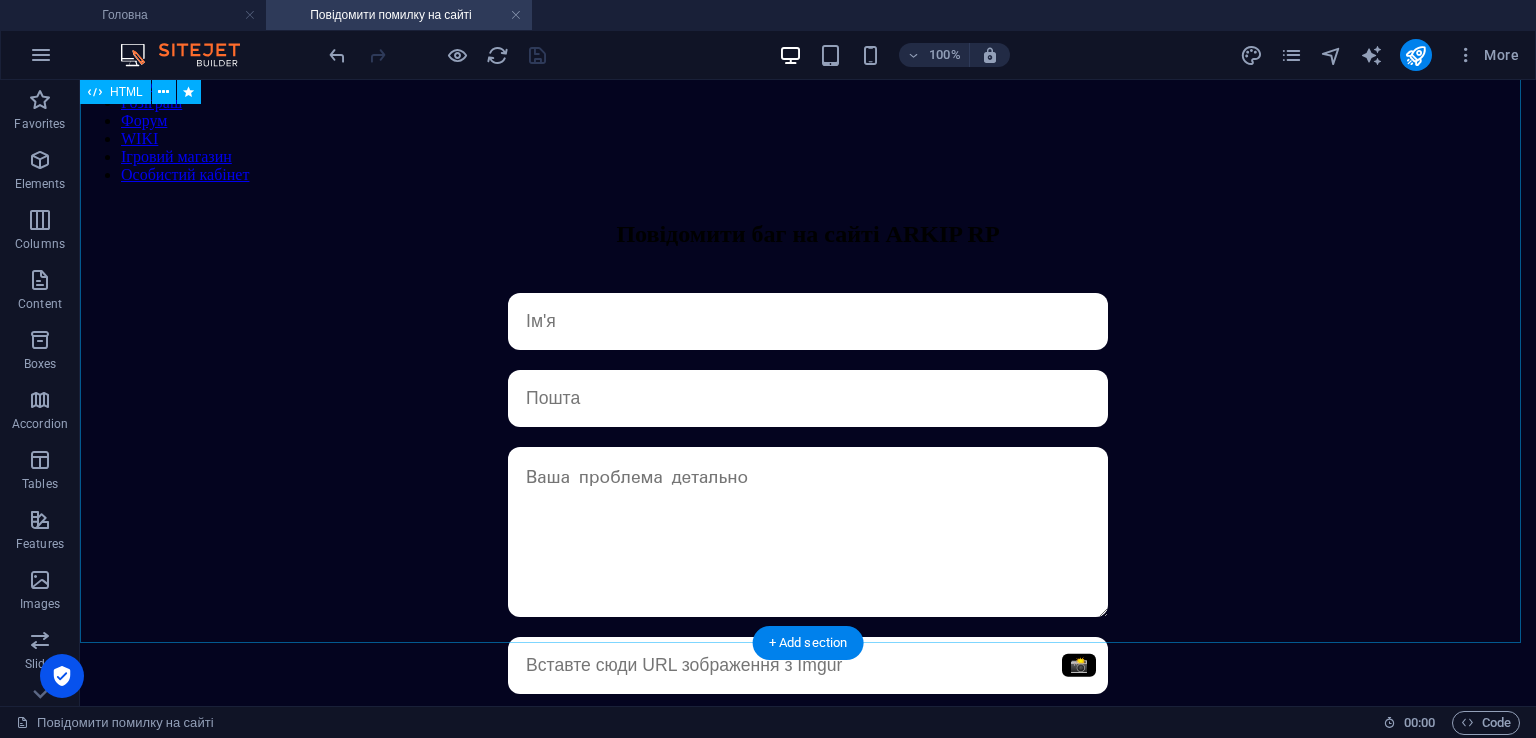 click on "📸
ВІДПРАВИТИ" at bounding box center [808, 532] 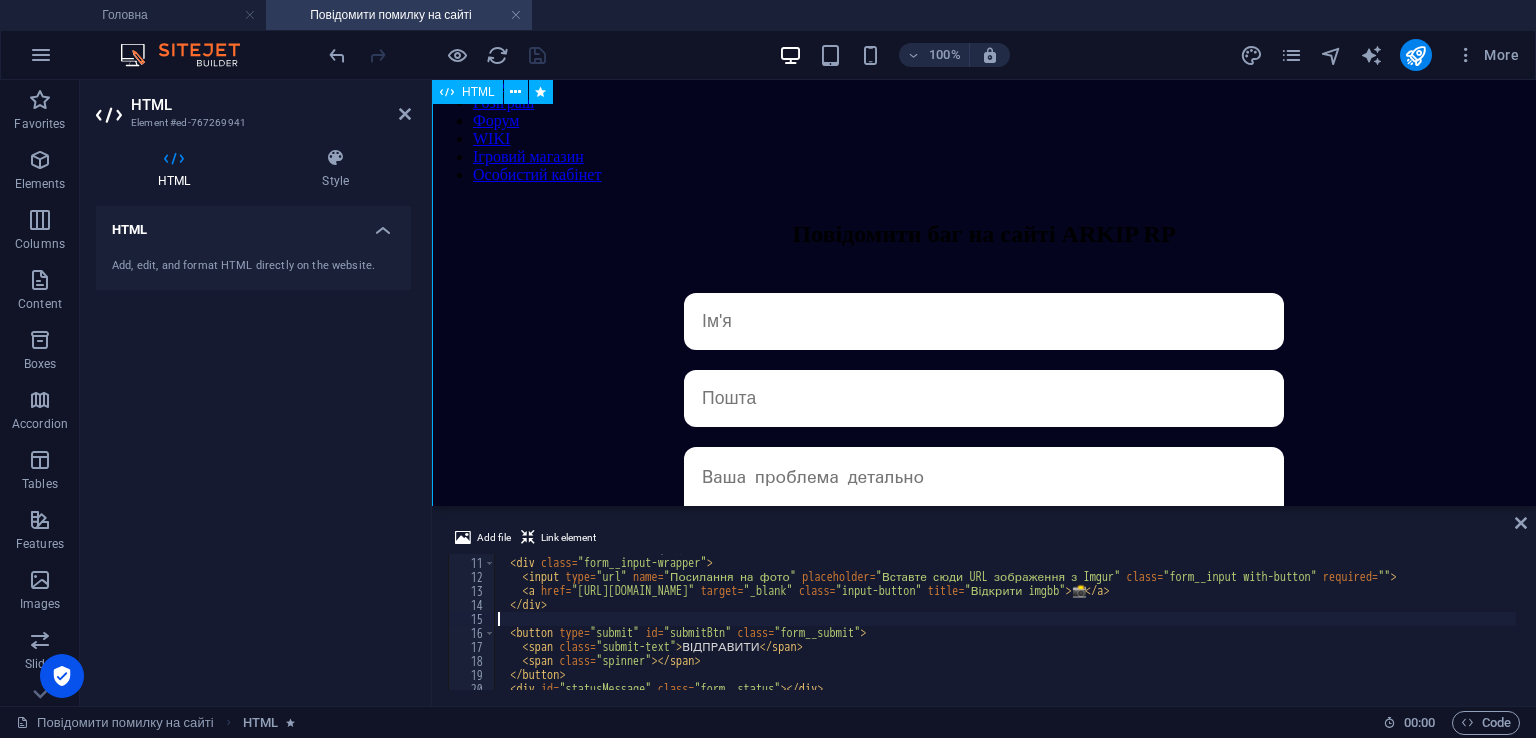 scroll, scrollTop: 248, scrollLeft: 0, axis: vertical 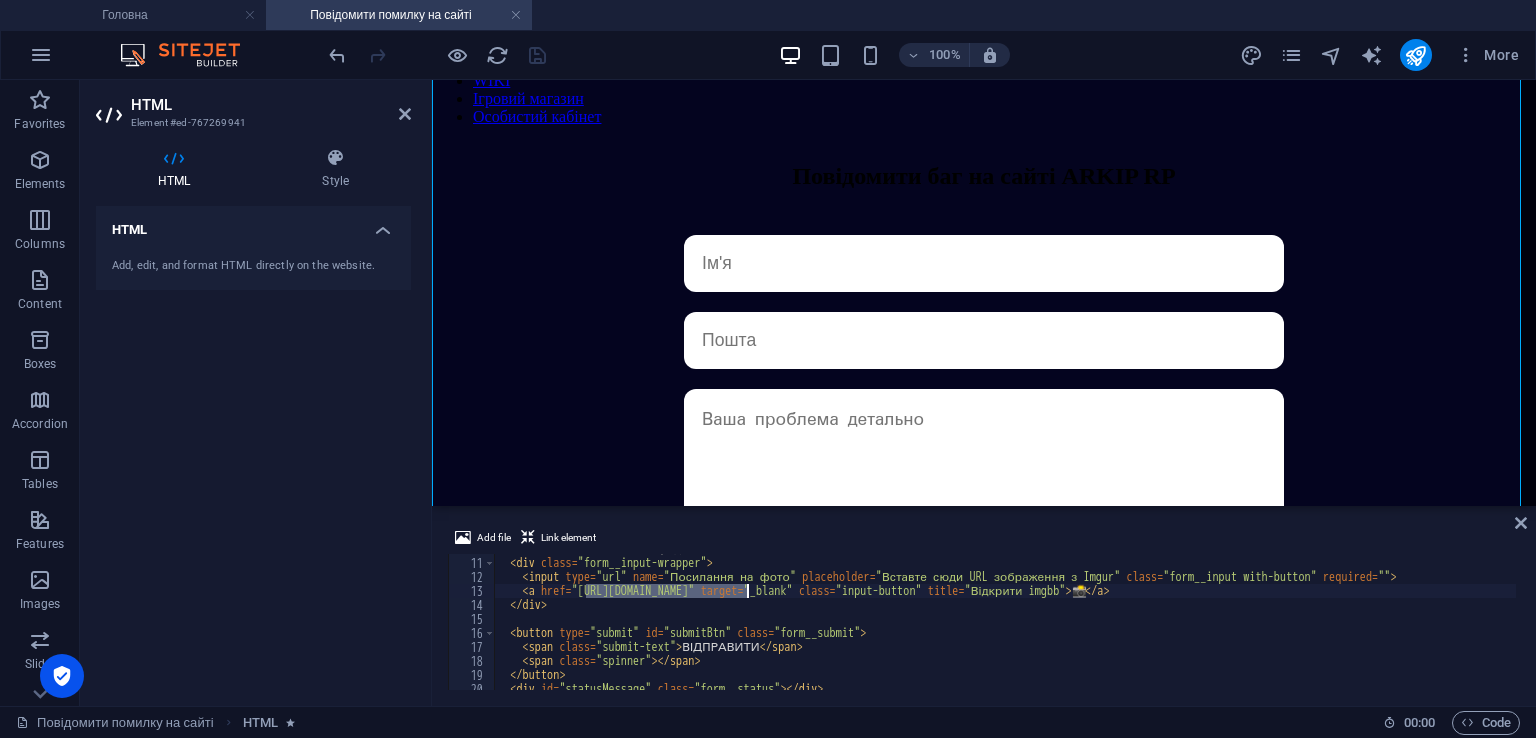 drag, startPoint x: 584, startPoint y: 593, endPoint x: 747, endPoint y: 597, distance: 163.04907 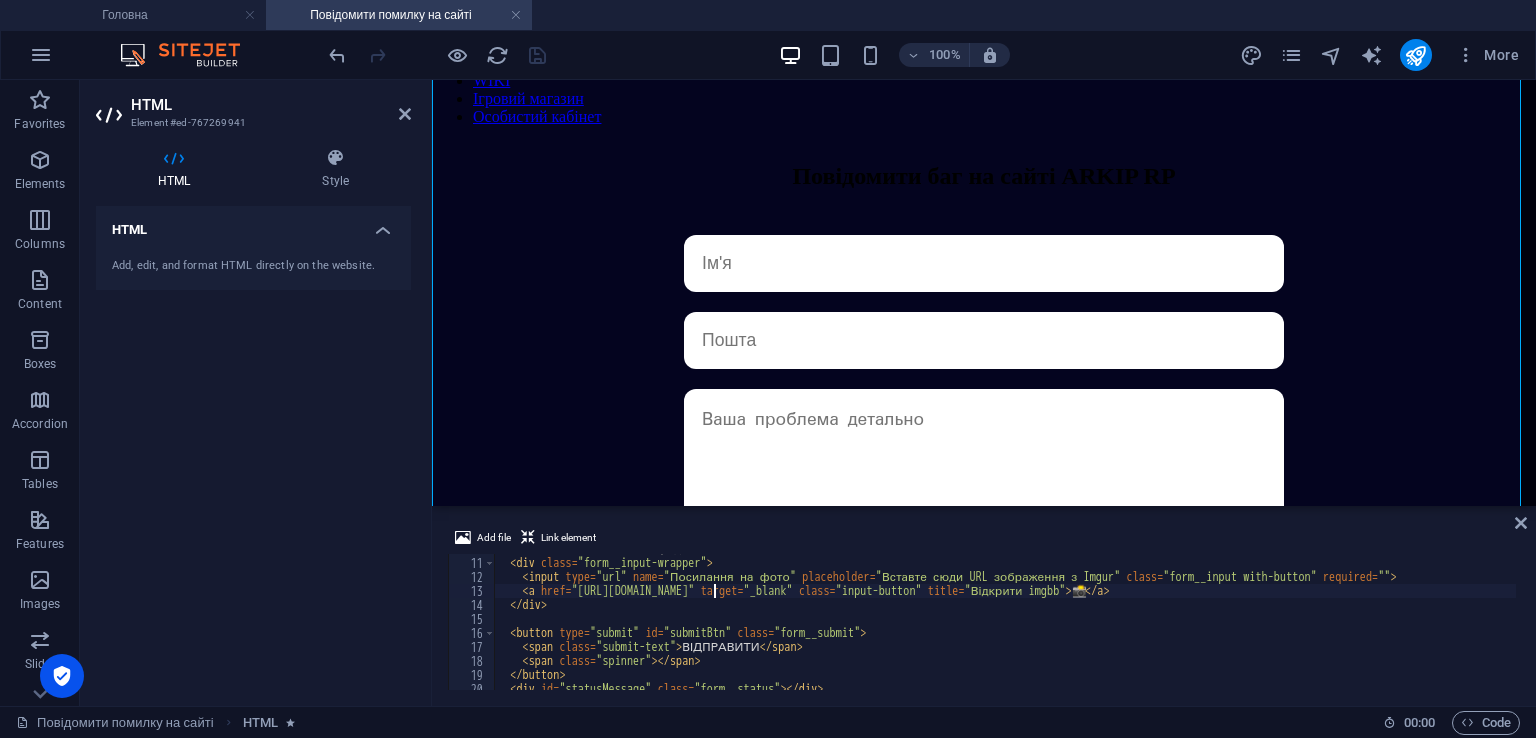 scroll, scrollTop: 138, scrollLeft: 0, axis: vertical 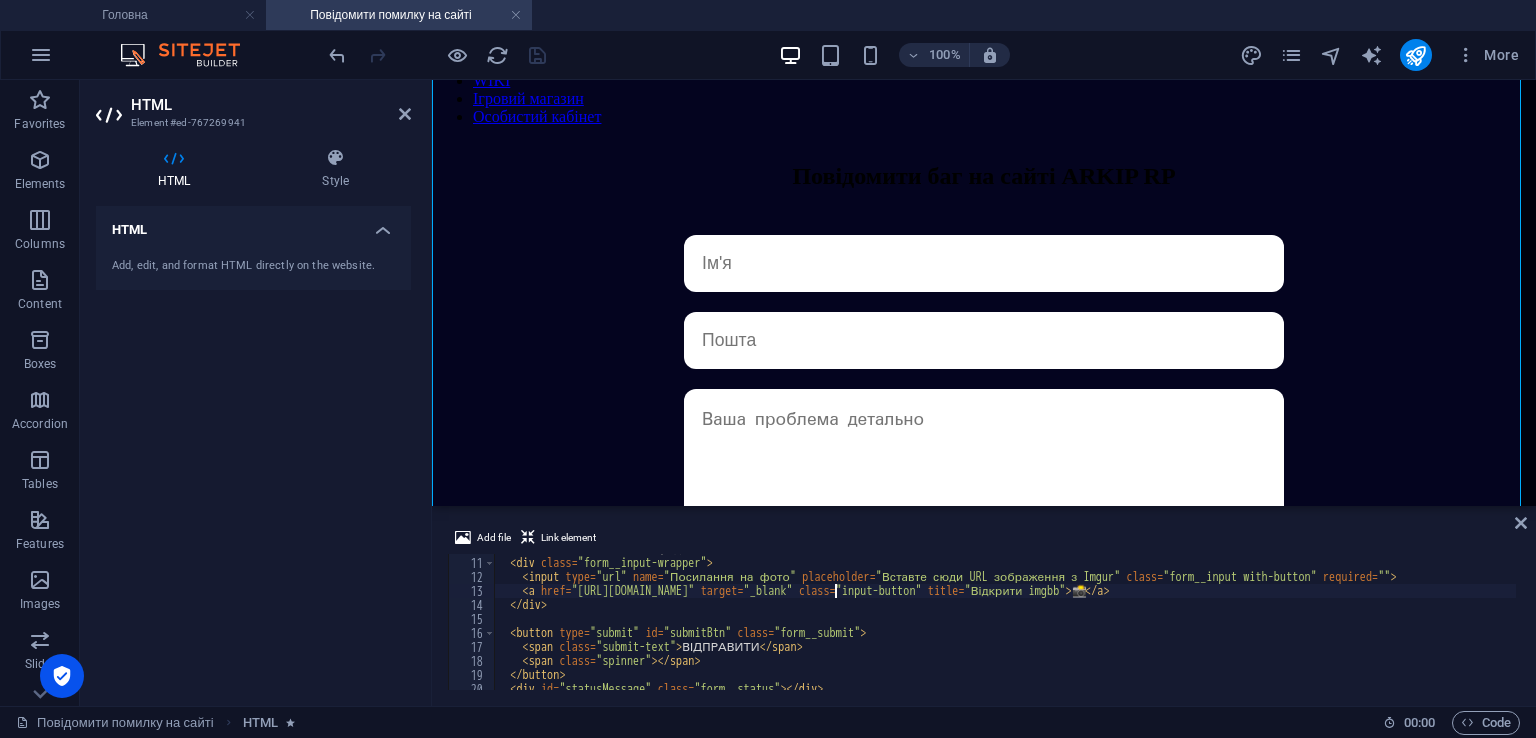 click on "<!--  Поле з кнопкою всередині  -->    < div   class = "form__input-wrapper" >      < input   type = "url"   name = "Посилання на фото"   placeholder = "Вставте сюди URL зображення з Imgur"   class = "form__input with-button"   required = "" >      < a   href = "[URL][DOMAIN_NAME]"   target = "_blank"   class = "input-button"   title = "Відкрити imgbb" > 📸 </ a >    </ div >    < button   type = "submit"   id = "submitBtn"   class = "form__submit" >      < span   class = "submit-text" > ВІДПРАВИТИ </ span >      < span   class = "spinner" > </ span >    </ button >    < div   id = "statusMessage"   class = "form__status" > </ div >" at bounding box center (1005, 624) 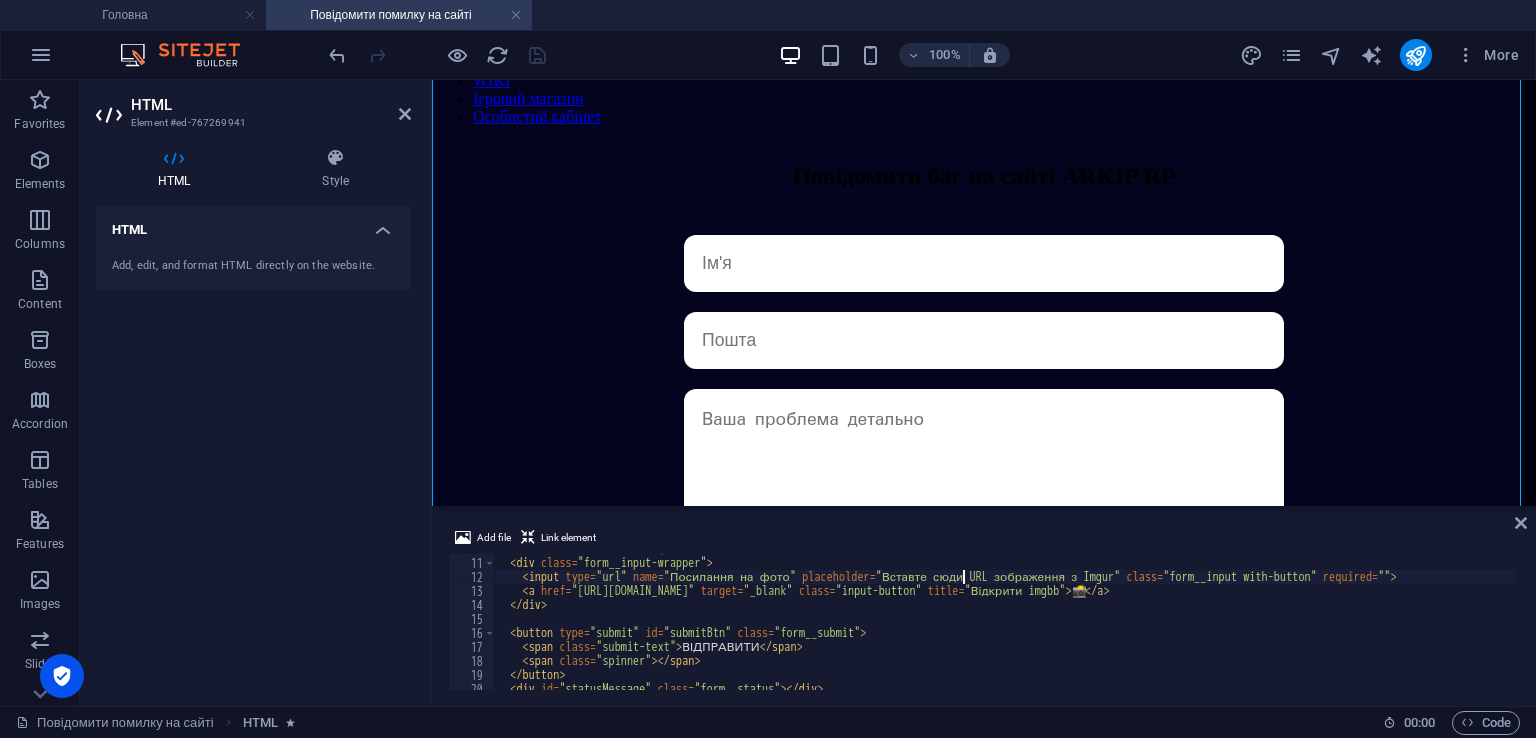 click on "<!--  Поле з кнопкою всередині  -->    < div   class = "form__input-wrapper" >      < input   type = "url"   name = "Посилання на фото"   placeholder = "Вставте сюди URL зображення з Imgur"   class = "form__input with-button"   required = "" >      < a   href = "[URL][DOMAIN_NAME]"   target = "_blank"   class = "input-button"   title = "Відкрити imgbb" > 📸 </ a >    </ div >    < button   type = "submit"   id = "submitBtn"   class = "form__submit" >      < span   class = "submit-text" > ВІДПРАВИТИ </ span >      < span   class = "spinner" > </ span >    </ button >    < div   id = "statusMessage"   class = "form__status" > </ div >" at bounding box center (1005, 624) 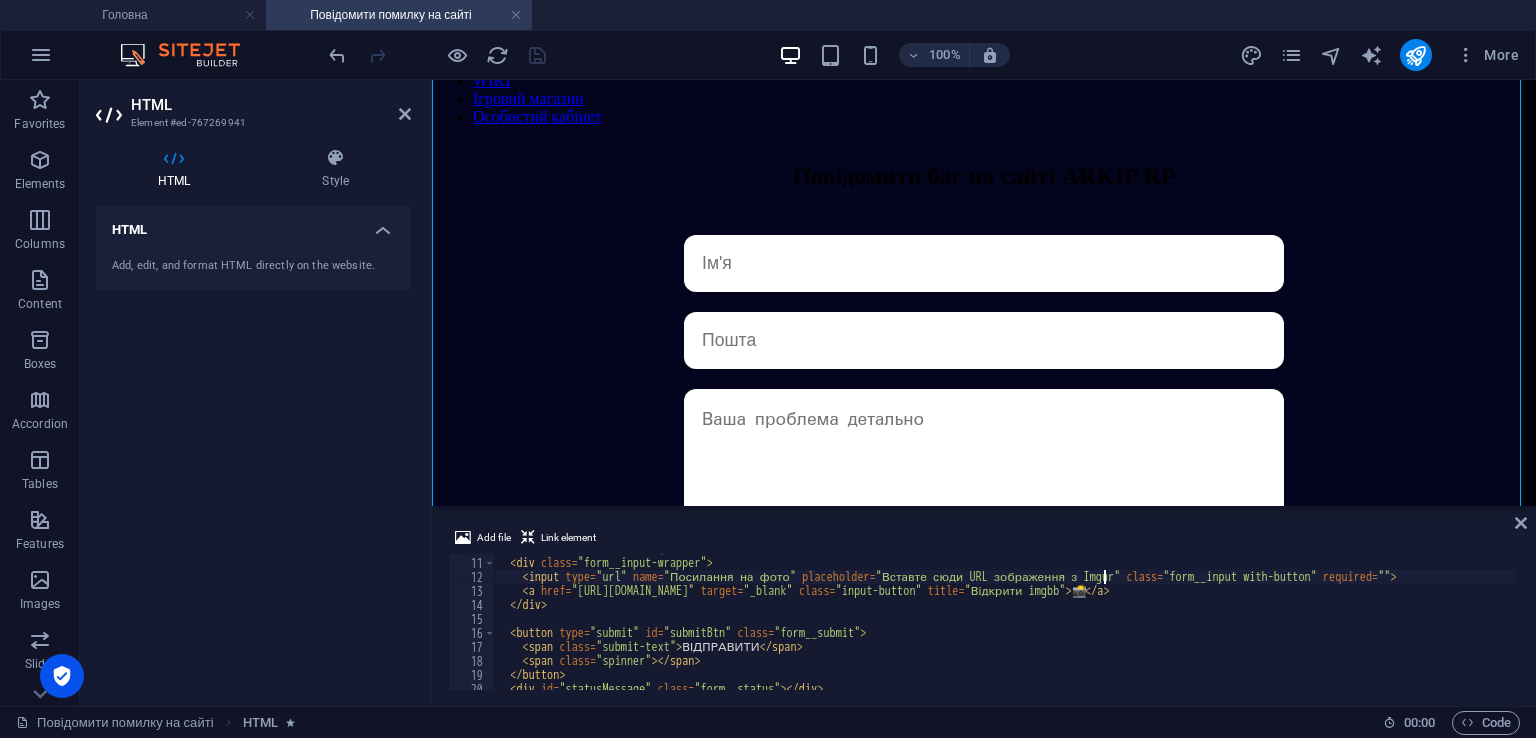 click on "<!--  Поле з кнопкою всередині  -->    < div   class = "form__input-wrapper" >      < input   type = "url"   name = "Посилання на фото"   placeholder = "Вставте сюди URL зображення з Imgur"   class = "form__input with-button"   required = "" >      < a   href = "[URL][DOMAIN_NAME]"   target = "_blank"   class = "input-button"   title = "Відкрити imgbb" > 📸 </ a >    </ div >    < button   type = "submit"   id = "submitBtn"   class = "form__submit" >      < span   class = "submit-text" > ВІДПРАВИТИ </ span >      < span   class = "spinner" > </ span >    </ button >    < div   id = "statusMessage"   class = "form__status" > </ div >" at bounding box center [1005, 624] 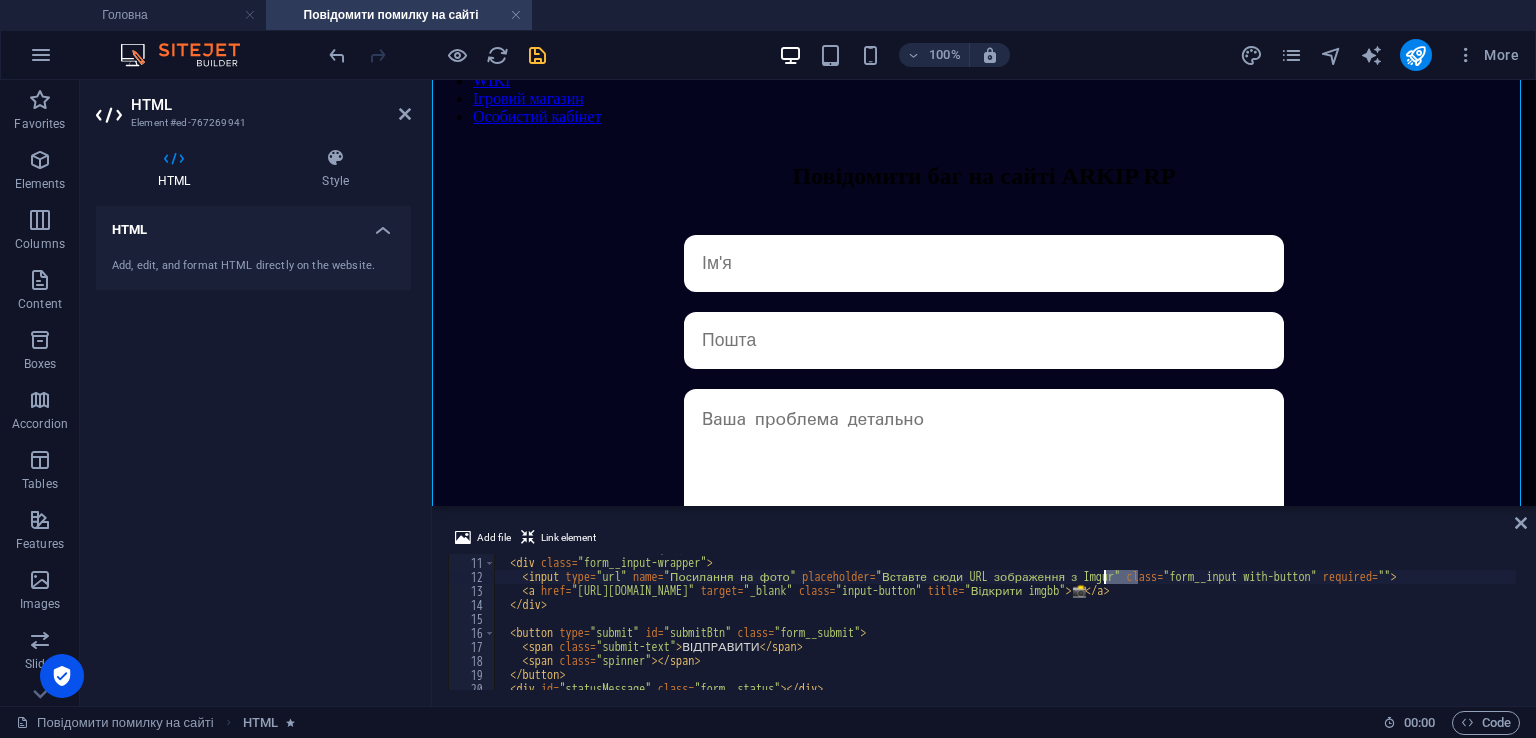 paste on "[DOMAIN_NAME]" 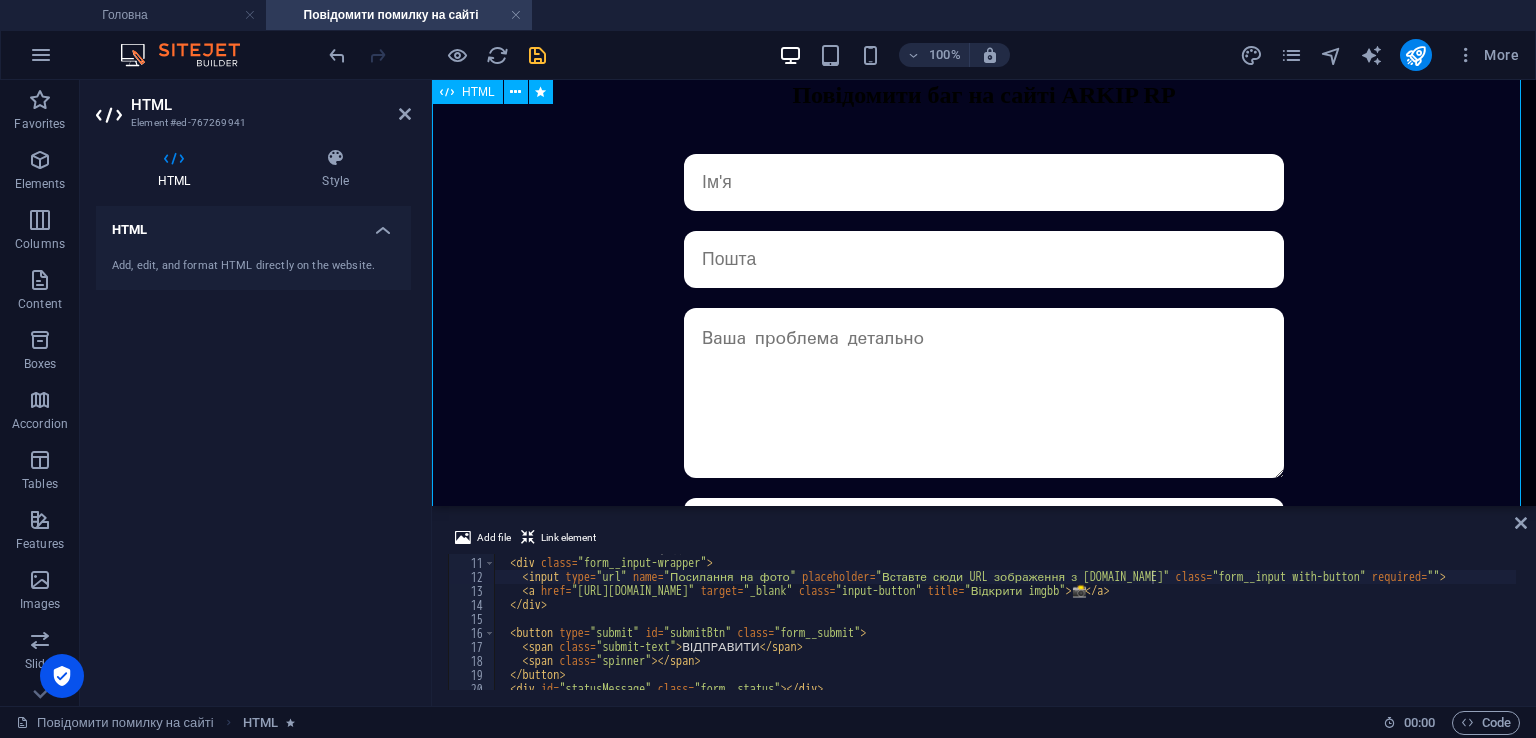 scroll, scrollTop: 348, scrollLeft: 0, axis: vertical 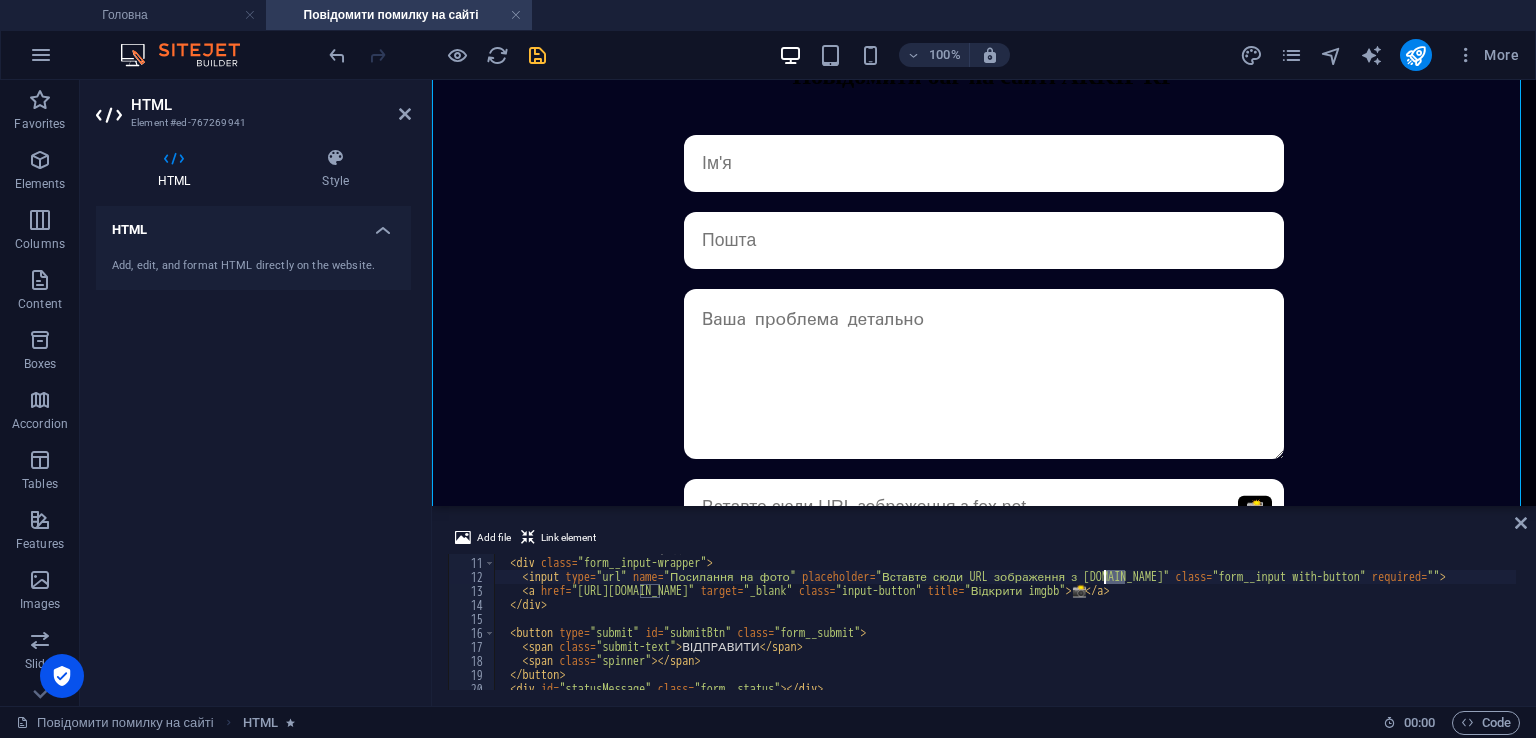 drag, startPoint x: 1124, startPoint y: 574, endPoint x: 1104, endPoint y: 573, distance: 20.024984 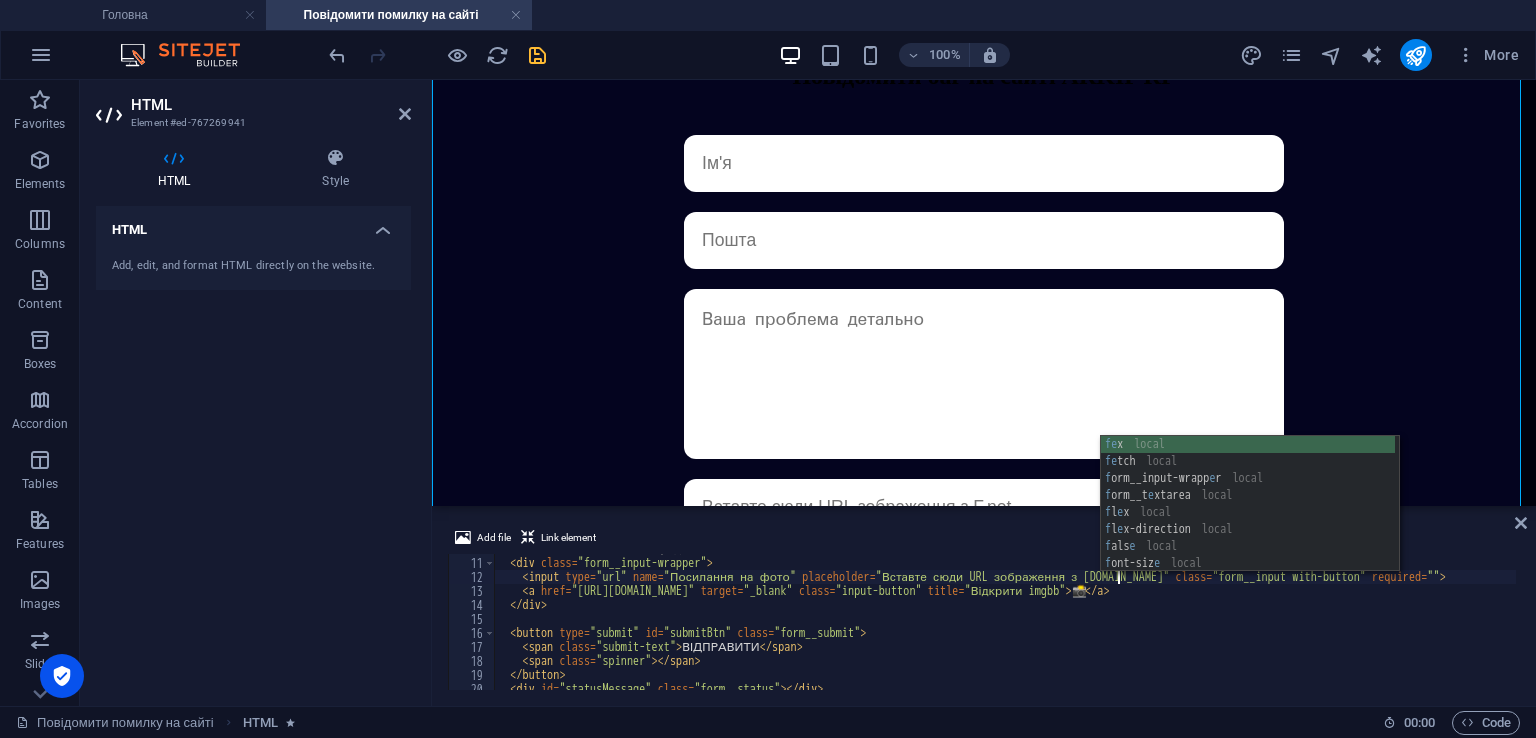 scroll, scrollTop: 0, scrollLeft: 51, axis: horizontal 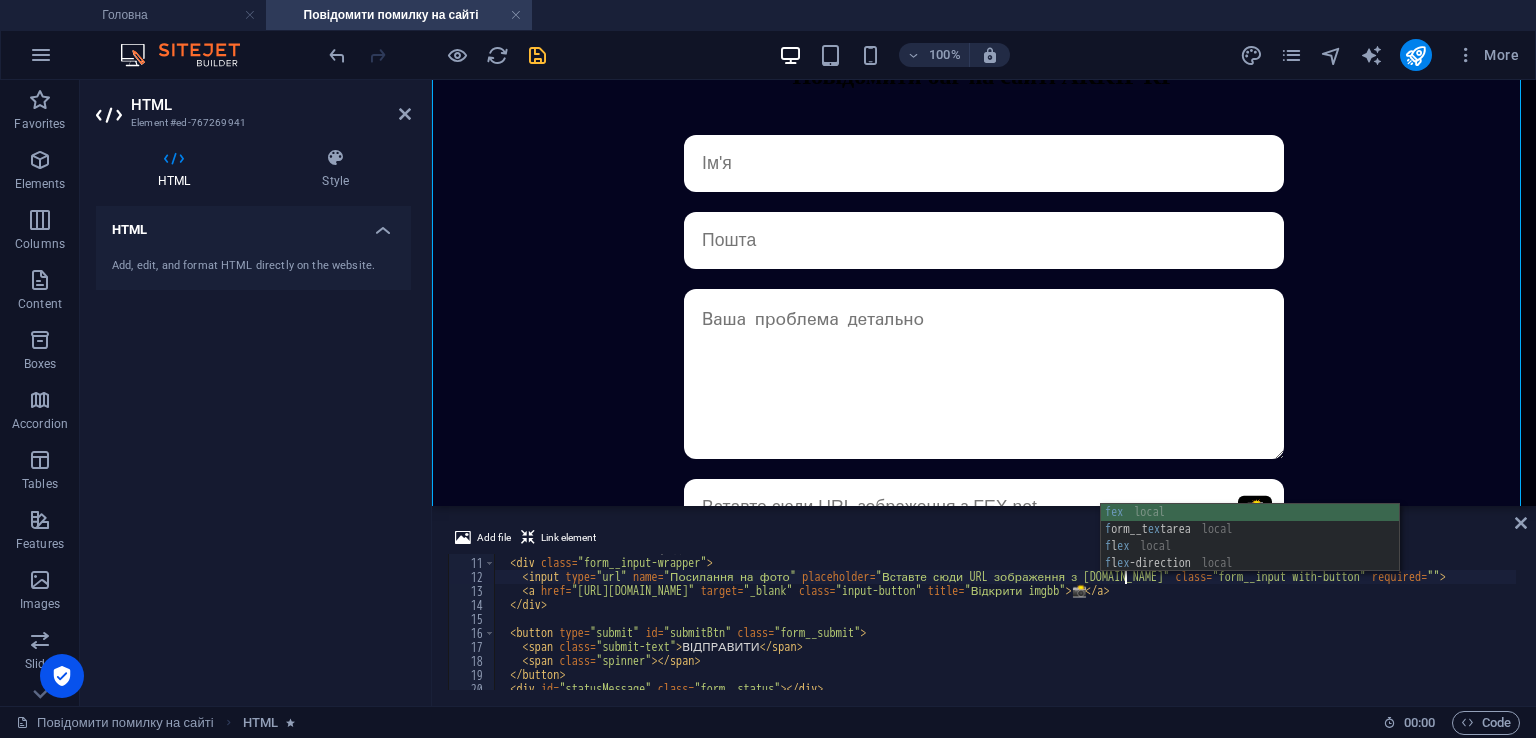 click on "<!--  Поле з кнопкою всередині  -->    < div   class = "form__input-wrapper" >      < input   type = "url"   name = "Посилання на фото"   placeholder = "Вставте сюди URL зображення з [DOMAIN_NAME]"   class = "form__input with-button"   required = "" >      < a   href = "[URL][DOMAIN_NAME]"   target = "_blank"   class = "input-button"   title = "Відкрити imgbb" > 📸 </ a >    </ div >    < button   type = "submit"   id = "submitBtn"   class = "form__submit" >      < span   class = "submit-text" > ВІДПРАВИТИ </ span >      < span   class = "spinner" > </ span >    </ button >    < div   id = "statusMessage"   class = "form__status" > </ div >" at bounding box center [1005, 624] 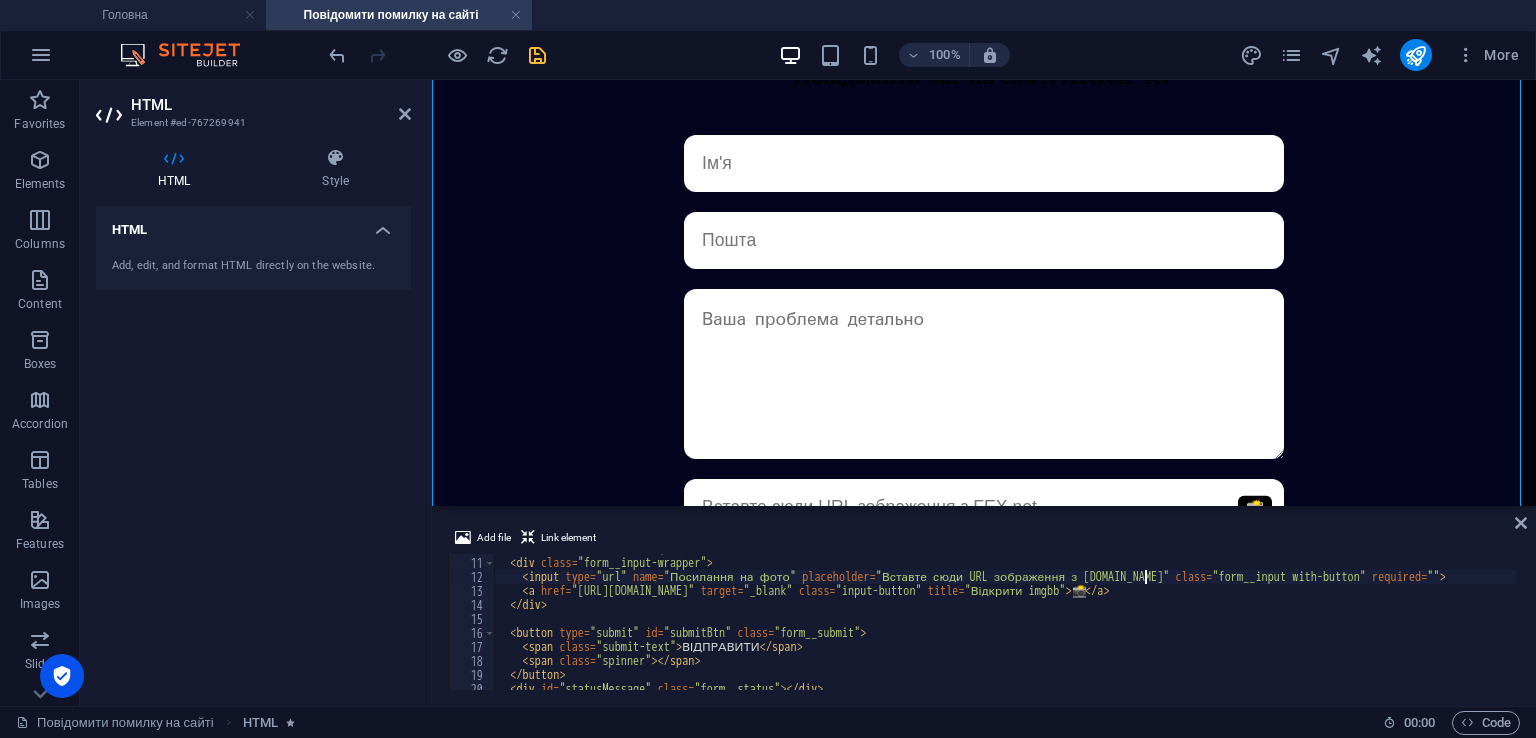 click on "<!--  Поле з кнопкою всередині  -->    < div   class = "form__input-wrapper" >      < input   type = "url"   name = "Посилання на фото"   placeholder = "Вставте сюди URL зображення з [DOMAIN_NAME]"   class = "form__input with-button"   required = "" >      < a   href = "[URL][DOMAIN_NAME]"   target = "_blank"   class = "input-button"   title = "Відкрити imgbb" > 📸 </ a >    </ div >    < button   type = "submit"   id = "submitBtn"   class = "form__submit" >      < span   class = "submit-text" > ВІДПРАВИТИ </ span >      < span   class = "spinner" > </ span >    </ button >    < div   id = "statusMessage"   class = "form__status" > </ div >" at bounding box center [1005, 624] 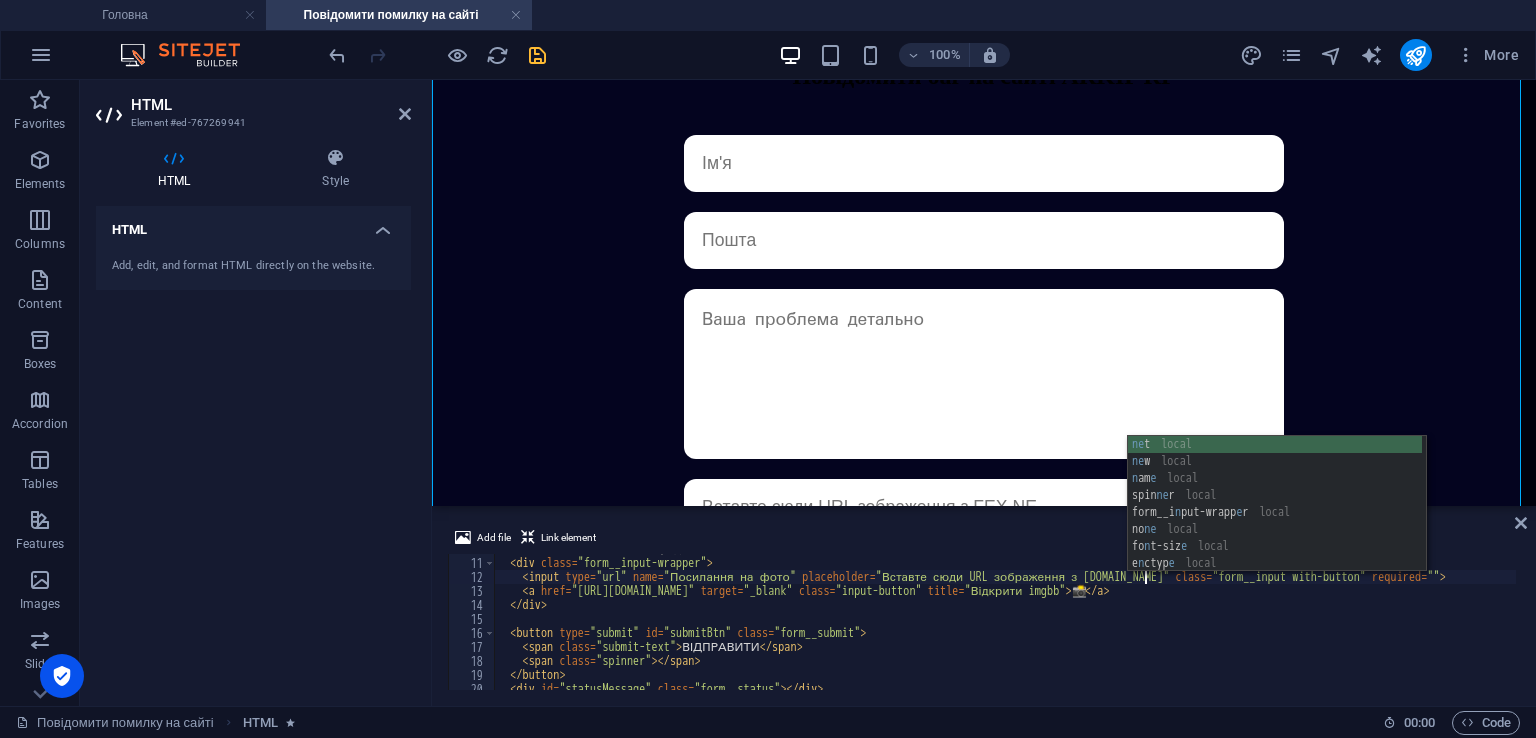 type on "<input type="url" name="Посилання на фото" placeholder="Вставте сюди URL зображення з [DOMAIN_NAME]" class="form__input with-button" required="">" 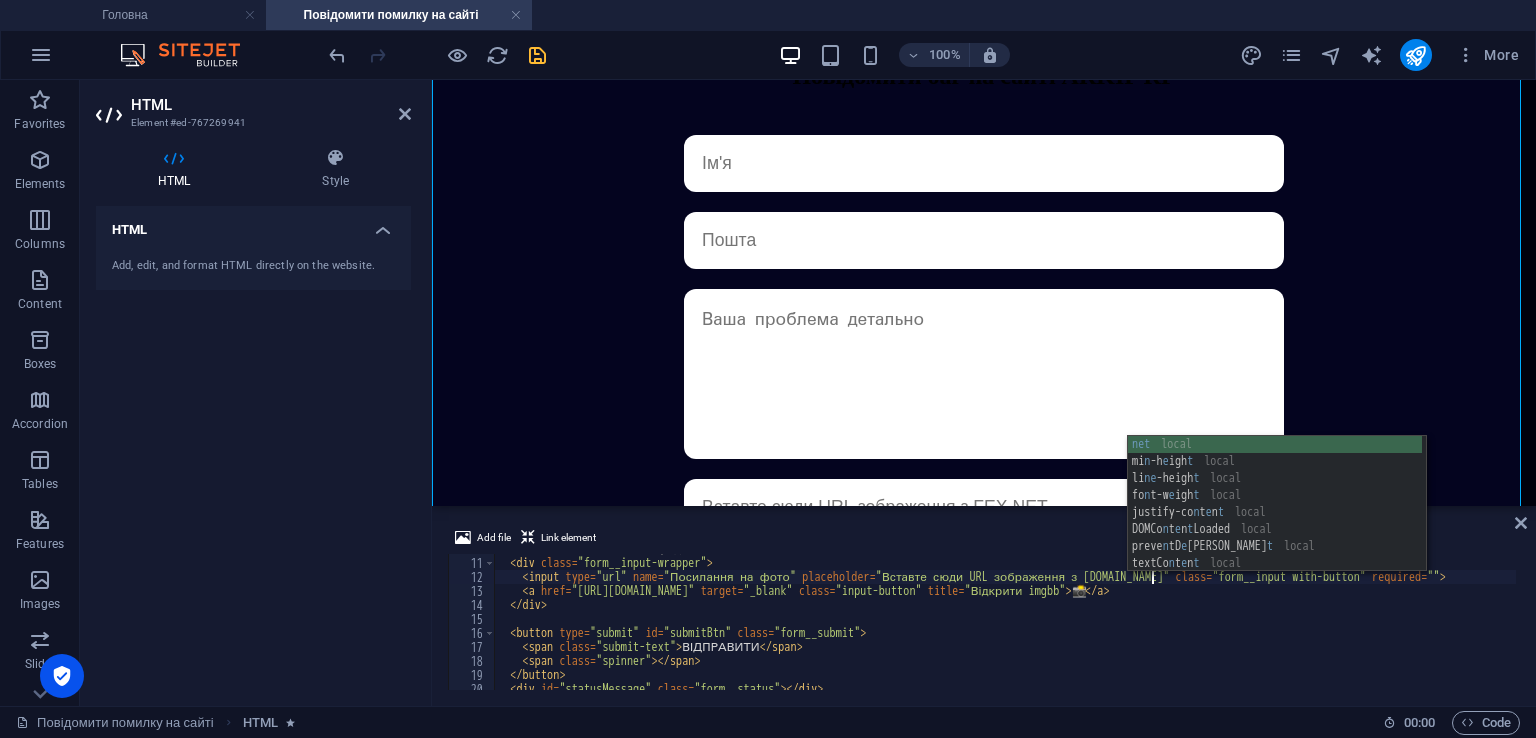 click on "<!--  Поле з кнопкою всередині  -->    < div   class = "form__input-wrapper" >      < input   type = "url"   name = "Посилання на фото"   placeholder = "Вставте сюди URL зображення з [DOMAIN_NAME]"   class = "form__input with-button"   required = "" >      < a   href = "[URL][DOMAIN_NAME]"   target = "_blank"   class = "input-button"   title = "Відкрити imgbb" > 📸 </ a >    </ div >    < button   type = "submit"   id = "submitBtn"   class = "form__submit" >      < span   class = "submit-text" > ВІДПРАВИТИ </ span >      < span   class = "spinner" > </ span >    </ button >    < div   id = "statusMessage"   class = "form__status" > </ div >" at bounding box center (1005, 624) 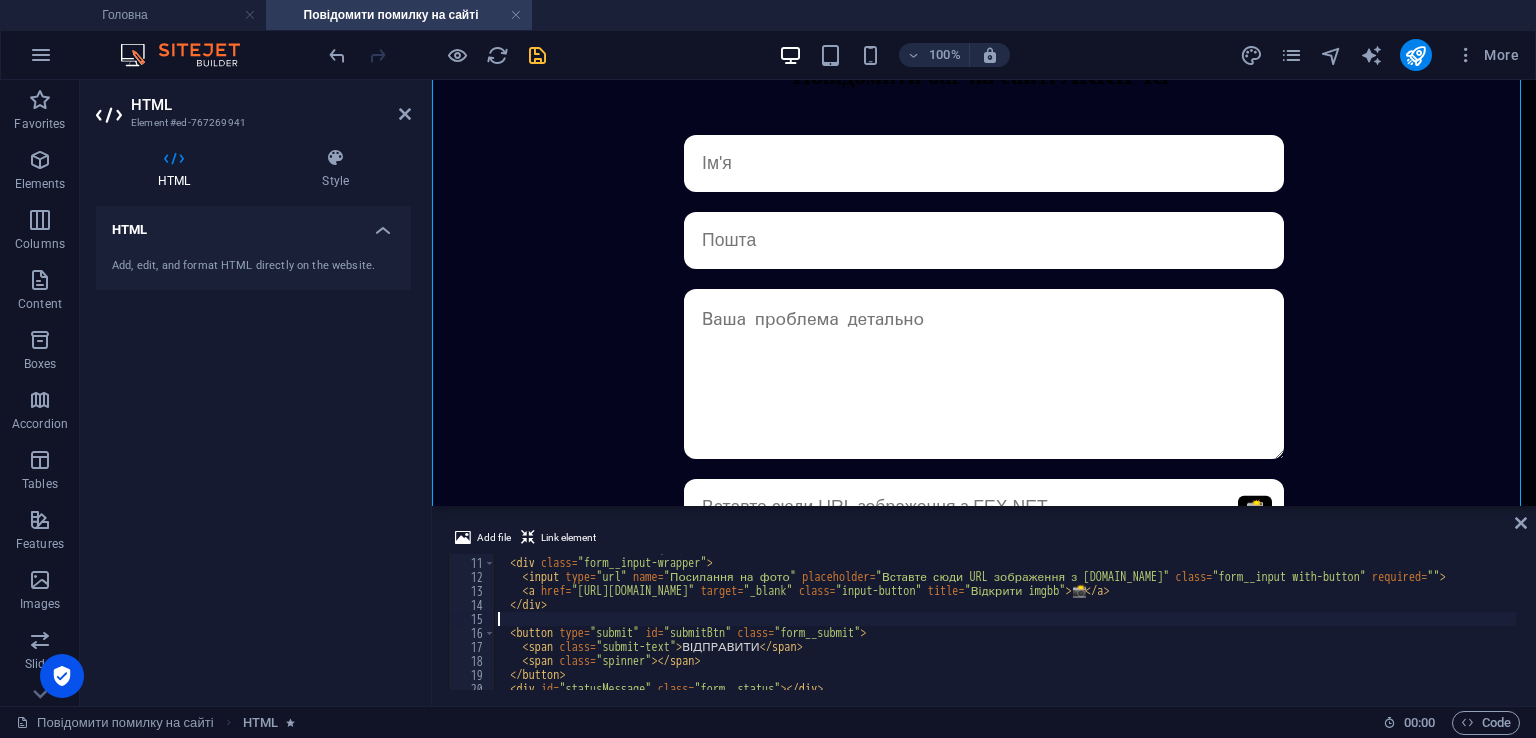 type 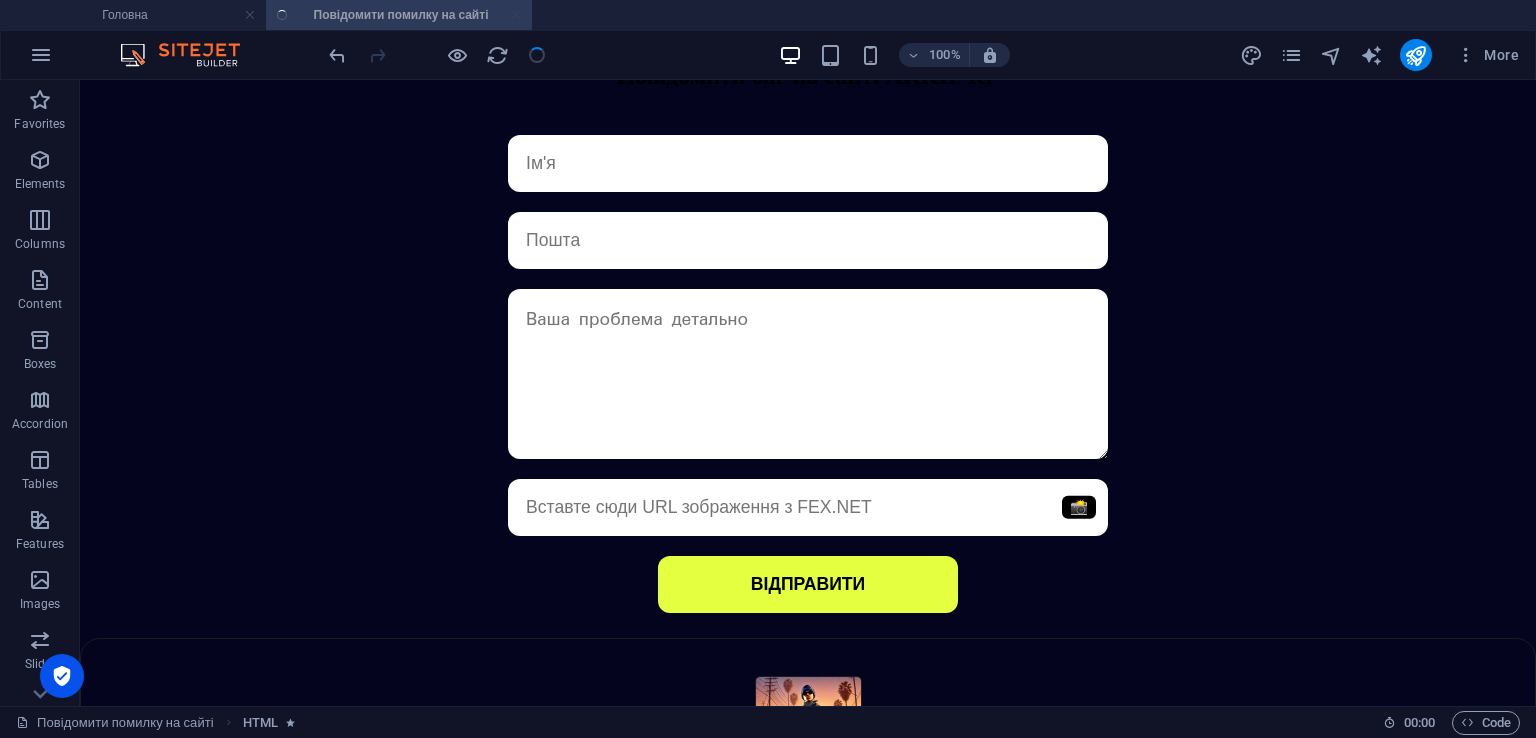 scroll, scrollTop: 290, scrollLeft: 0, axis: vertical 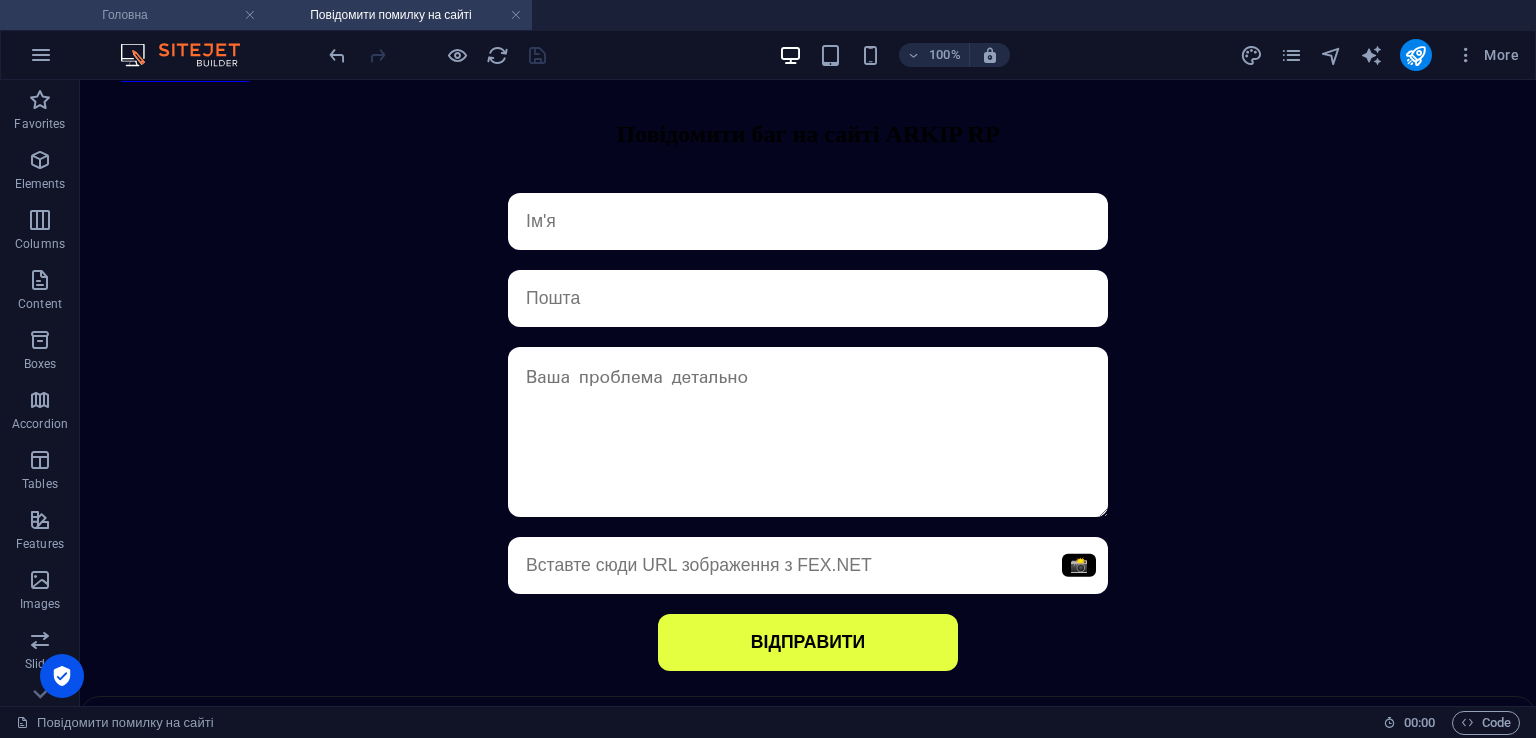 click on "Головна" at bounding box center (133, 15) 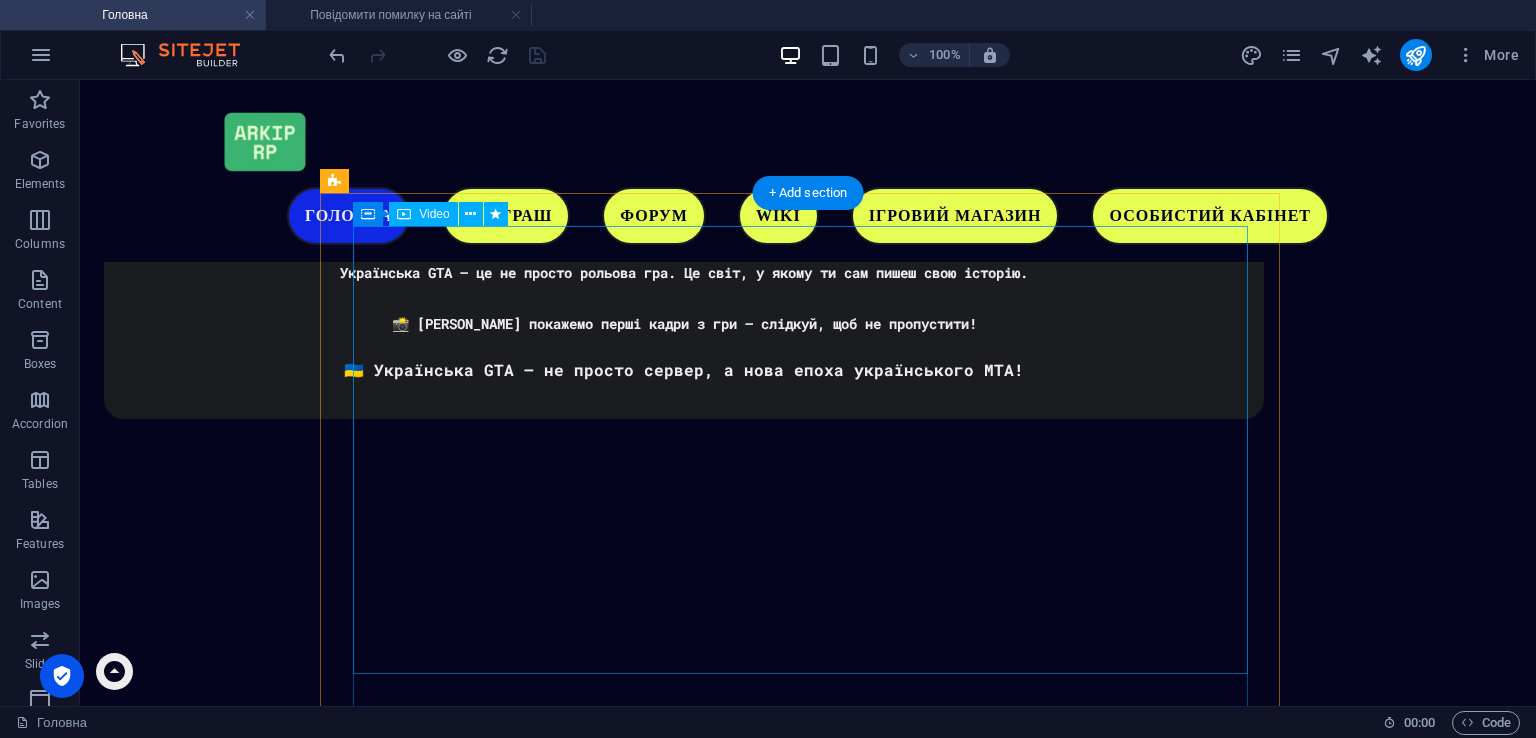 scroll, scrollTop: 4651, scrollLeft: 0, axis: vertical 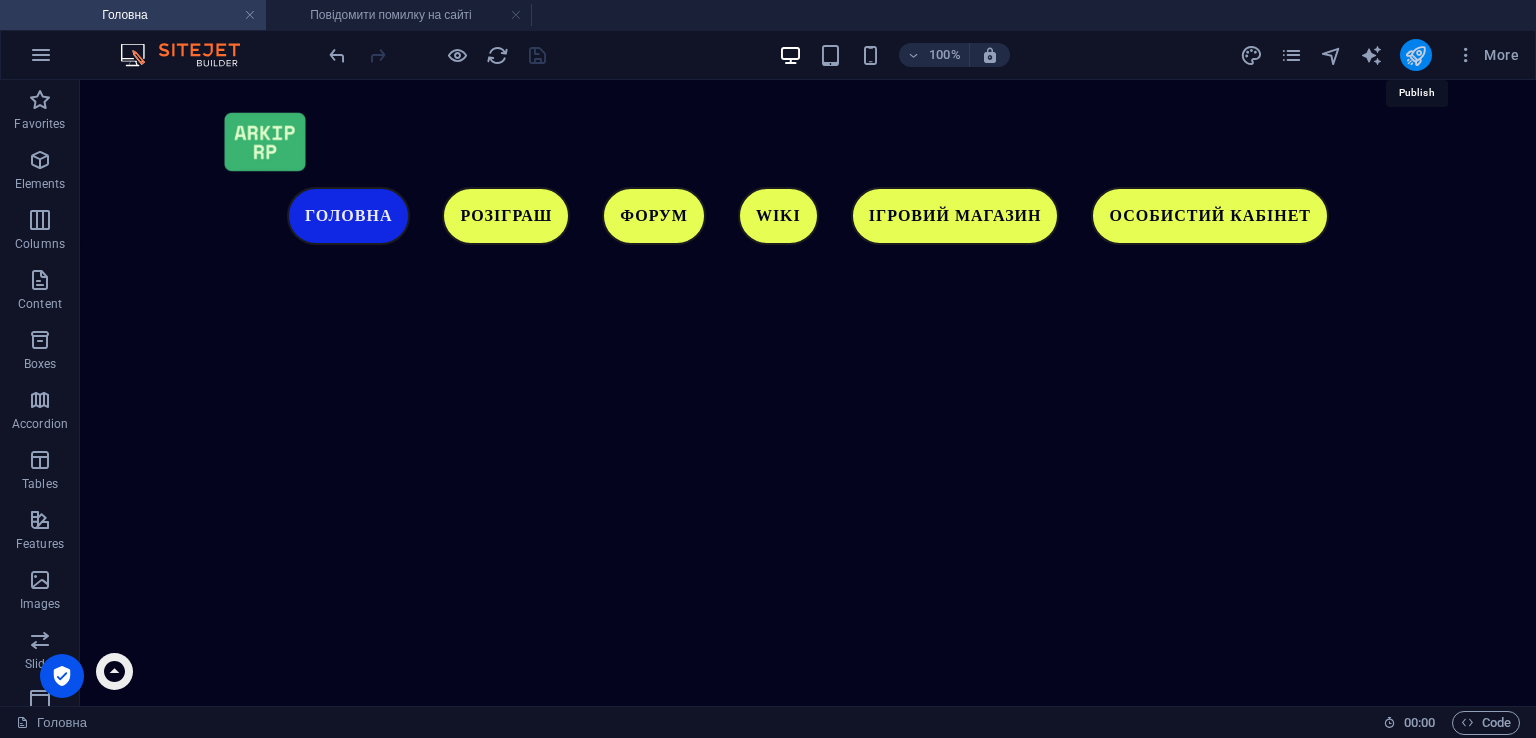 click at bounding box center (1415, 55) 